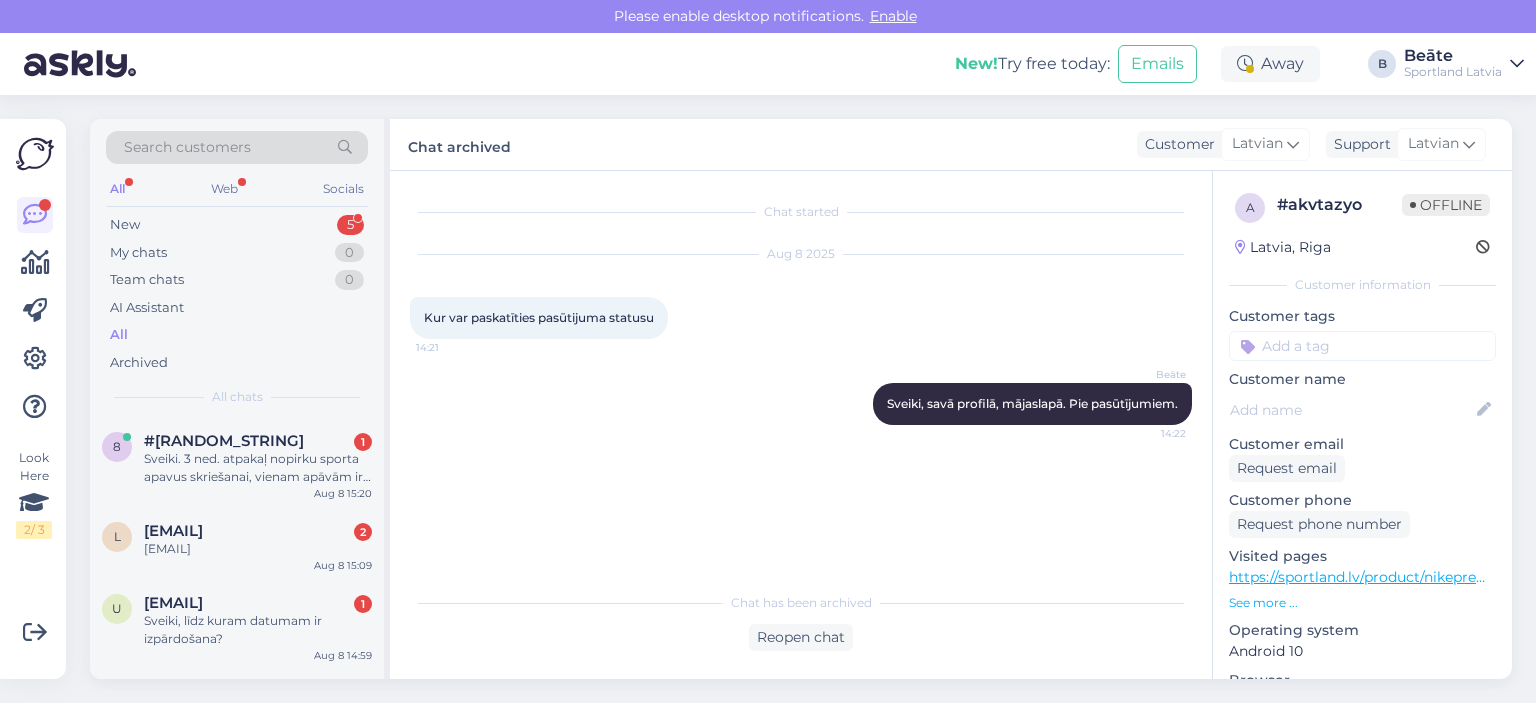 scroll, scrollTop: 0, scrollLeft: 0, axis: both 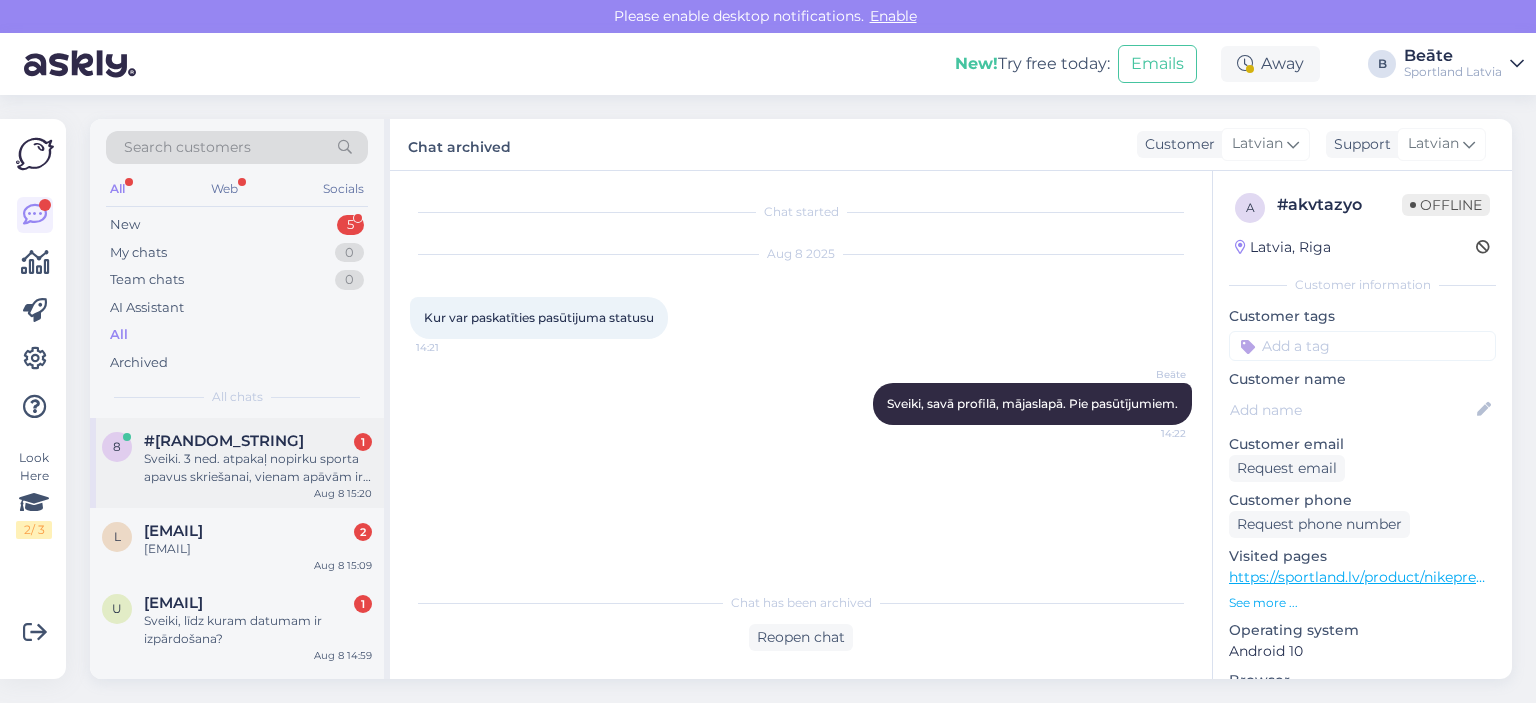 click on "Sveiki. 3 ned. atpakaļ nopirku sporta apavus skriešanai, vienam apāvām ir pārplīsusi zole. Man ir čeks, bet nav kastes. Vai iespējā tādu preci atgriezt vai samainīt?" at bounding box center (258, 468) 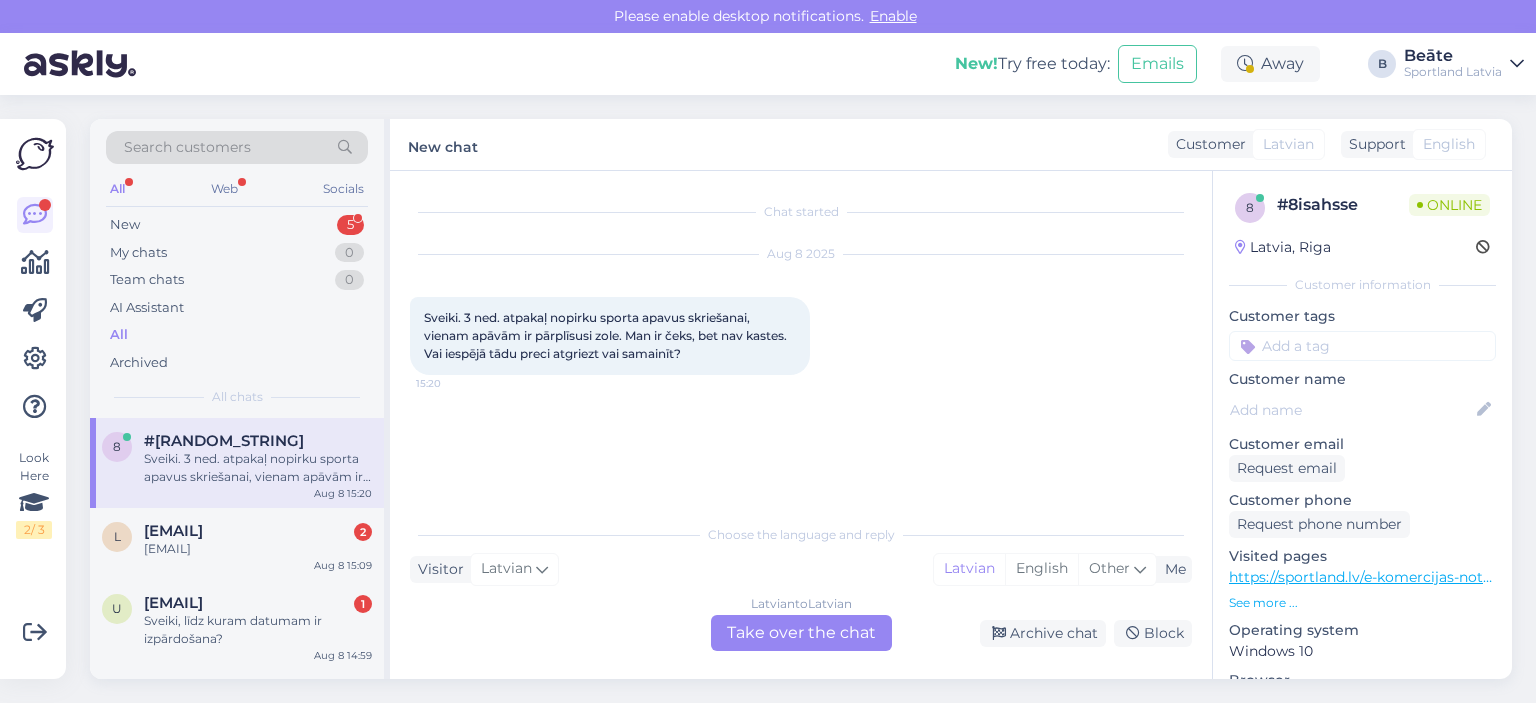 click on "Latvian  to  Latvian Take over the chat" at bounding box center [801, 633] 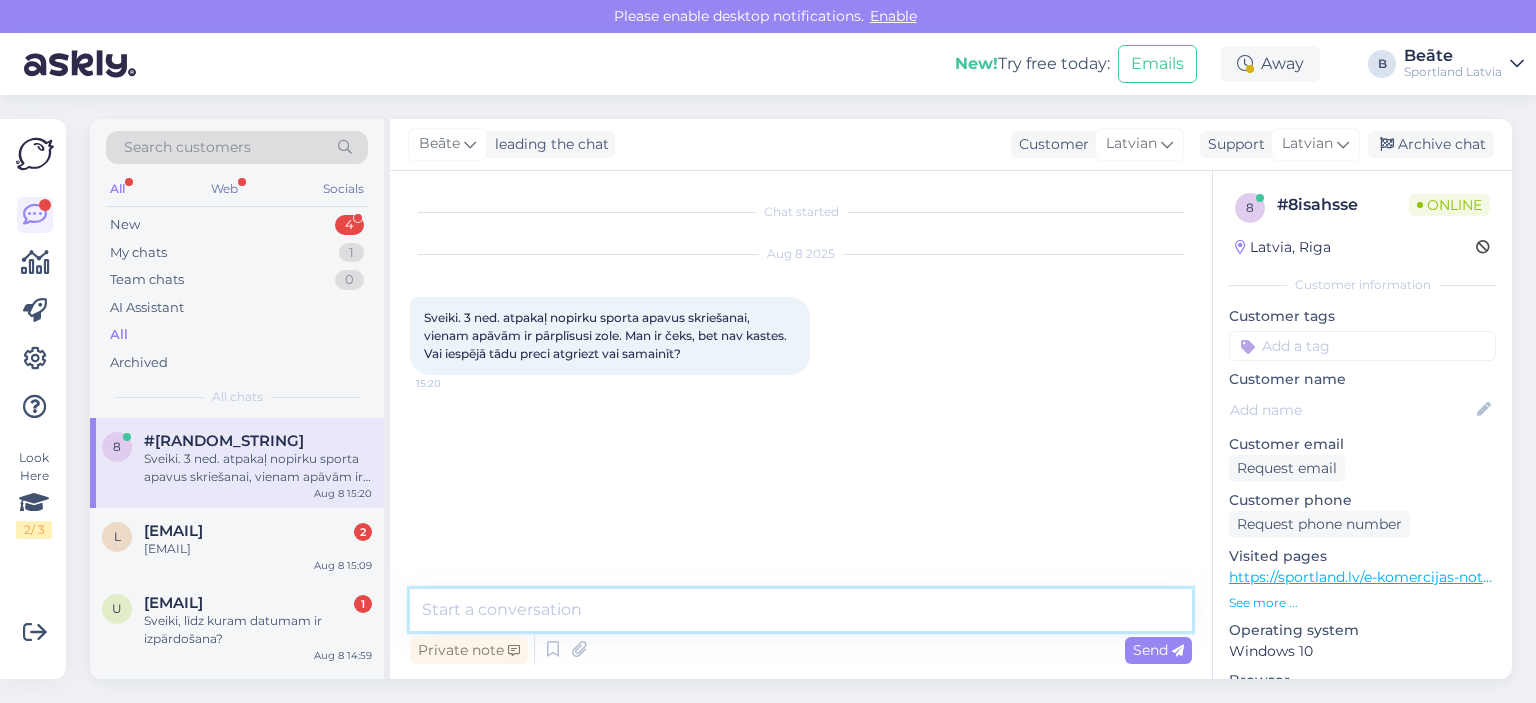 click at bounding box center (801, 610) 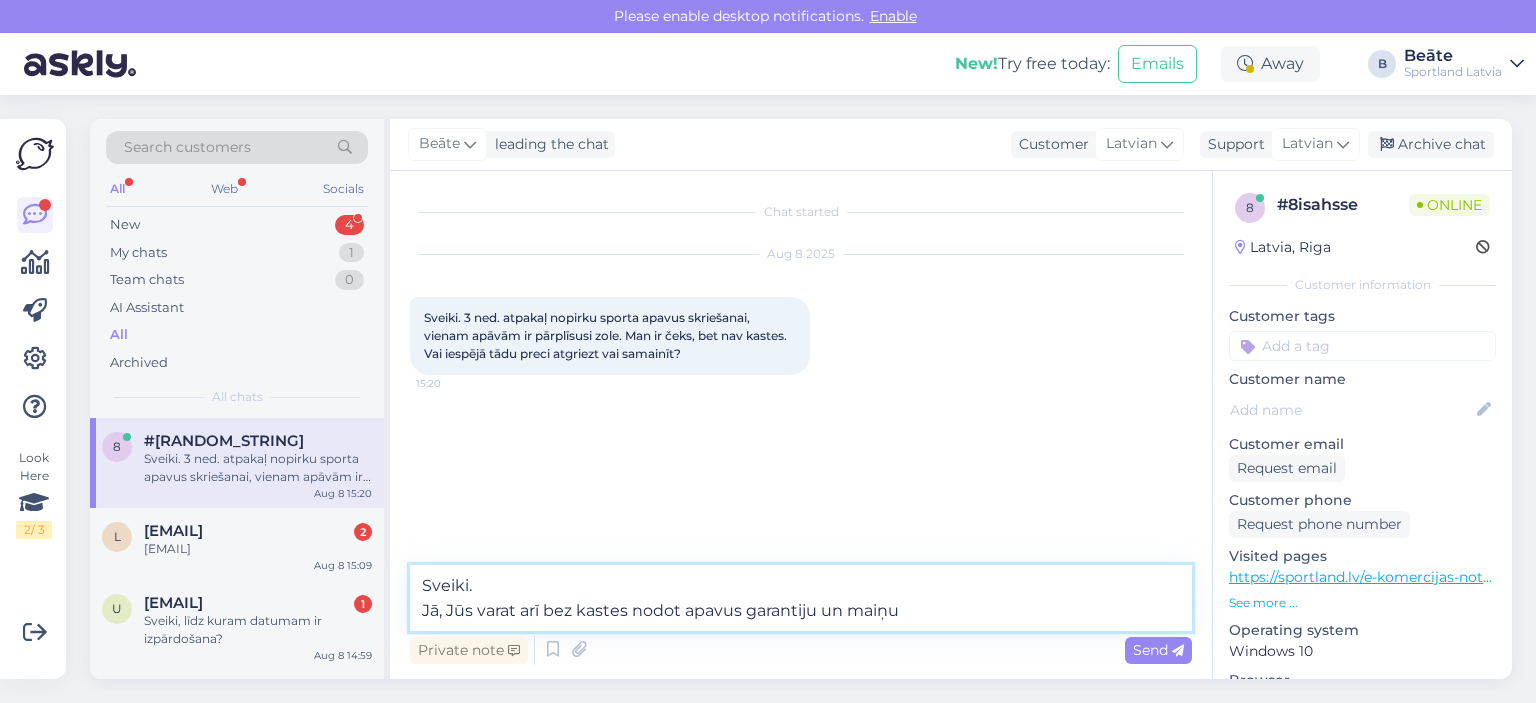 type on "Sveiki.
Jā, Jūs varat arī bez kastes nodot apavus garantiju un maiņu." 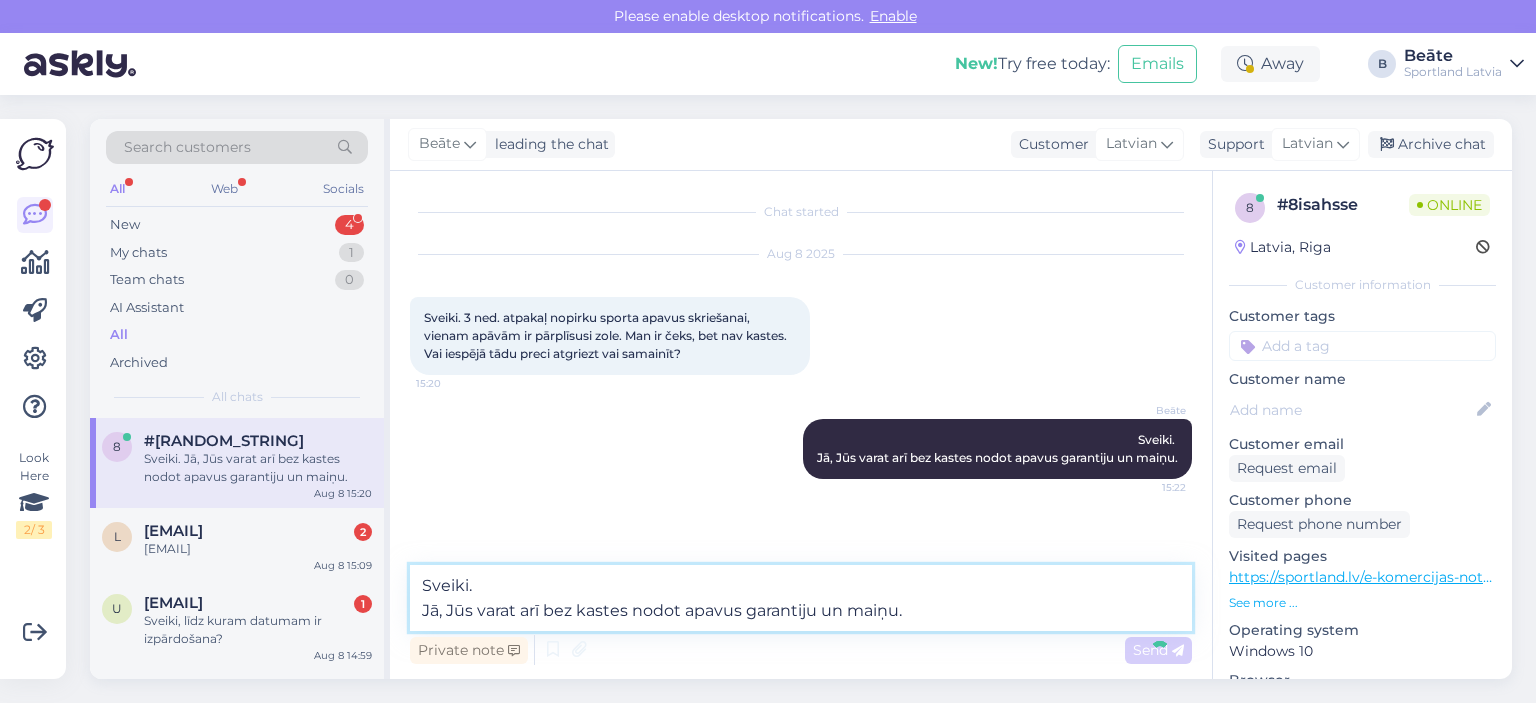 type 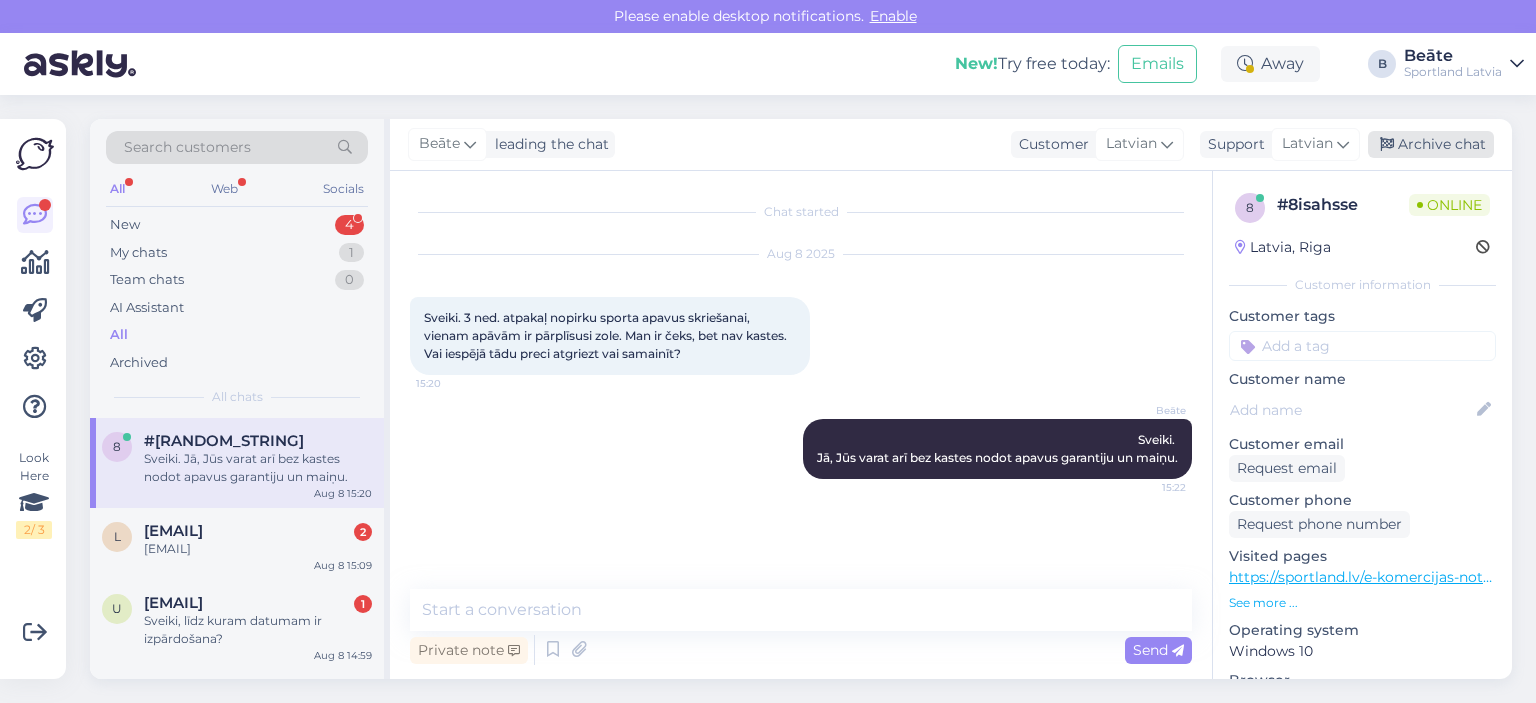 click on "Archive chat" at bounding box center [1431, 144] 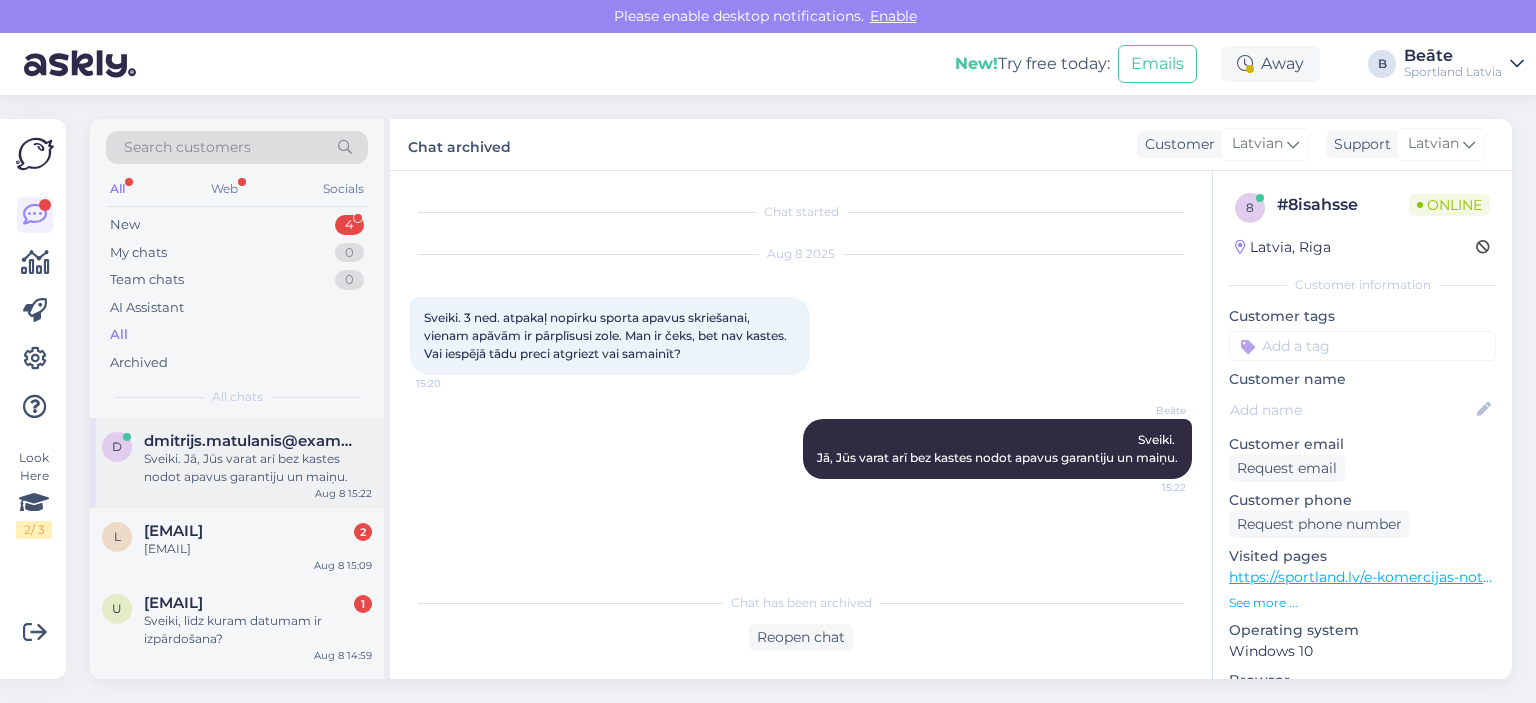 click on "Sveiki.
Jā, Jūs varat arī bez kastes nodot apavus garantiju un maiņu." at bounding box center [258, 468] 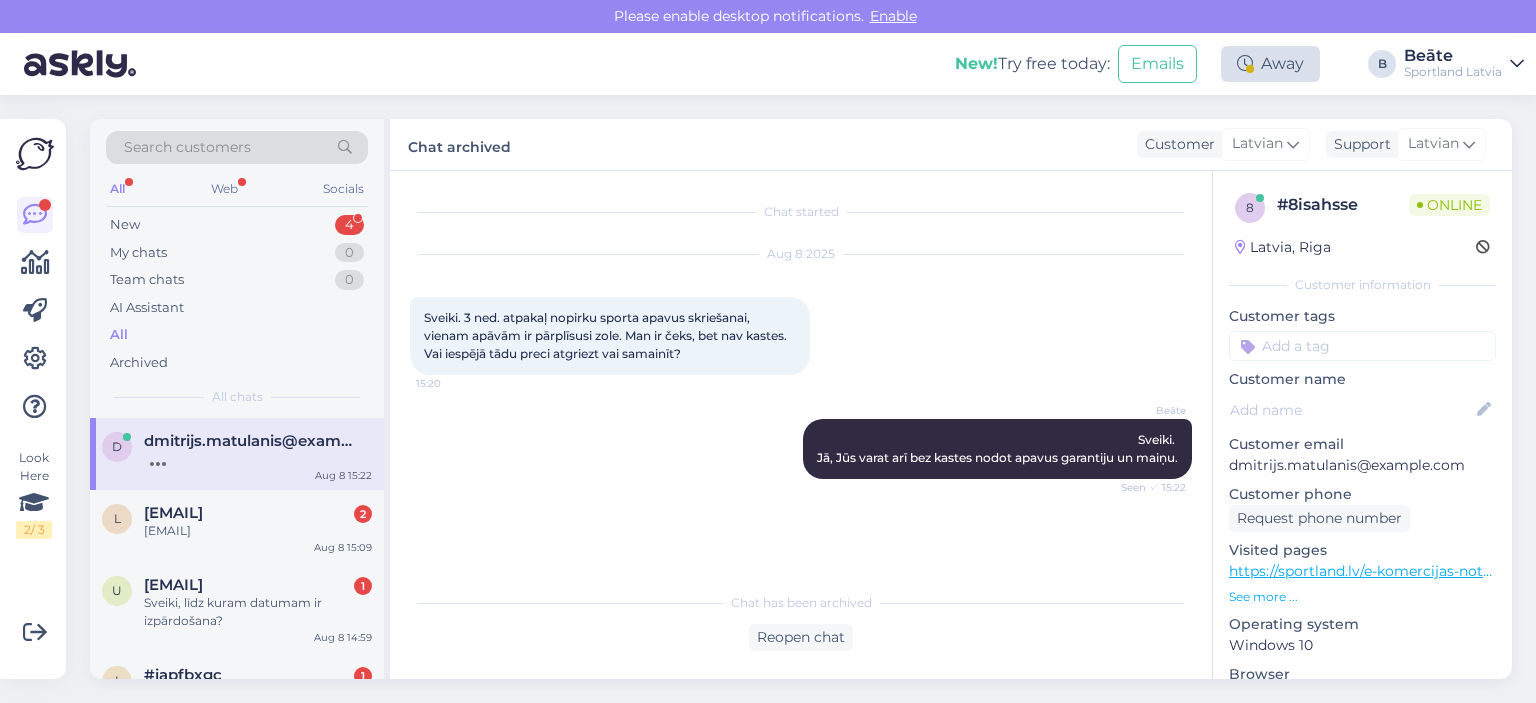 click on "Away" at bounding box center [1270, 64] 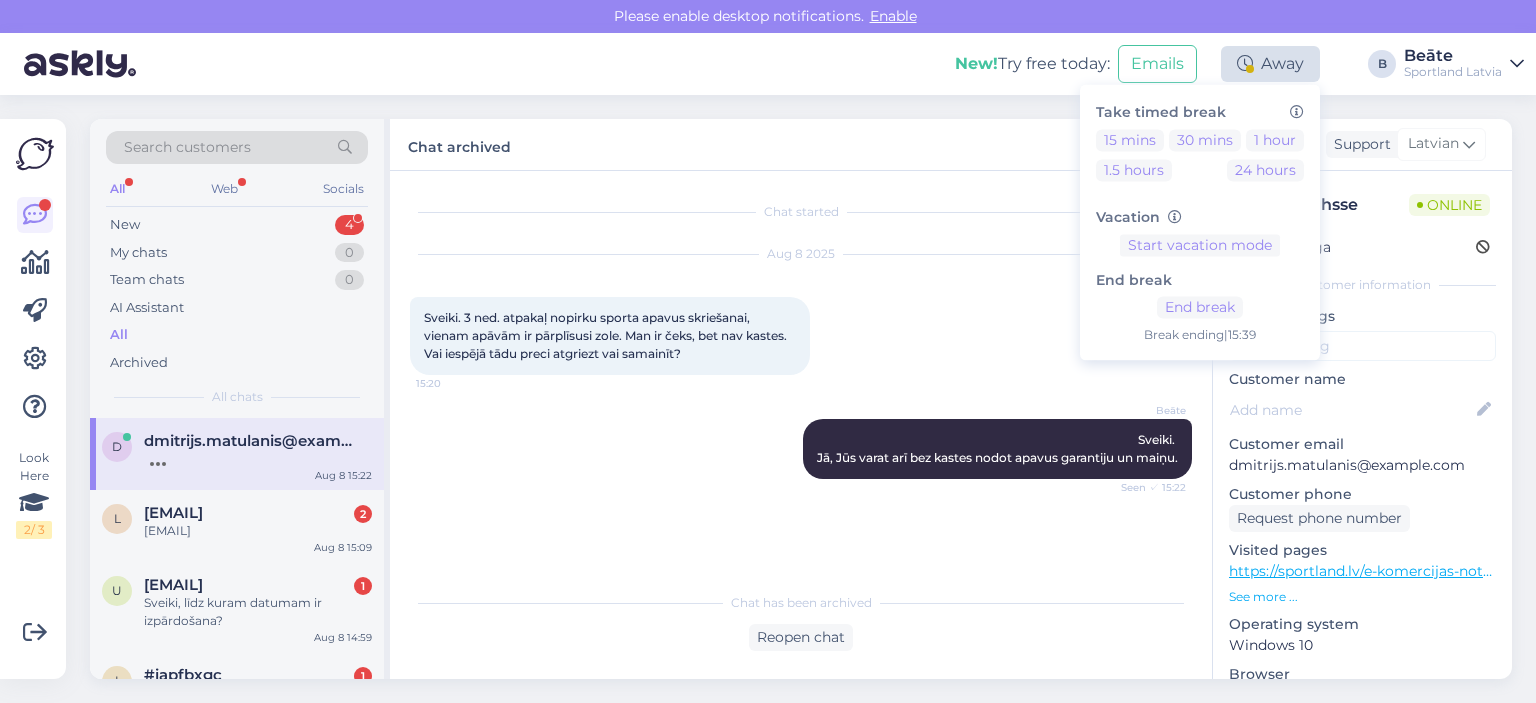 click on "Away" at bounding box center [1270, 64] 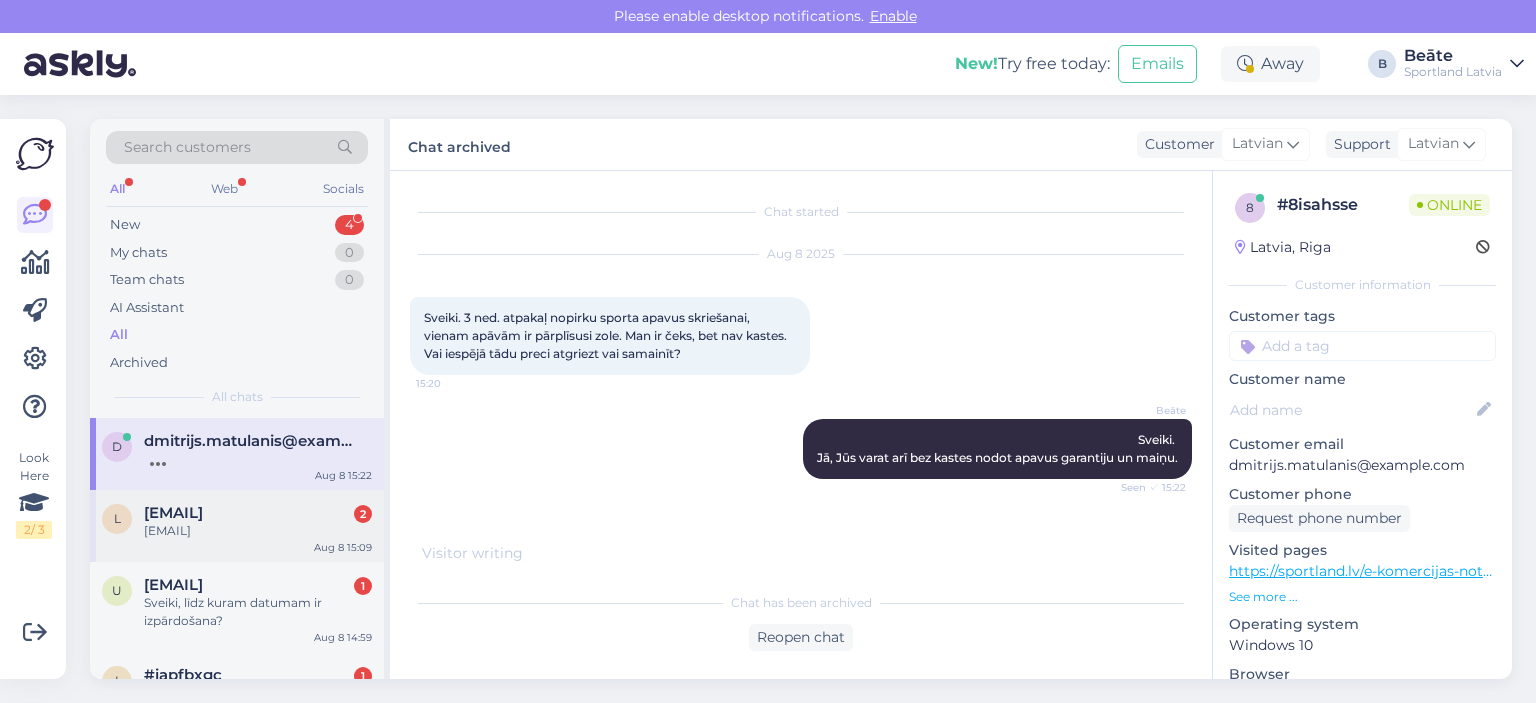 click on "[EMAIL] 2" at bounding box center [258, 513] 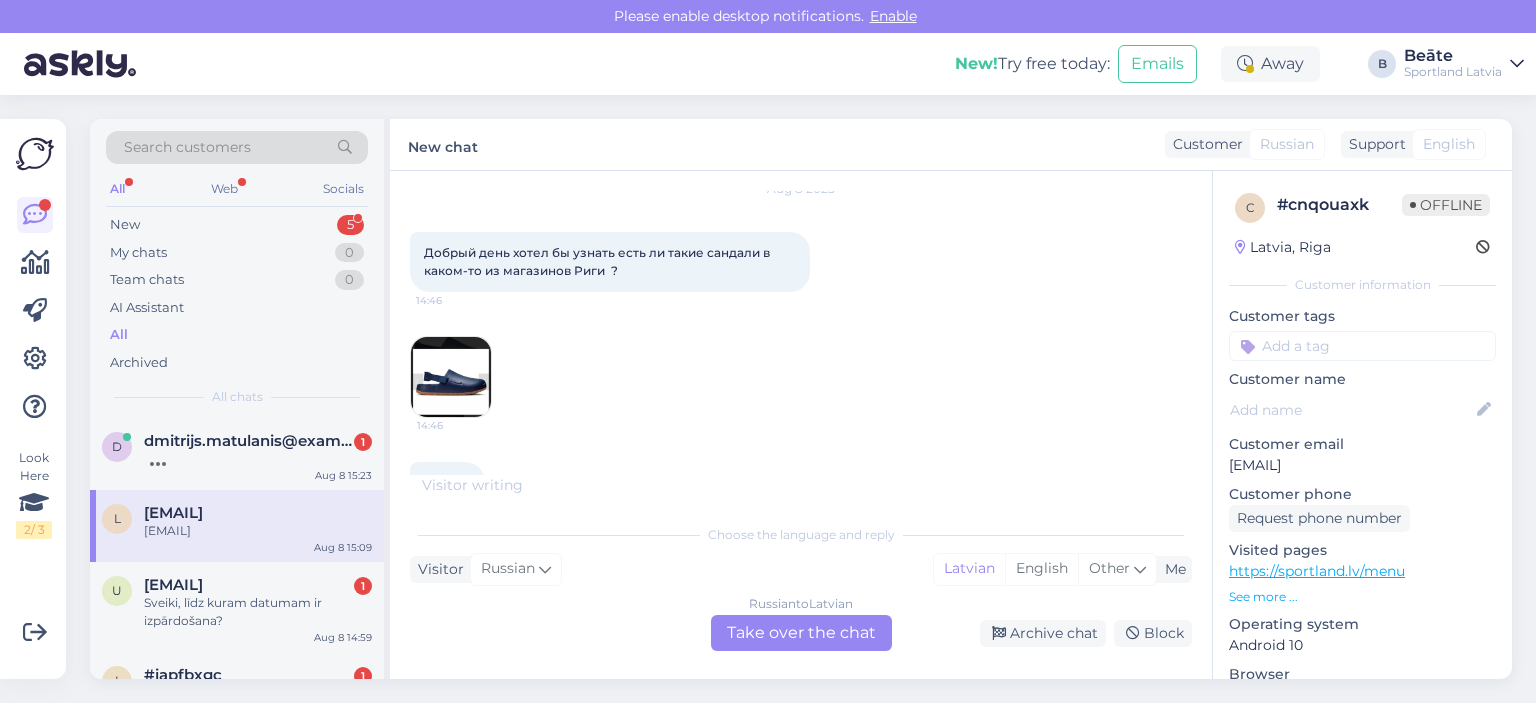 scroll, scrollTop: 100, scrollLeft: 0, axis: vertical 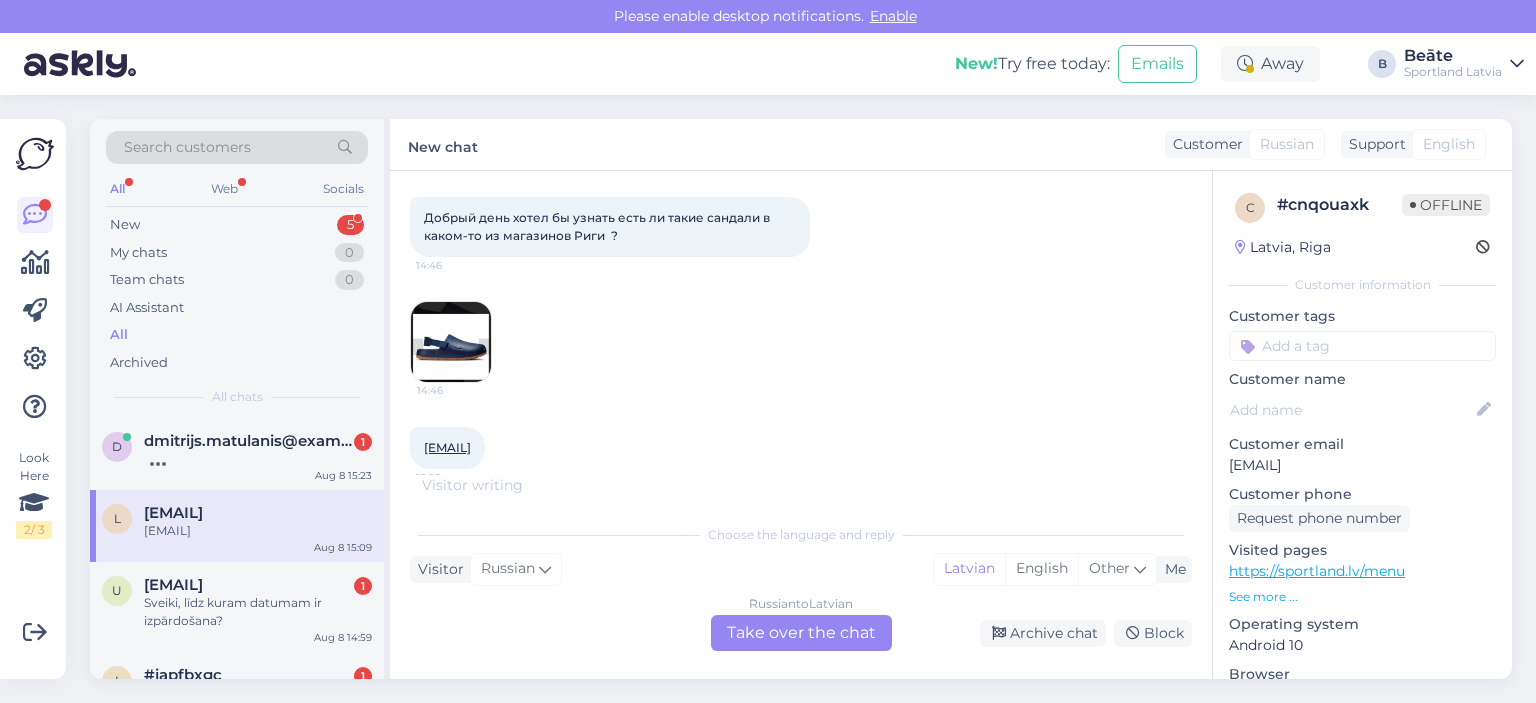 click at bounding box center [451, 342] 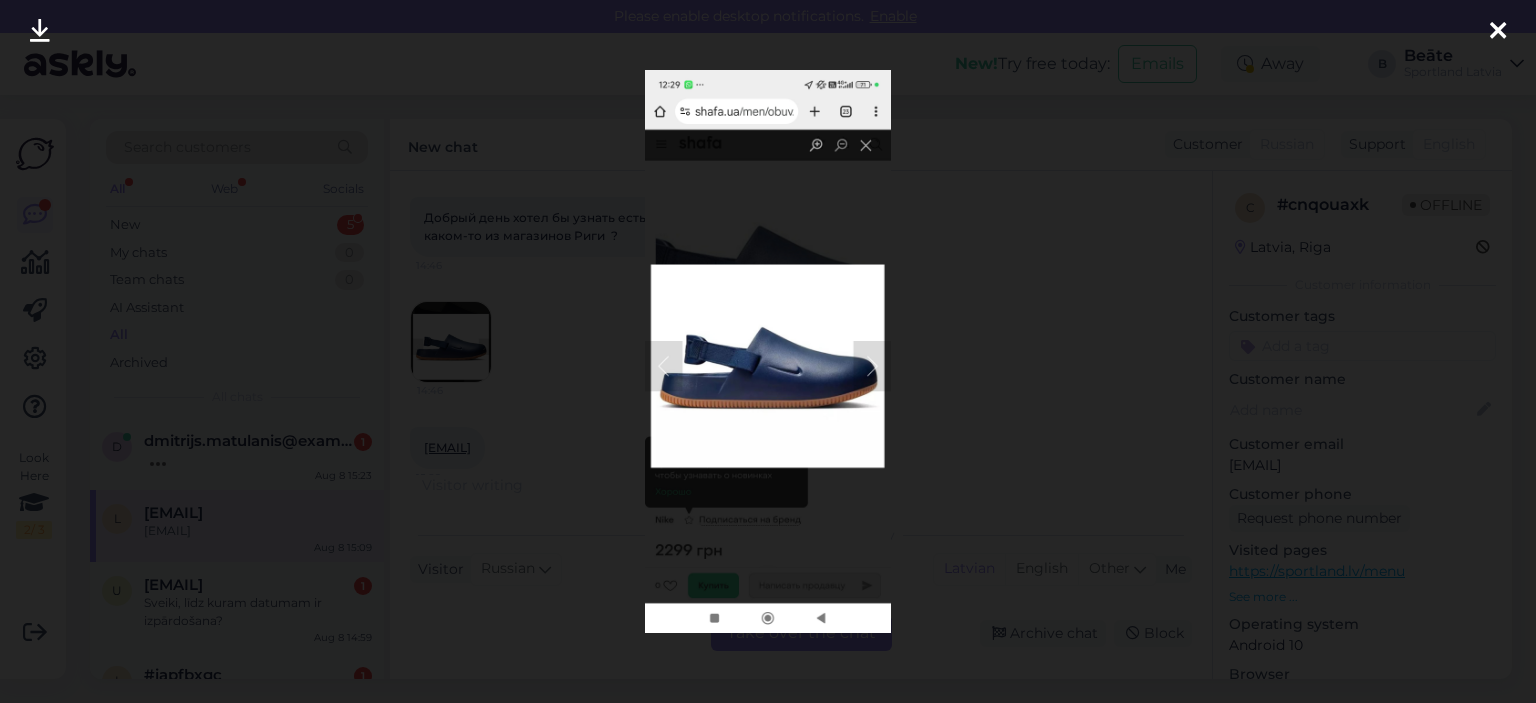 click at bounding box center (768, 351) 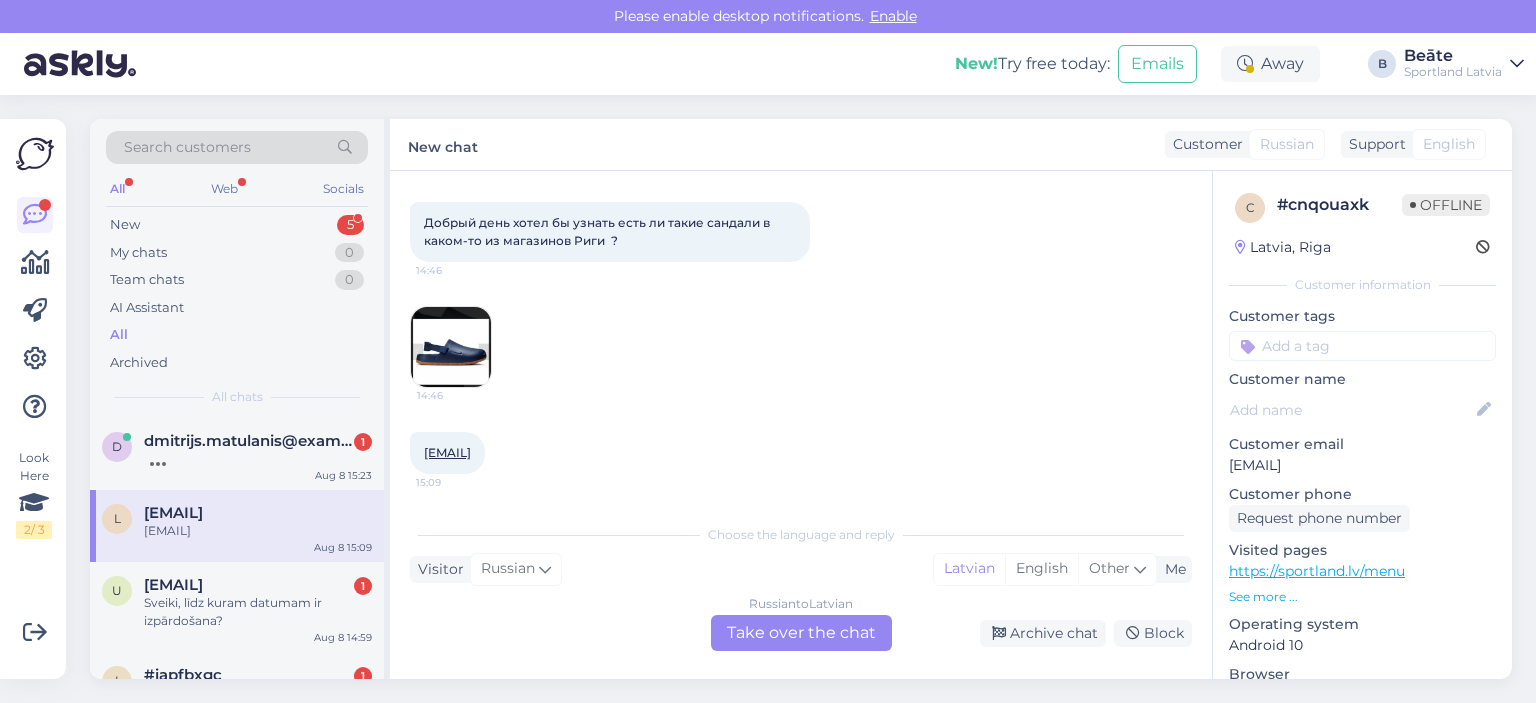 scroll, scrollTop: 94, scrollLeft: 0, axis: vertical 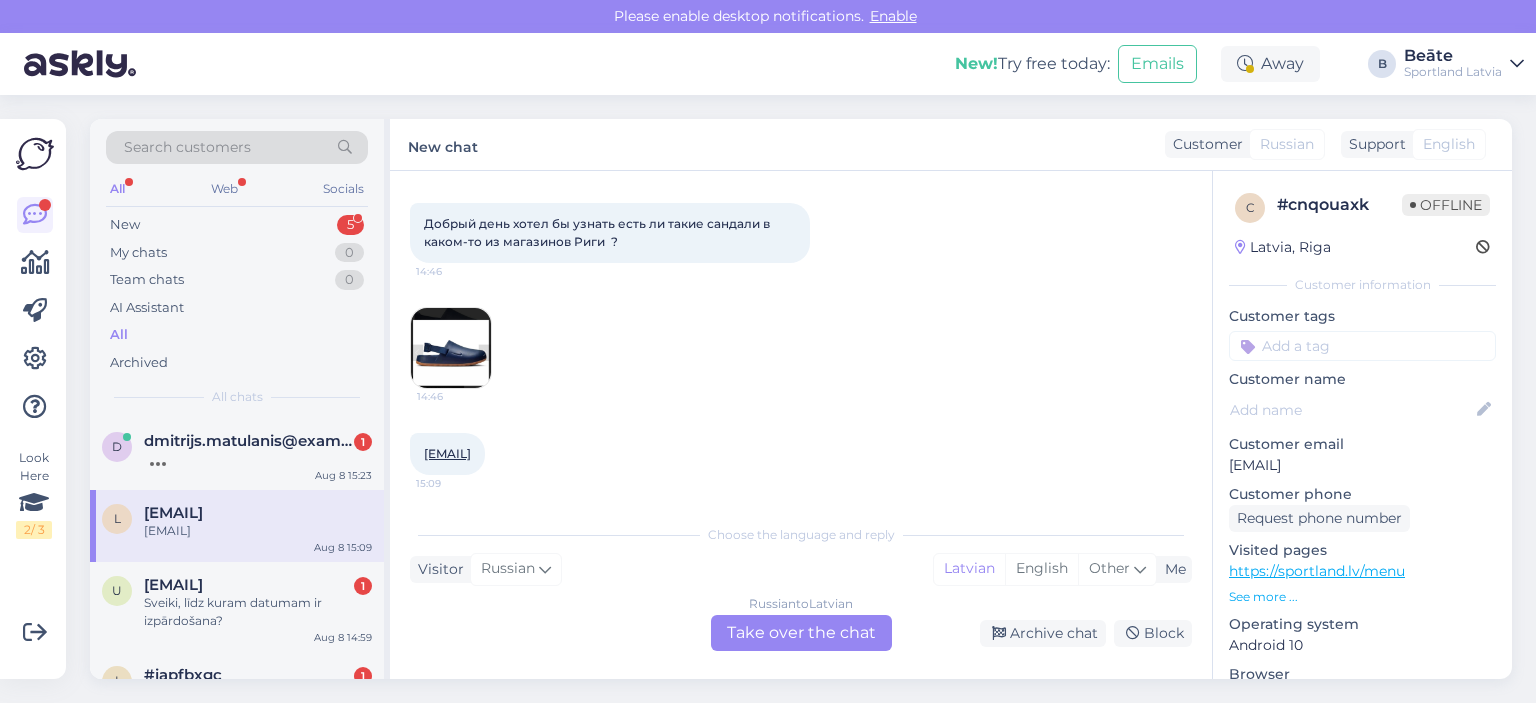 click at bounding box center [451, 348] 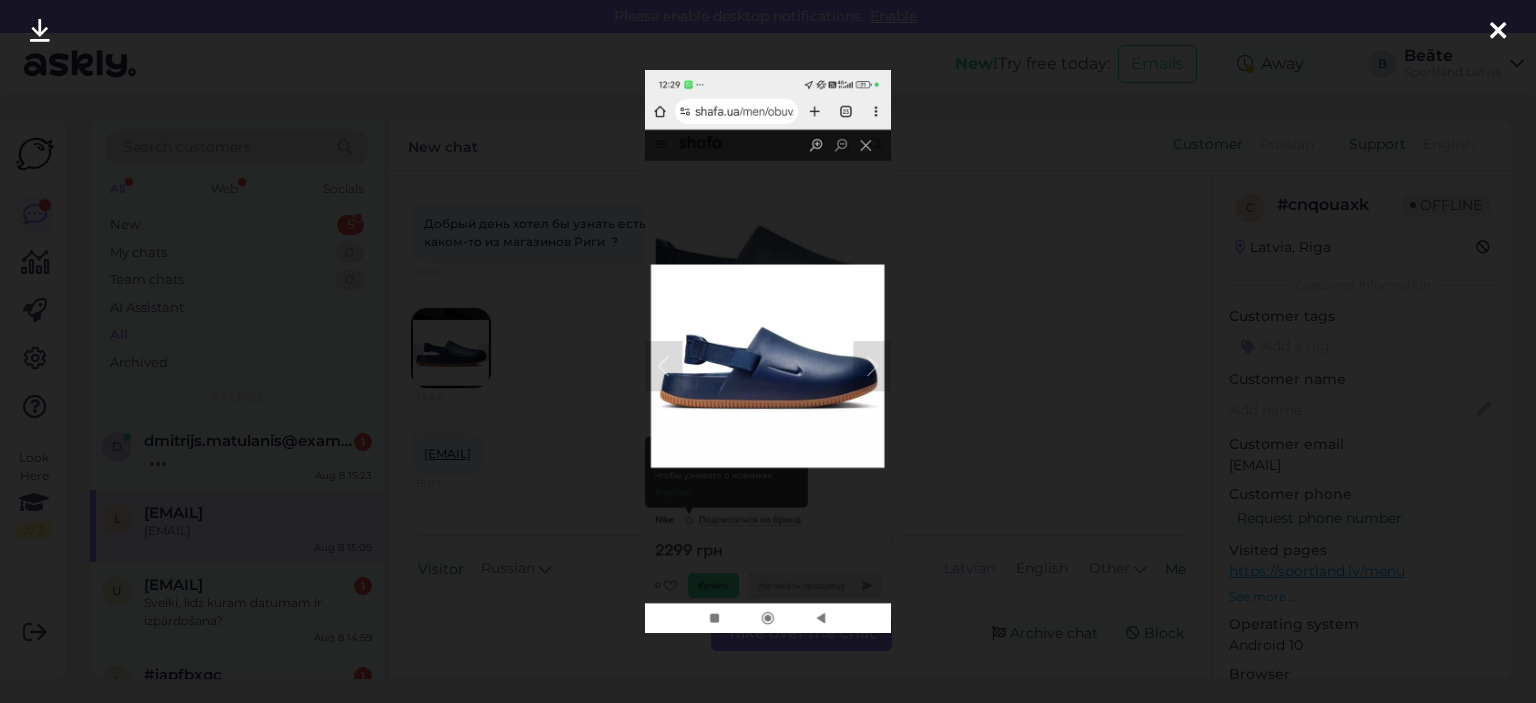 click at bounding box center [768, 351] 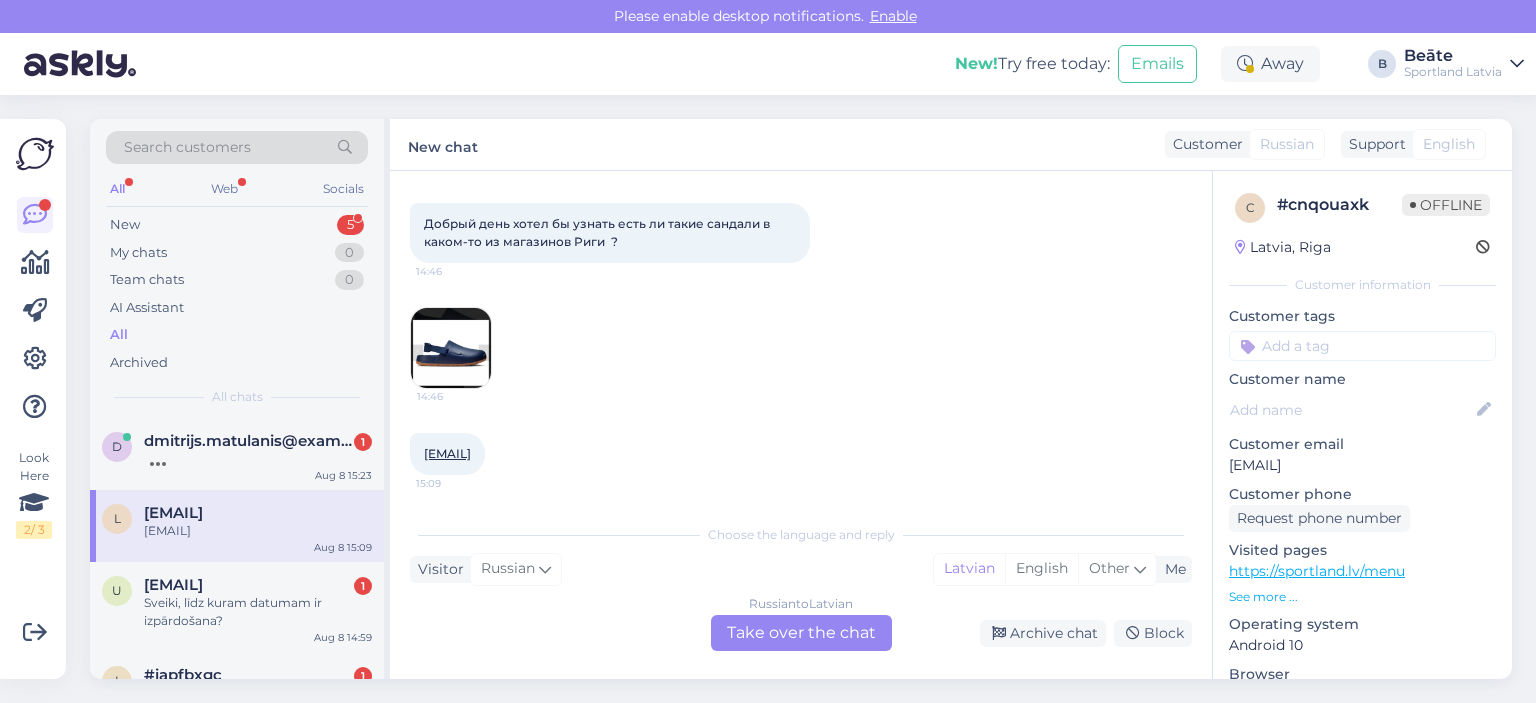 click on "Russian  to  Latvian Take over the chat" at bounding box center [801, 633] 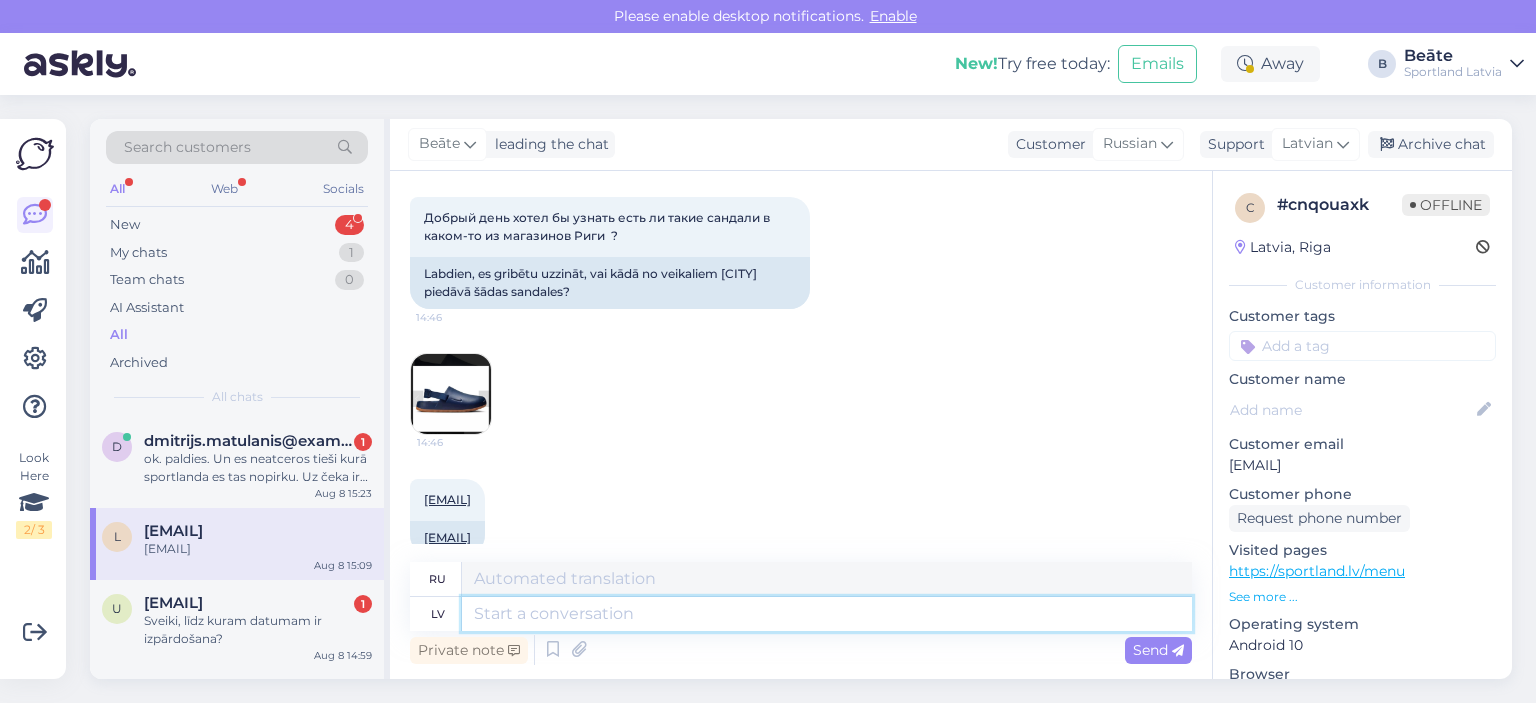 click at bounding box center (827, 614) 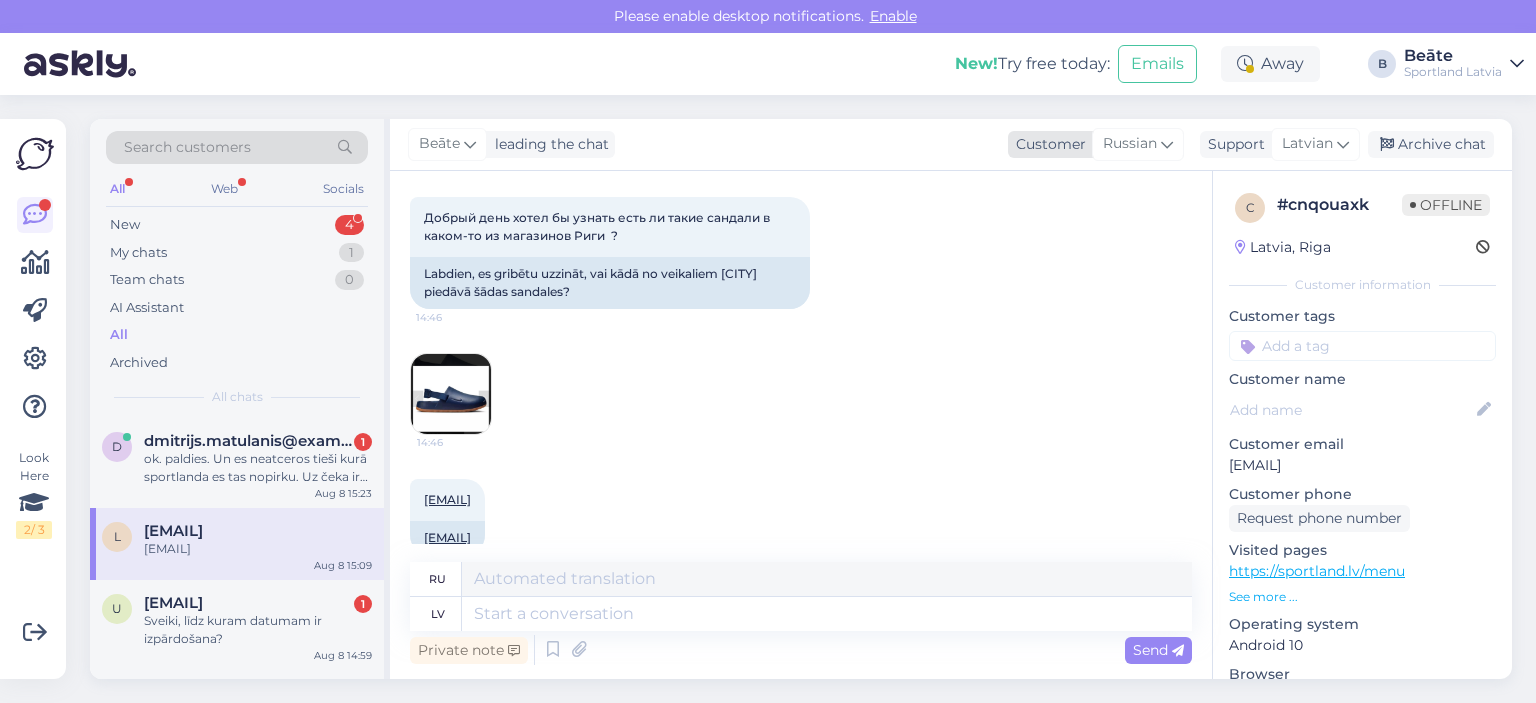 click at bounding box center [1167, 144] 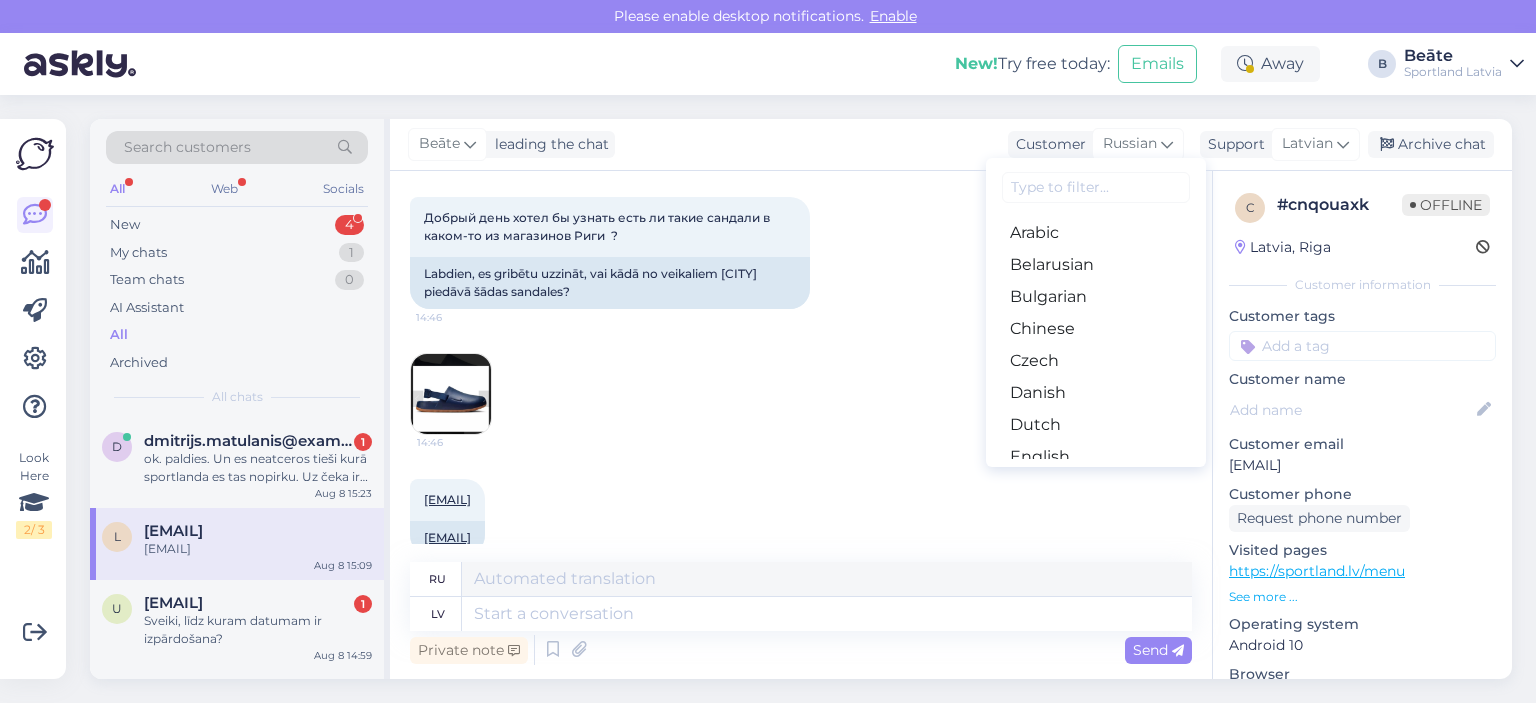 click on "Latvian" at bounding box center [1096, 809] 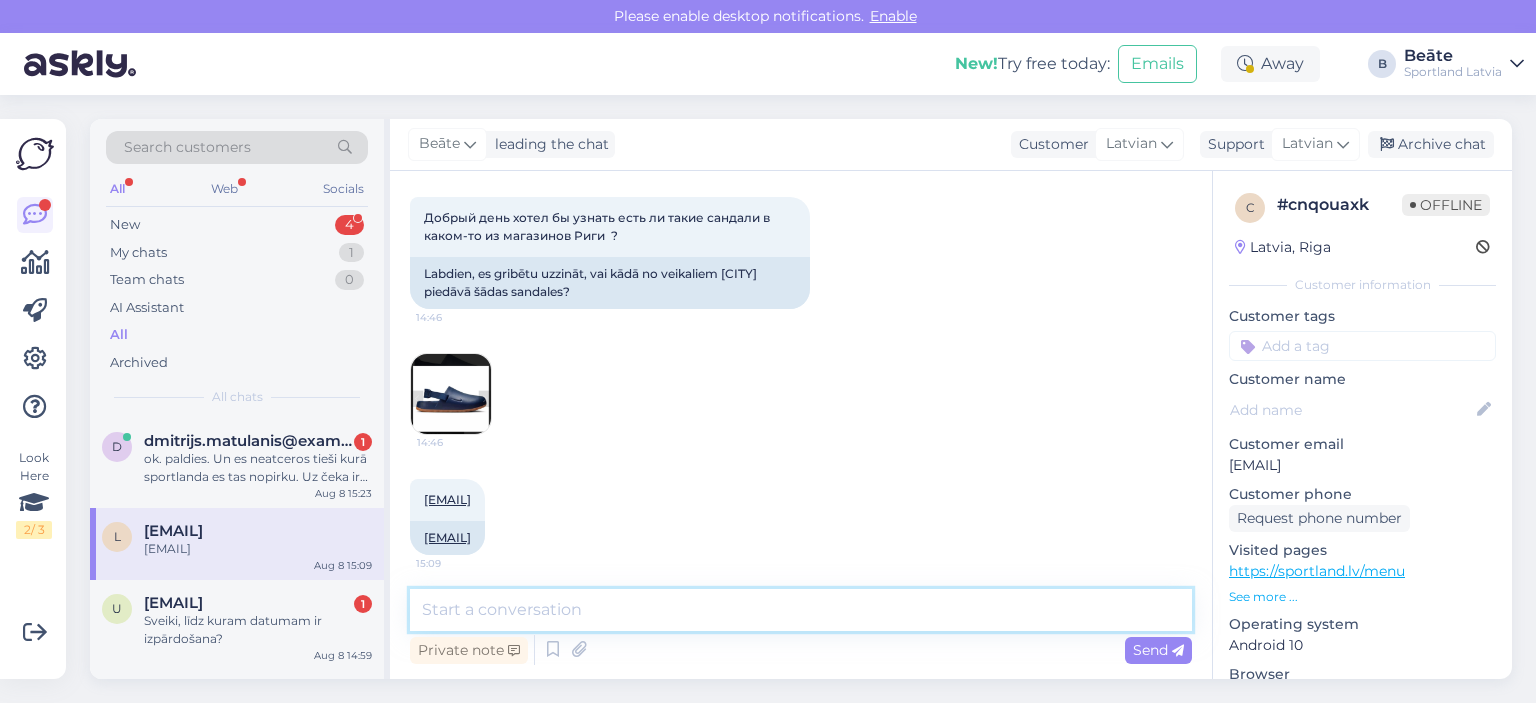click at bounding box center [801, 610] 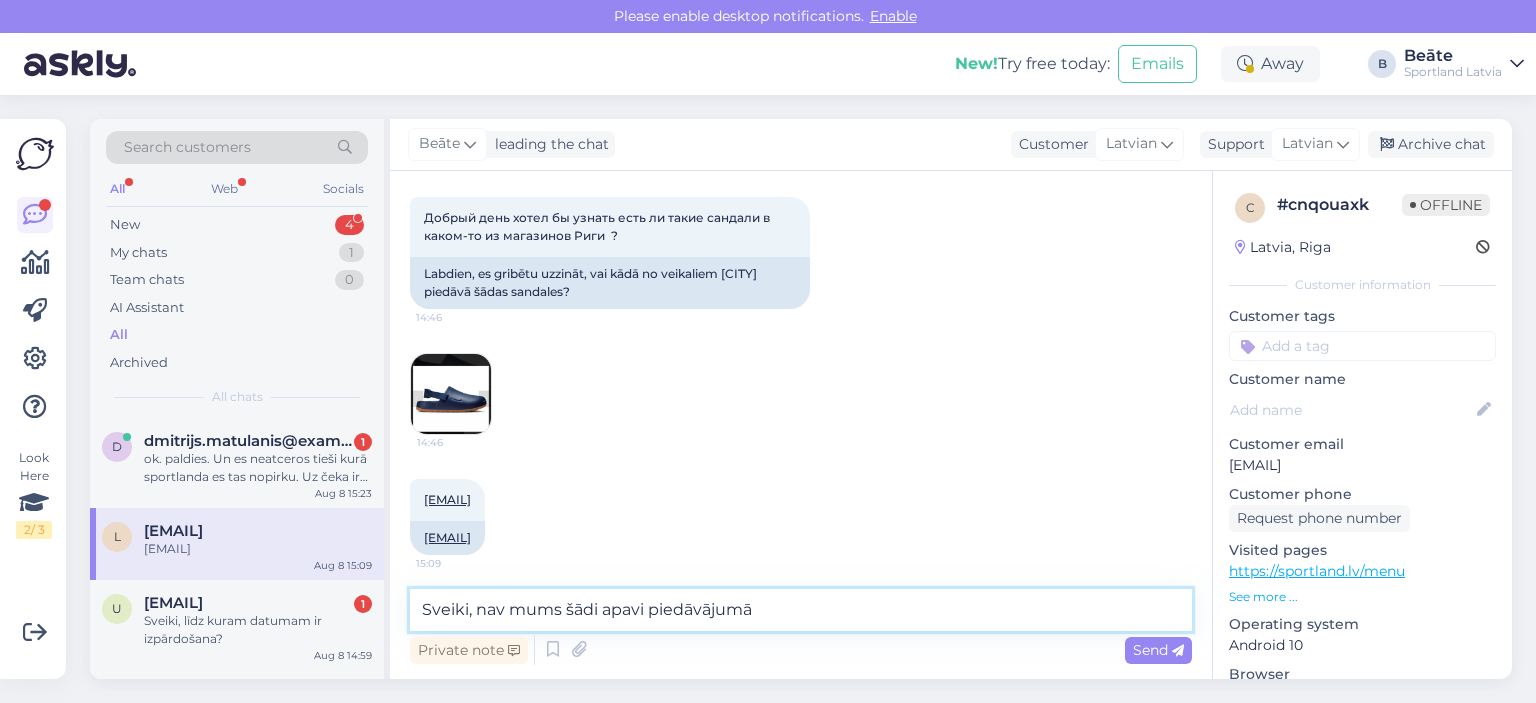 type on "Sveiki, nav mums šādi apavi piedāvājumā." 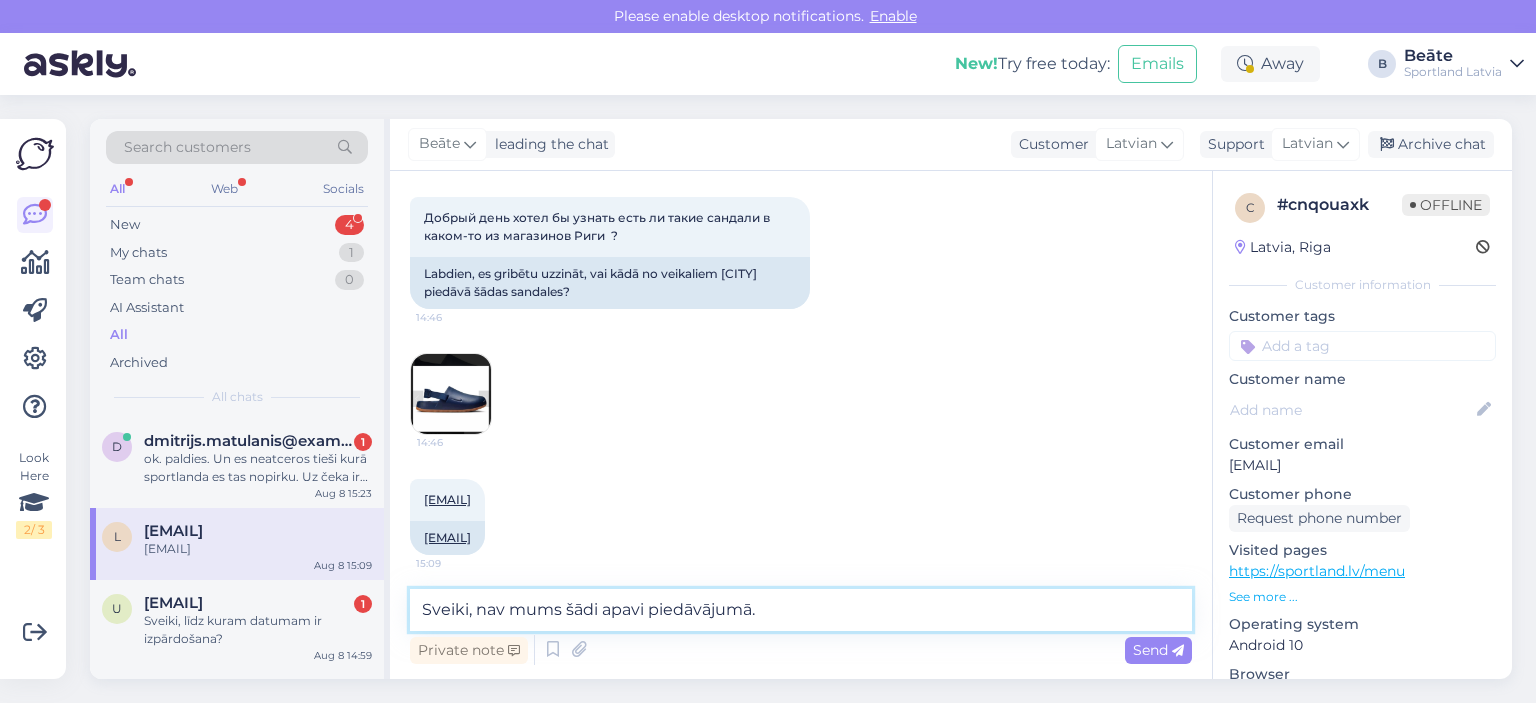 type 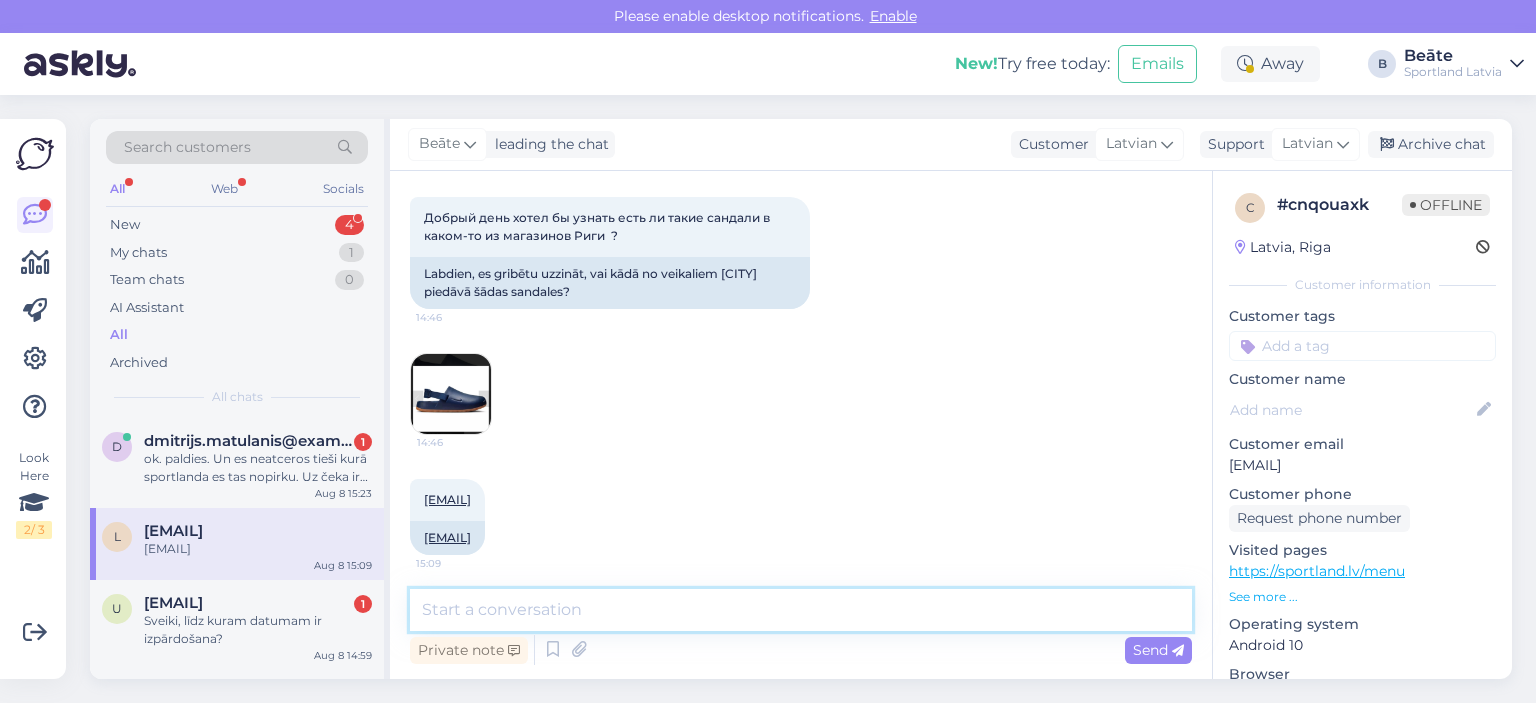 scroll, scrollTop: 192, scrollLeft: 0, axis: vertical 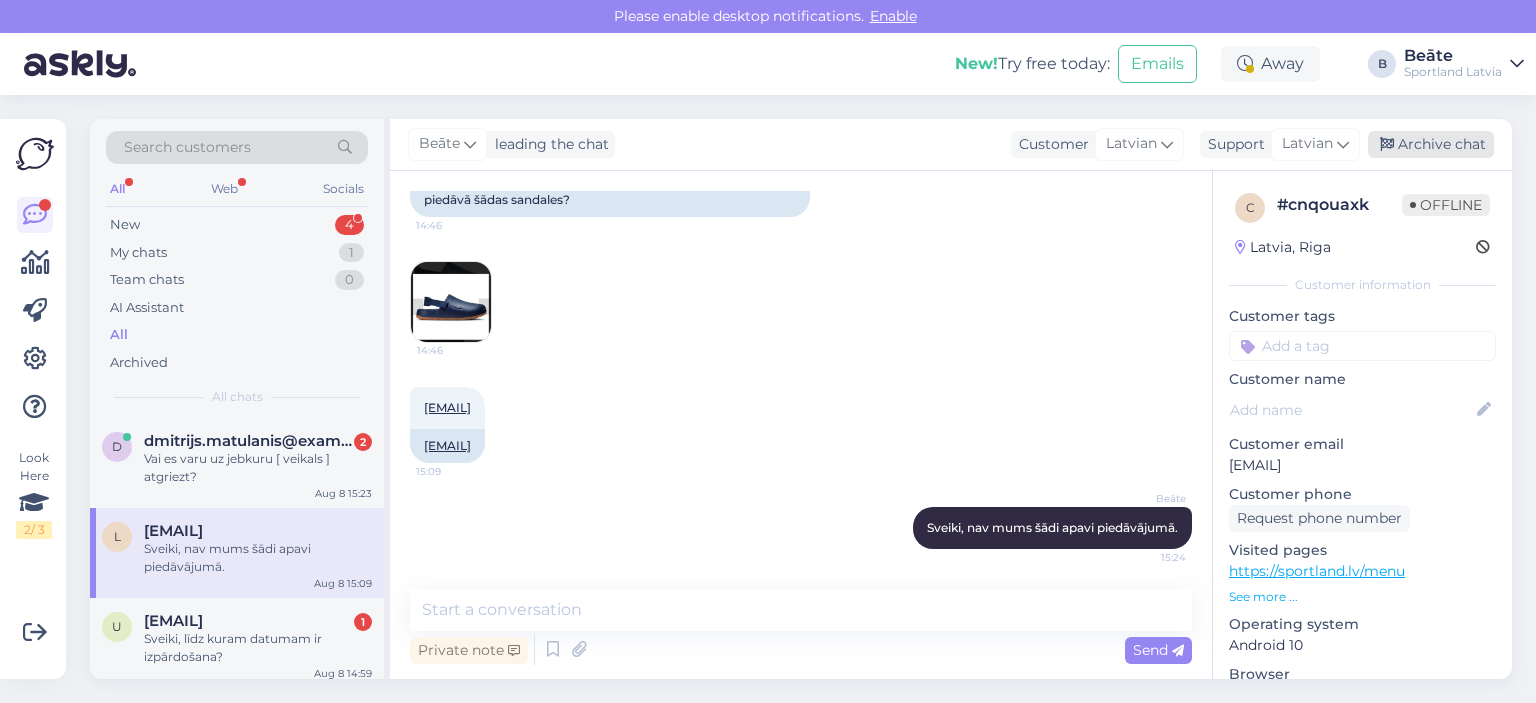 click on "Archive chat" at bounding box center [1431, 144] 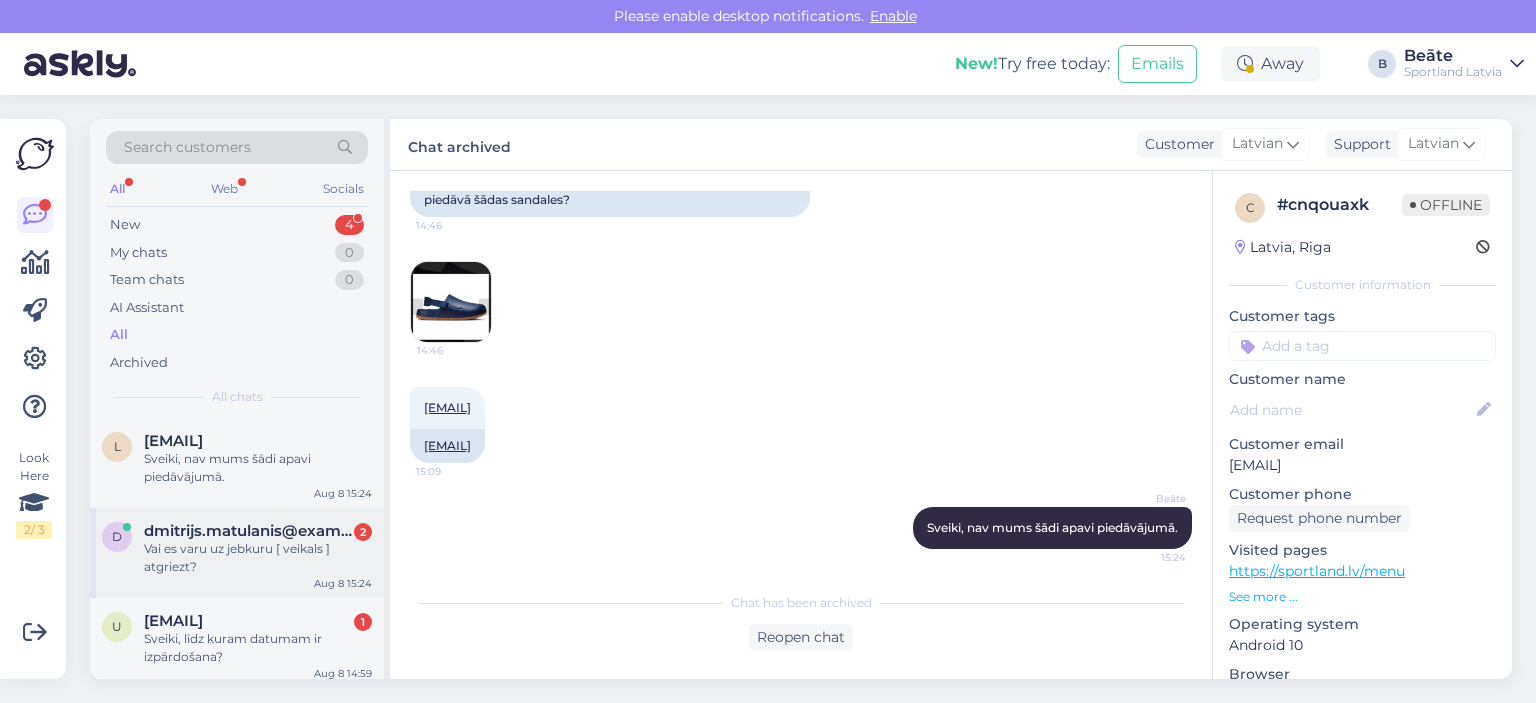 click on "Vai es varu uz jebkuru [ veikals ] atgriezt?" at bounding box center [258, 558] 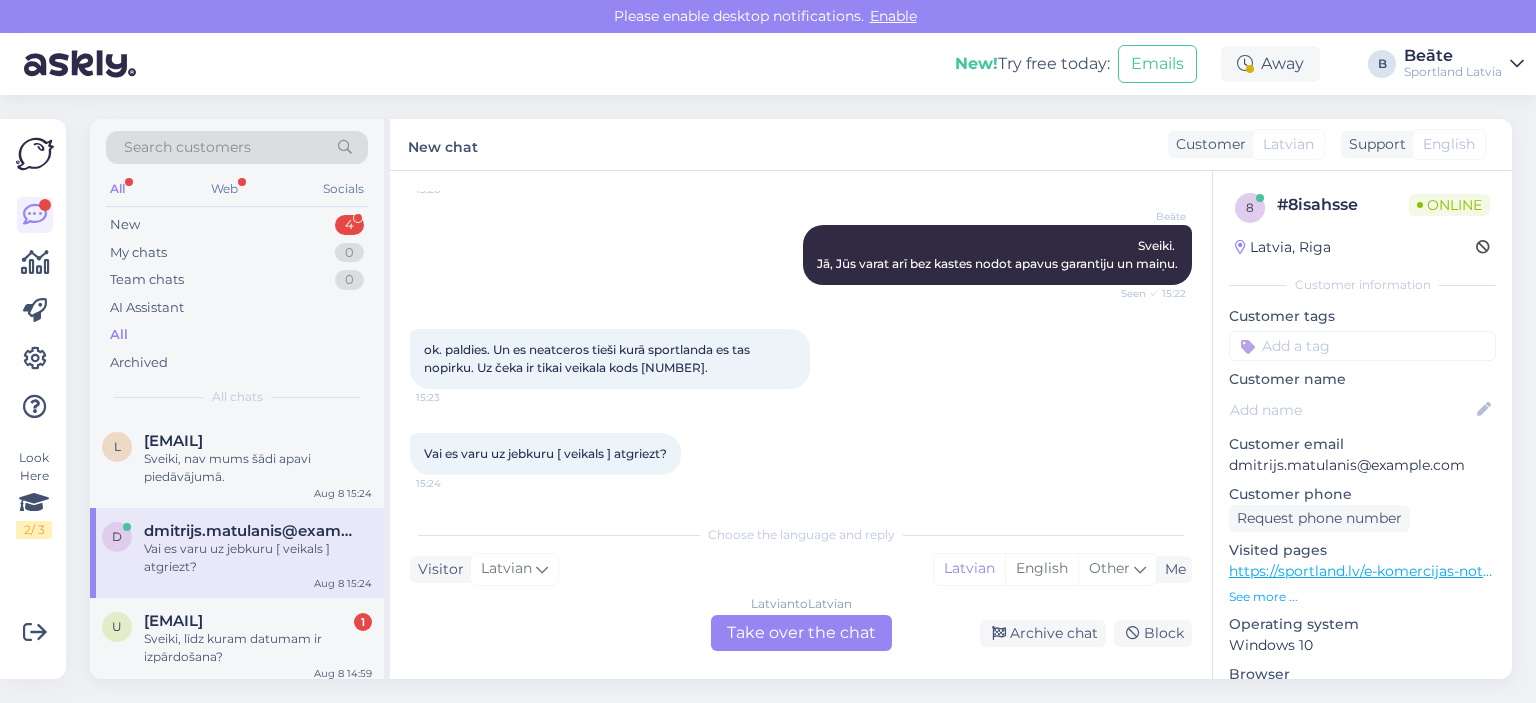 click on "Latvian  to  Latvian Take over the chat" at bounding box center [801, 633] 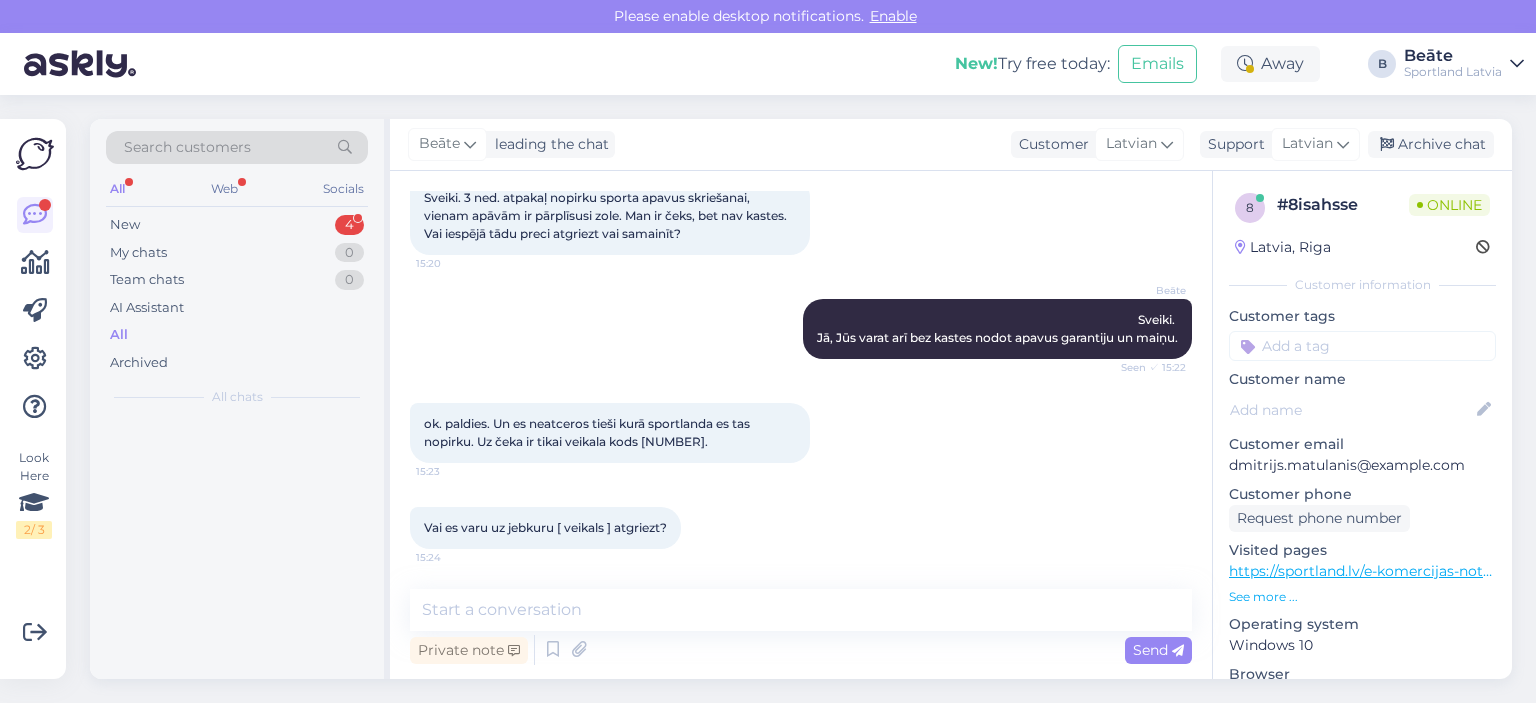 scroll, scrollTop: 120, scrollLeft: 0, axis: vertical 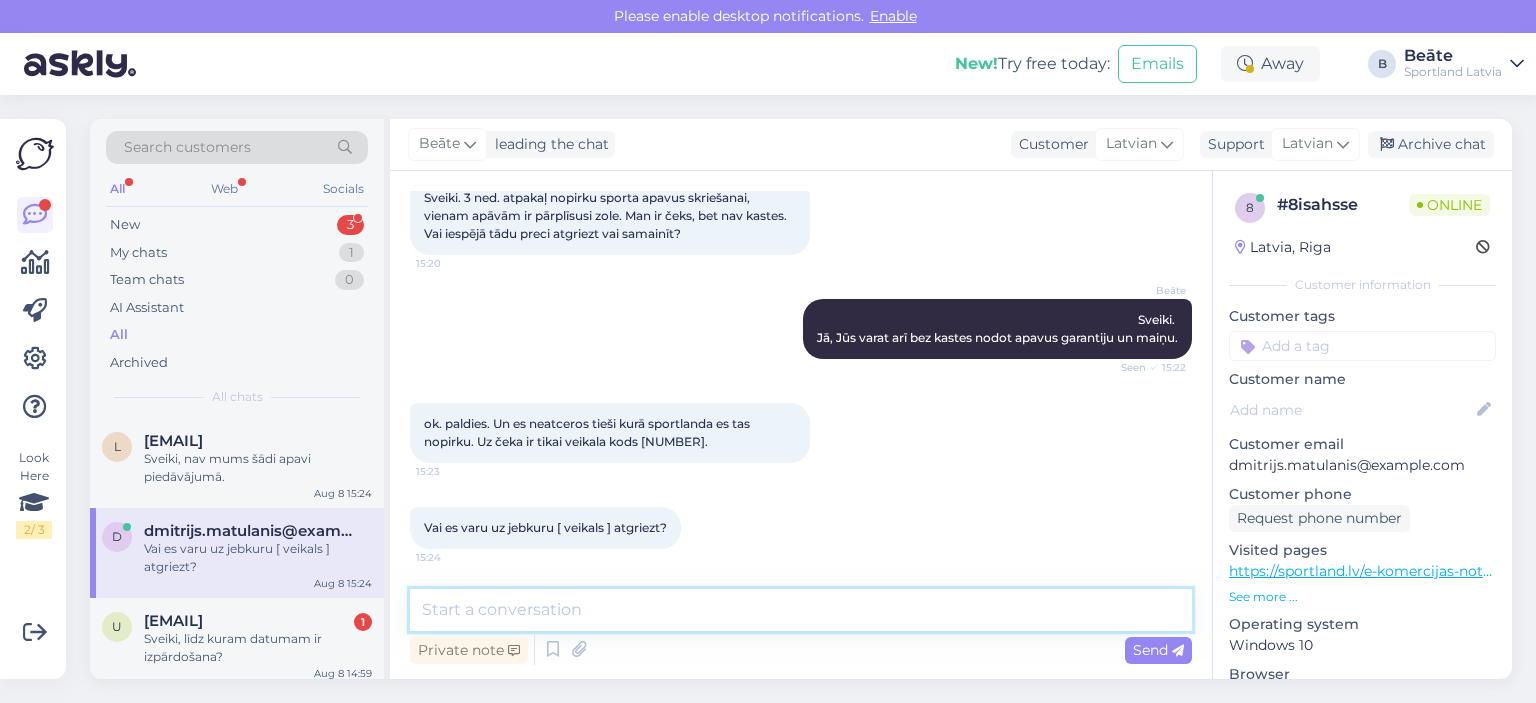 click at bounding box center (801, 610) 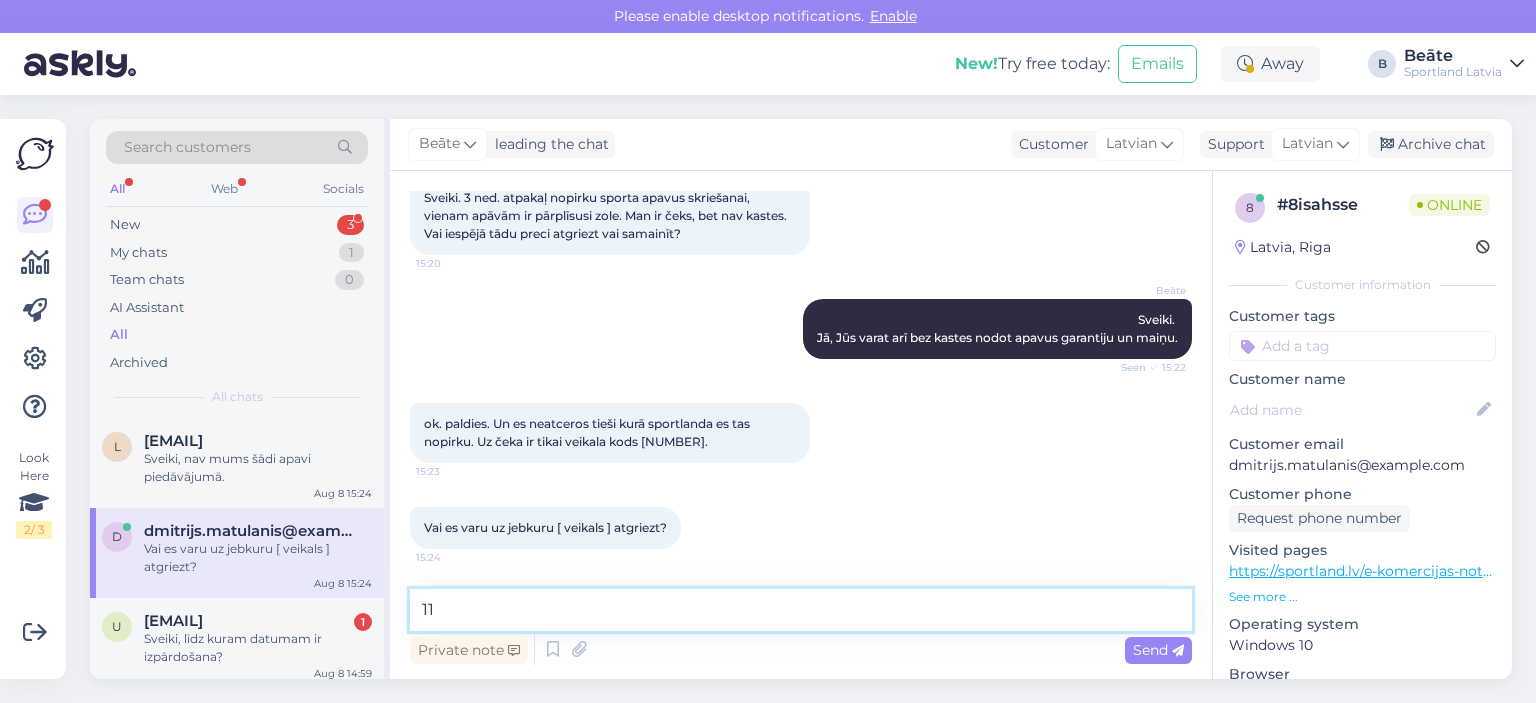 type on "1" 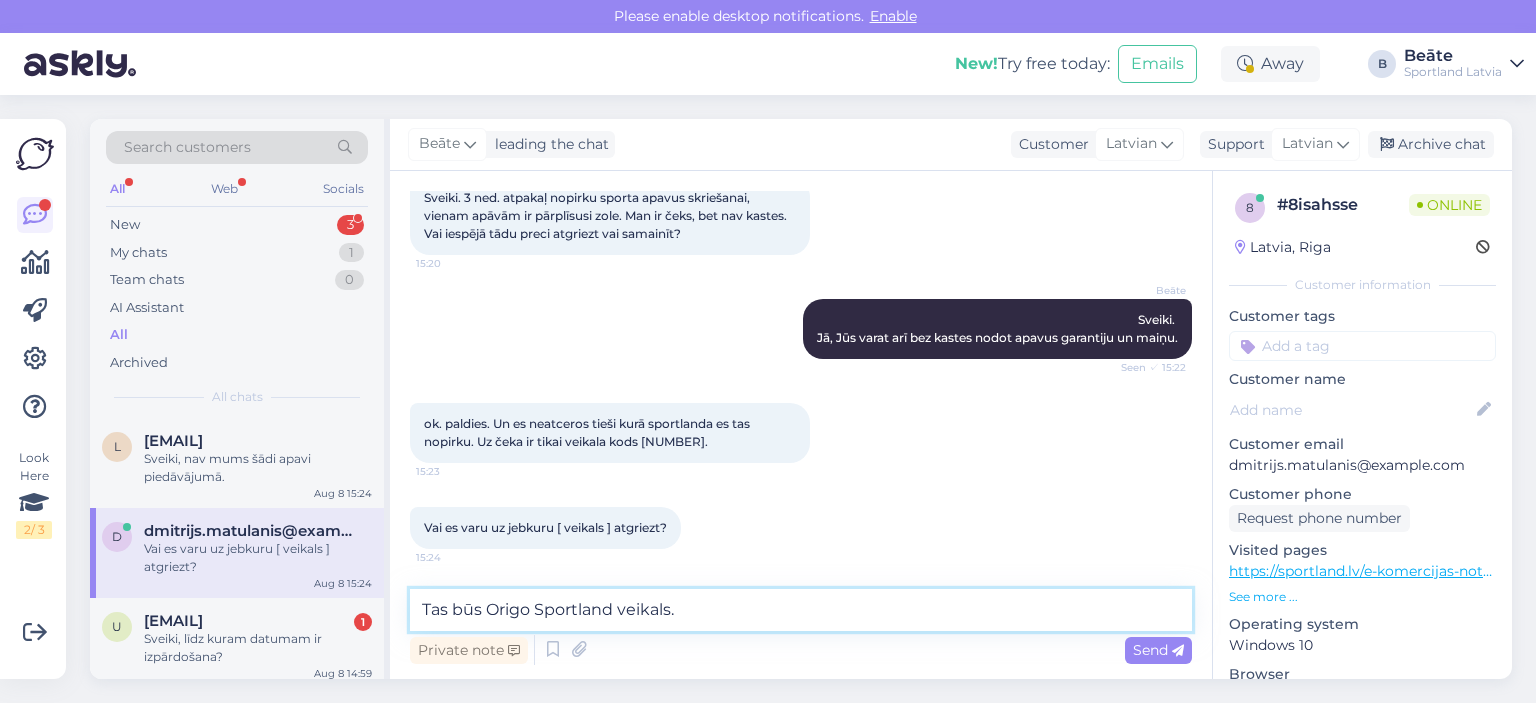 scroll, scrollTop: 144, scrollLeft: 0, axis: vertical 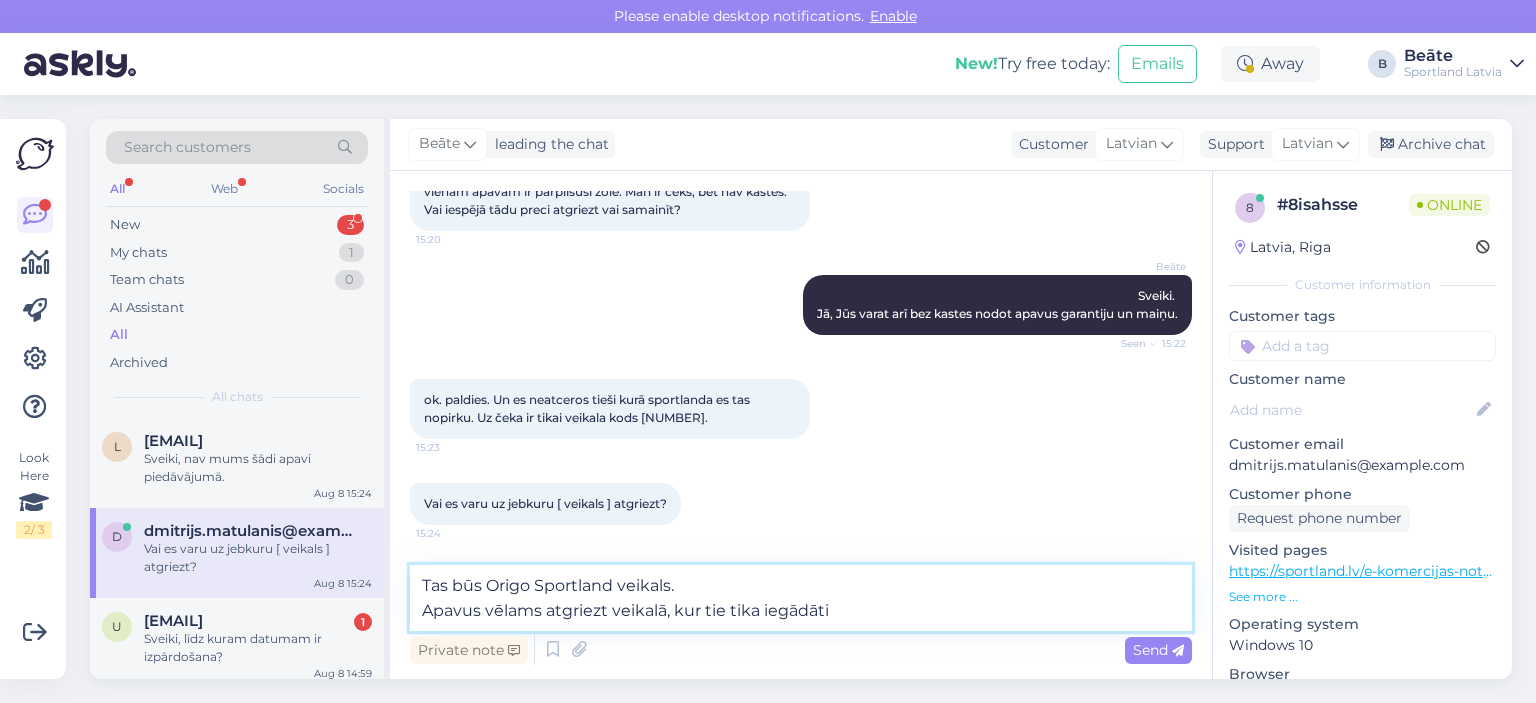 type on "Tas būs [ veikals ] veikals.
Apavus vēlams atgriezt veikalā, kur tie tika iegādāti." 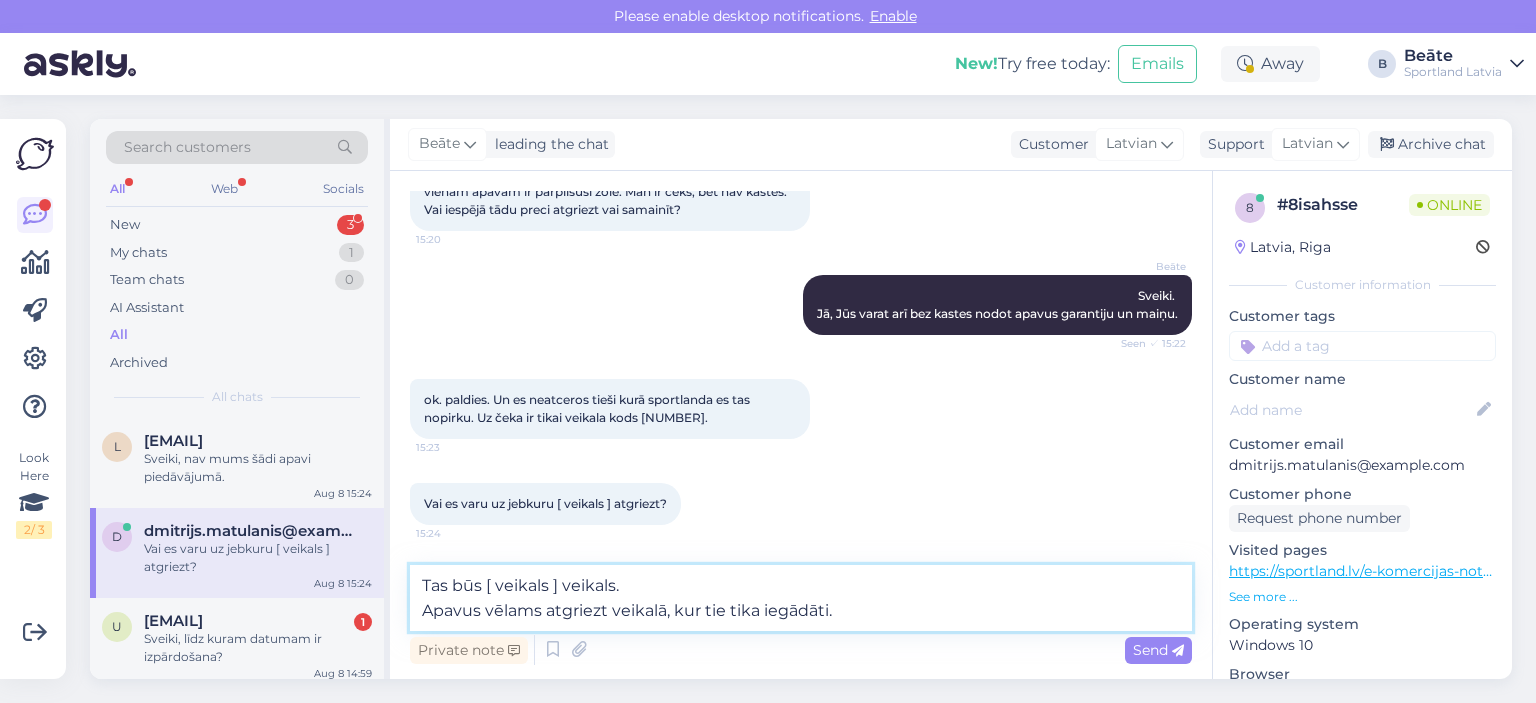 type 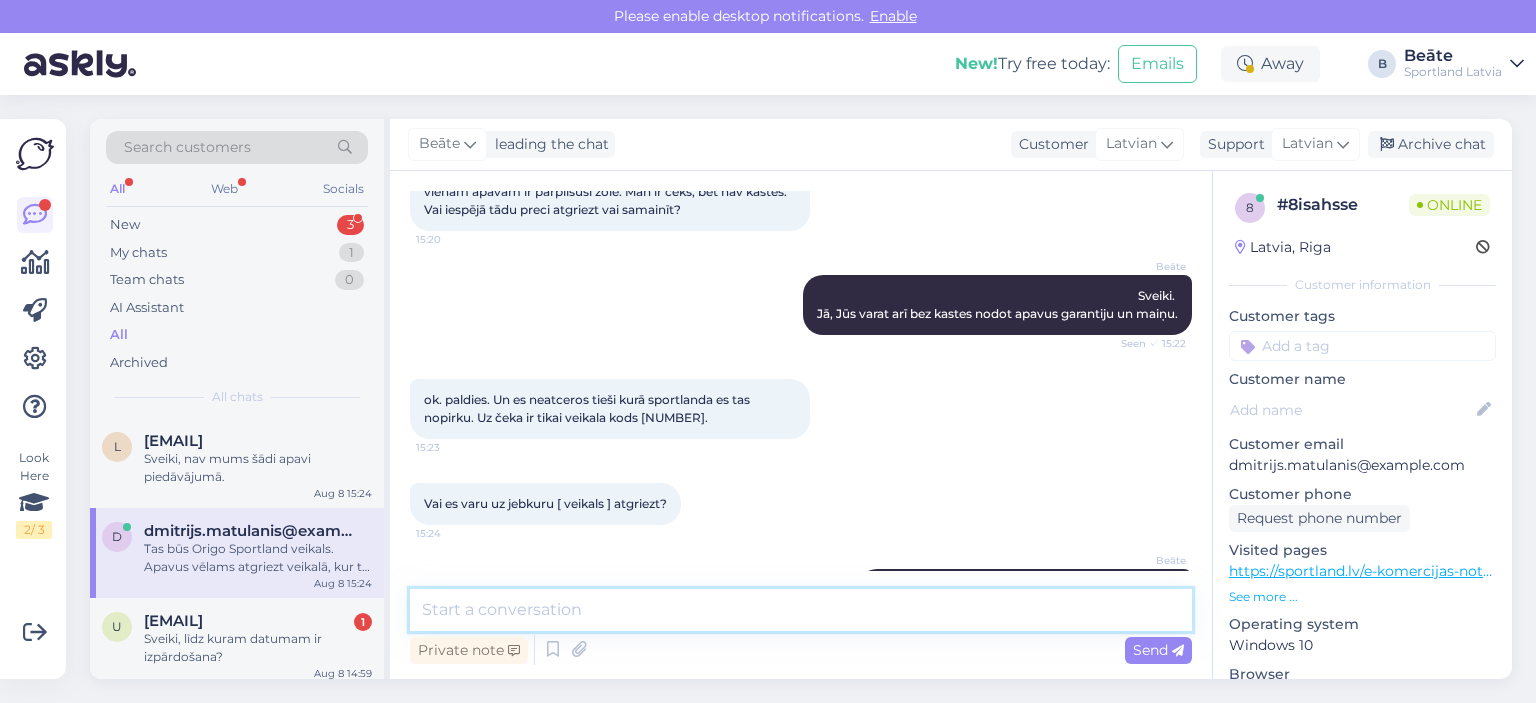 scroll, scrollTop: 224, scrollLeft: 0, axis: vertical 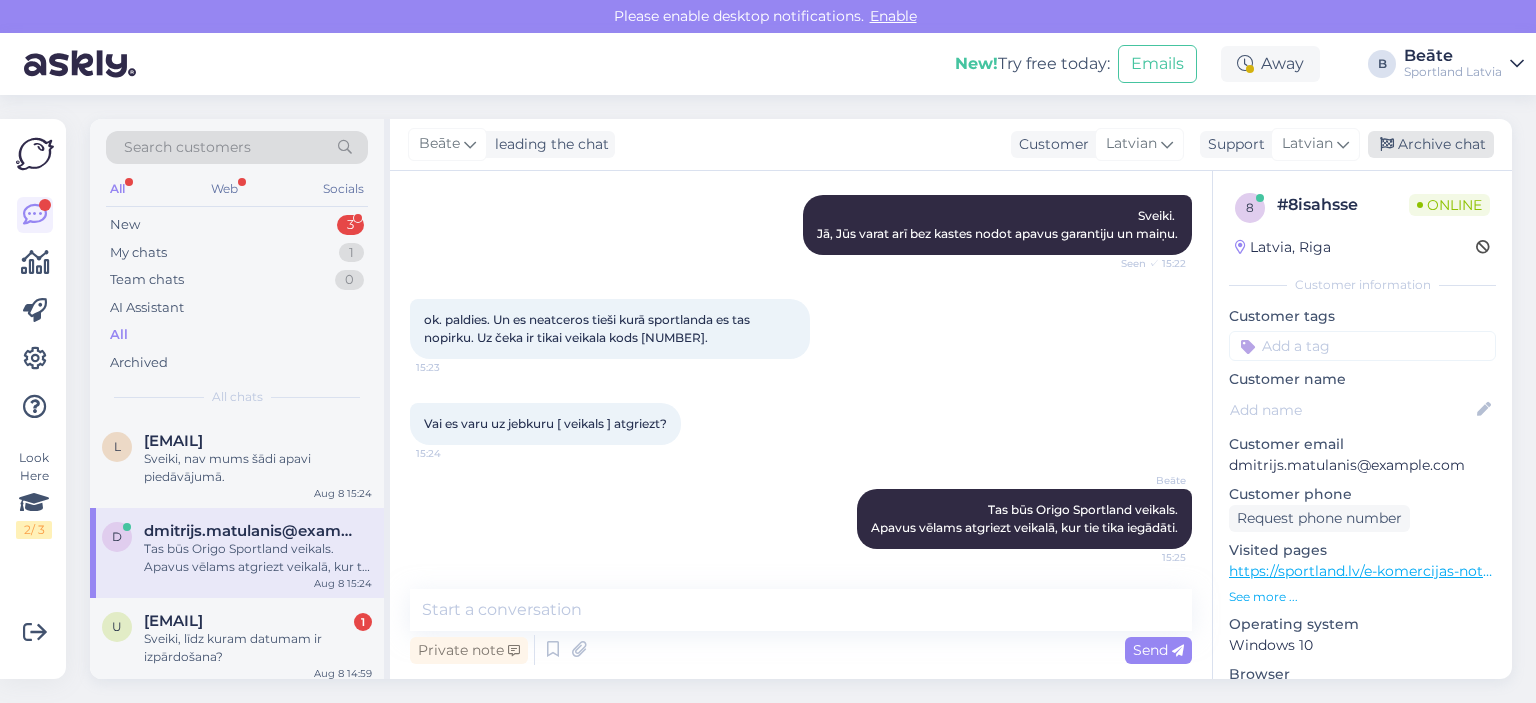 click on "Archive chat" at bounding box center (1431, 144) 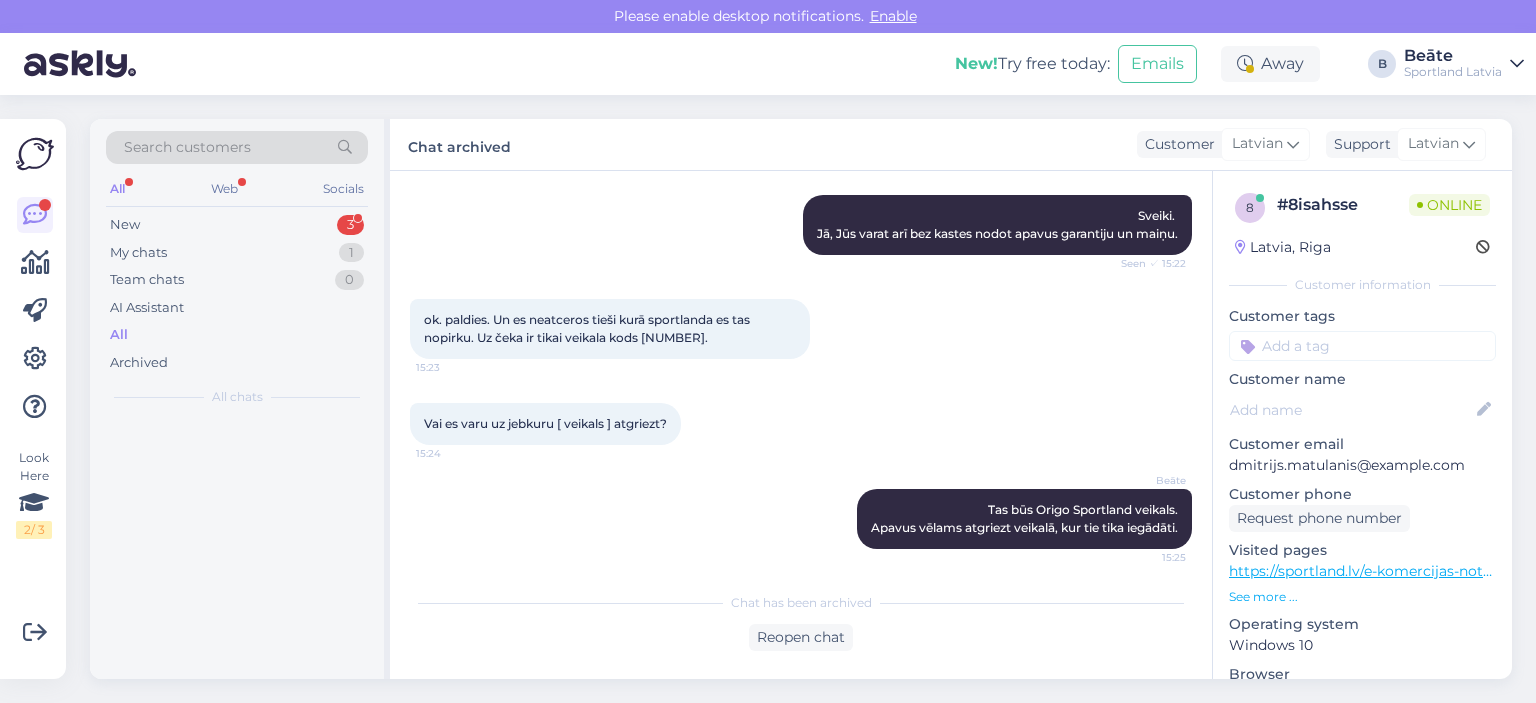 scroll, scrollTop: 230, scrollLeft: 0, axis: vertical 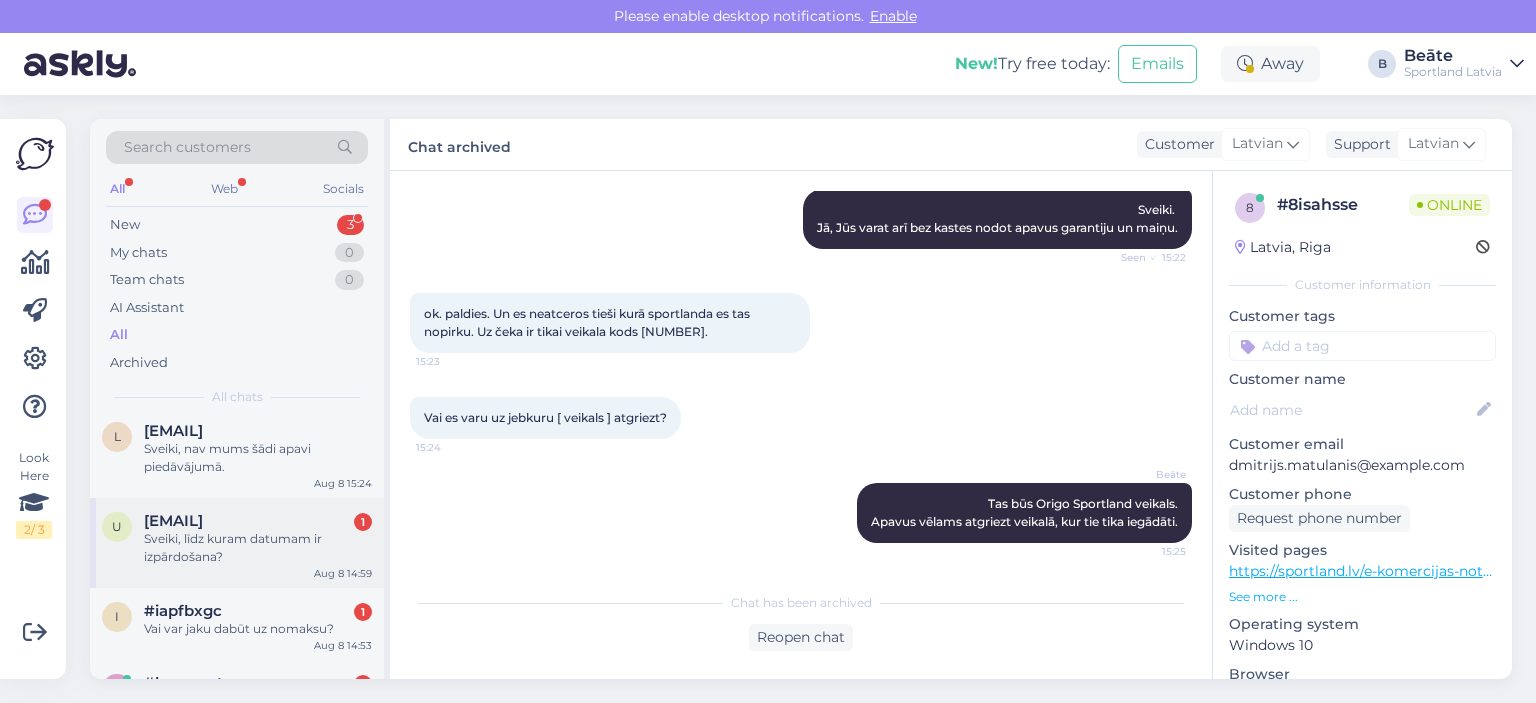 click on "[EMAIL] 1 Sveiki, līdz kuram datumam ir izpārdošana? [MONTH] [DAY] [TIME]" at bounding box center [237, 543] 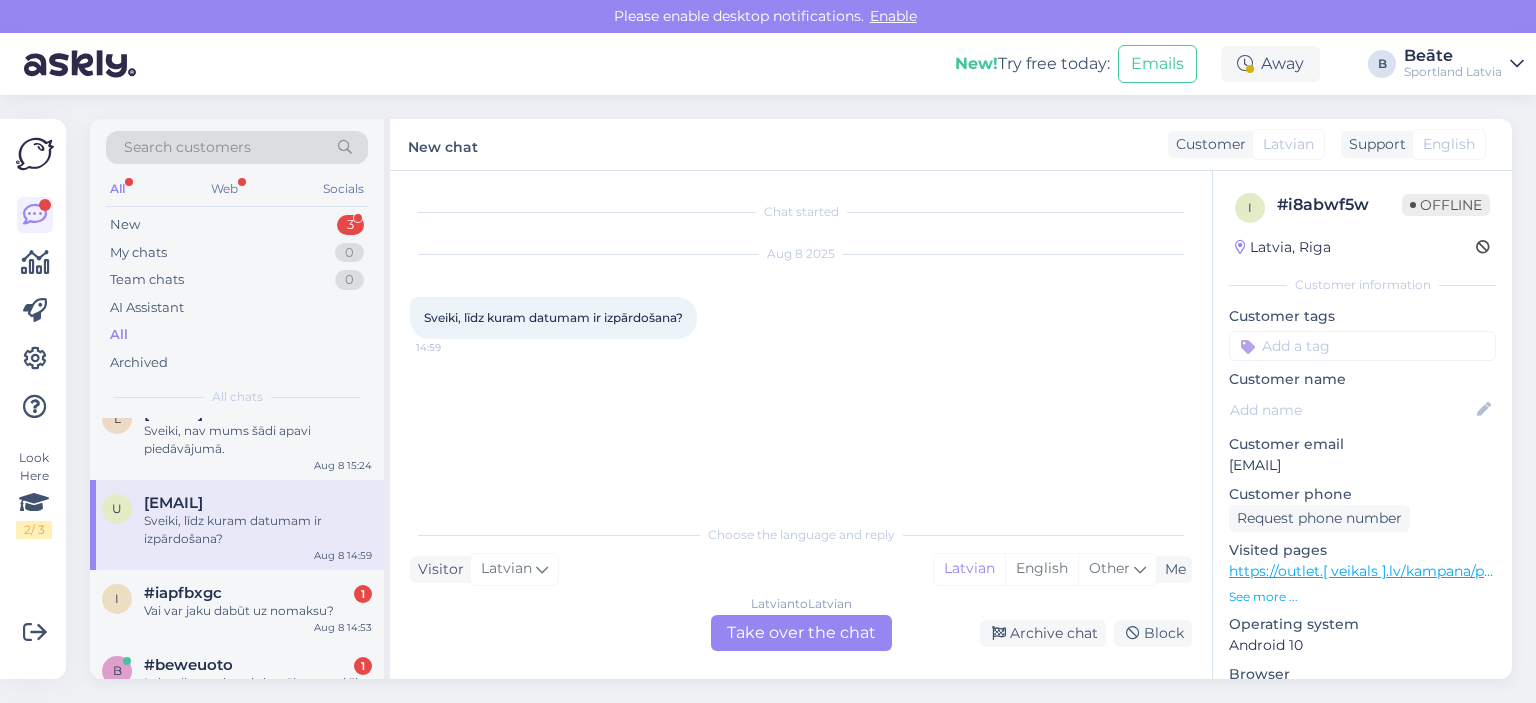 scroll, scrollTop: 82, scrollLeft: 0, axis: vertical 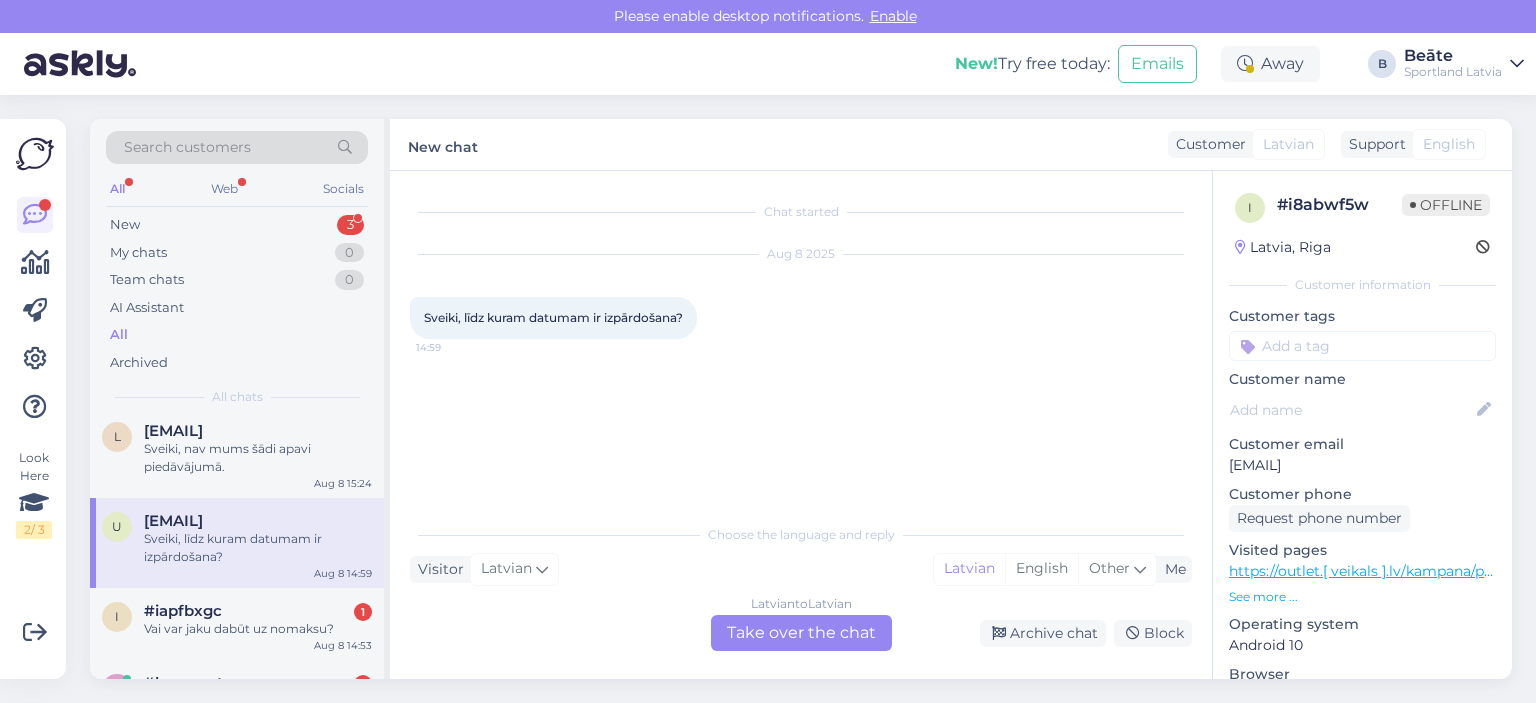 click on "Latvian  to  Latvian Take over the chat" at bounding box center (801, 633) 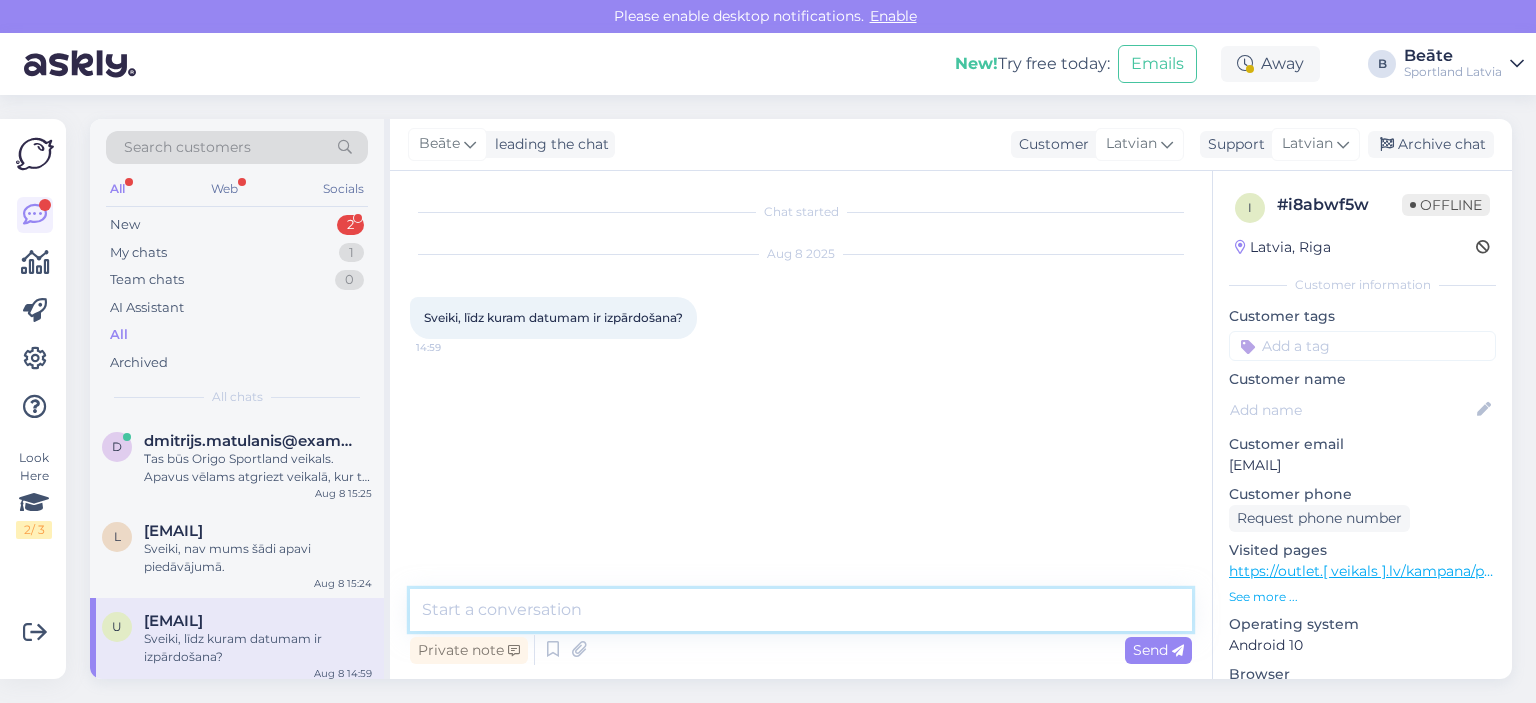 drag, startPoint x: 826, startPoint y: 630, endPoint x: 798, endPoint y: 620, distance: 29.732138 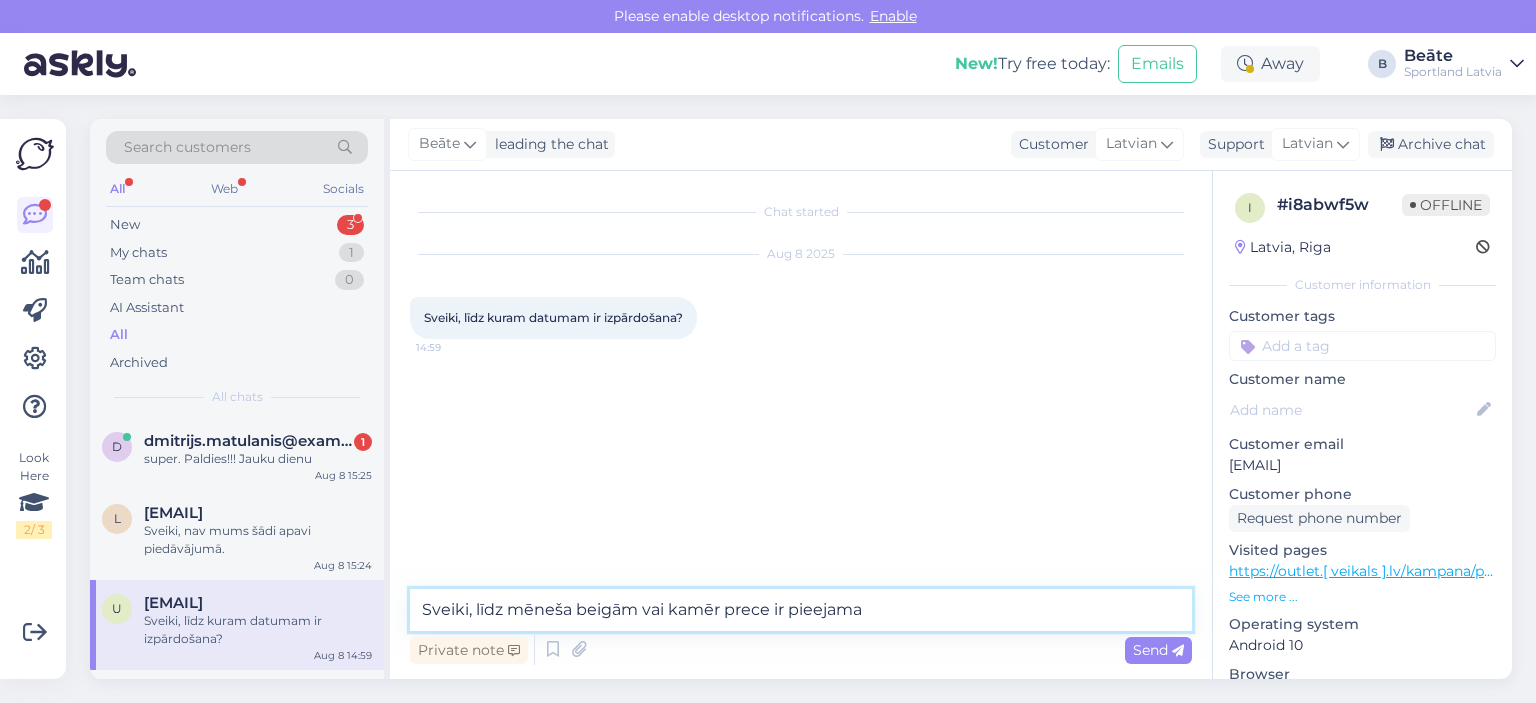 type on "Sveiki, līdz mēneša beigām vai kamēr prece ir pieejama." 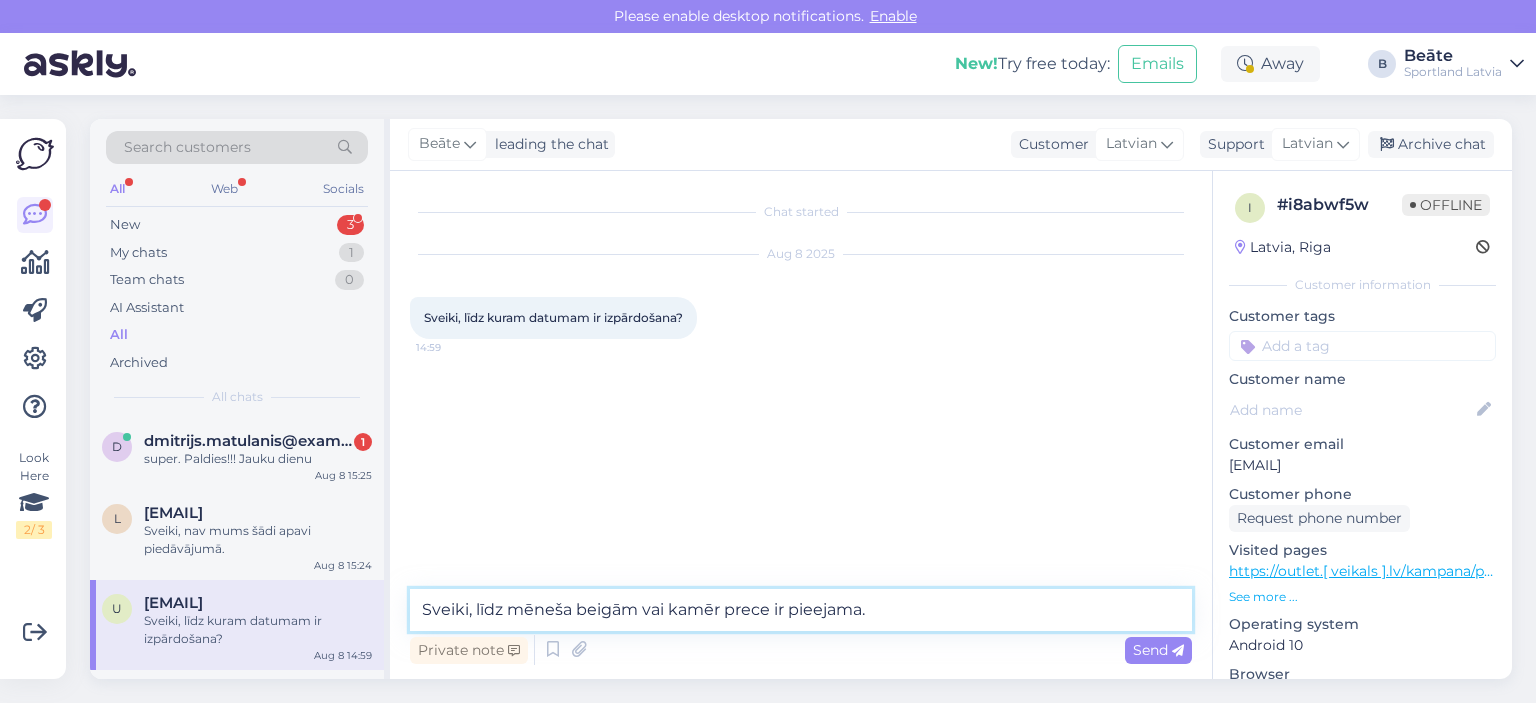 type 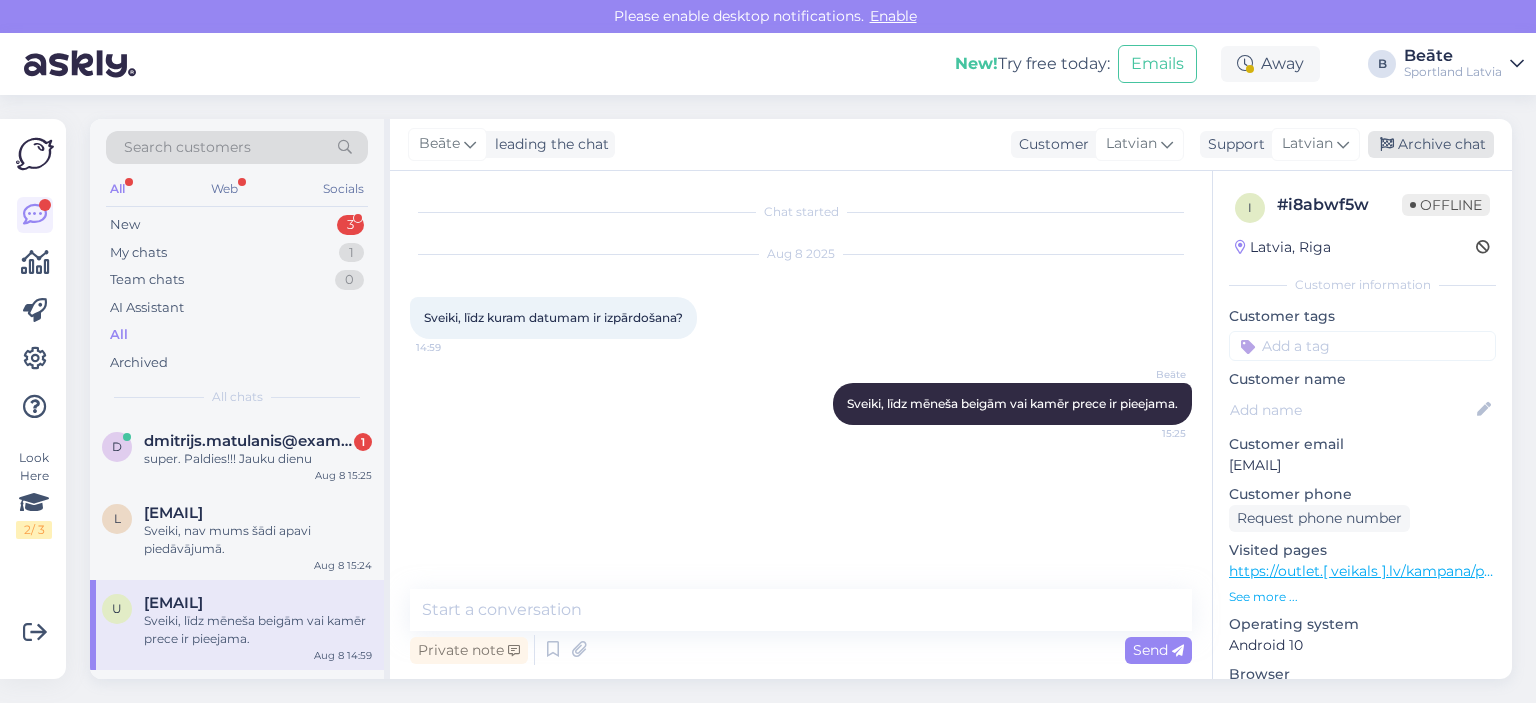 click at bounding box center [1387, 145] 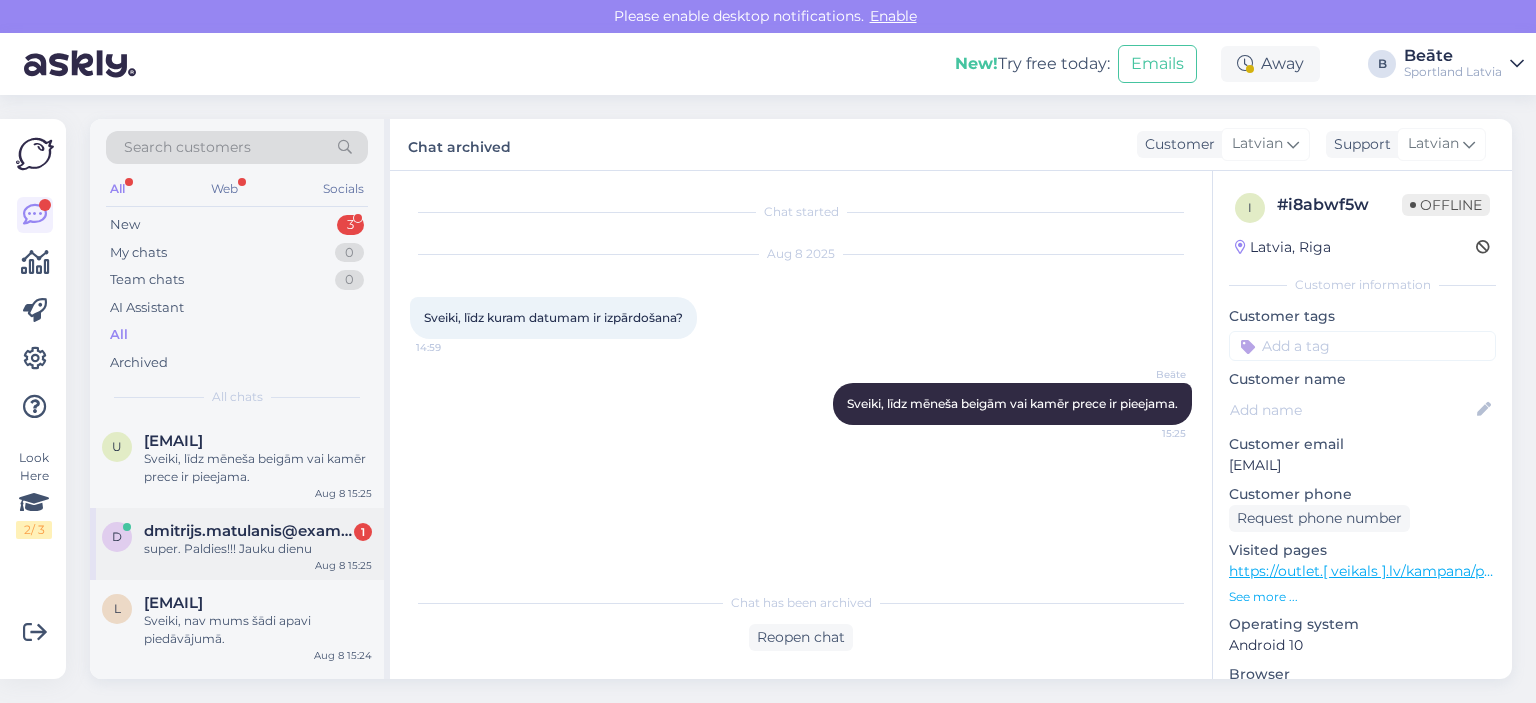 click on "super. Paldies!!! Jauku dienu" at bounding box center [258, 549] 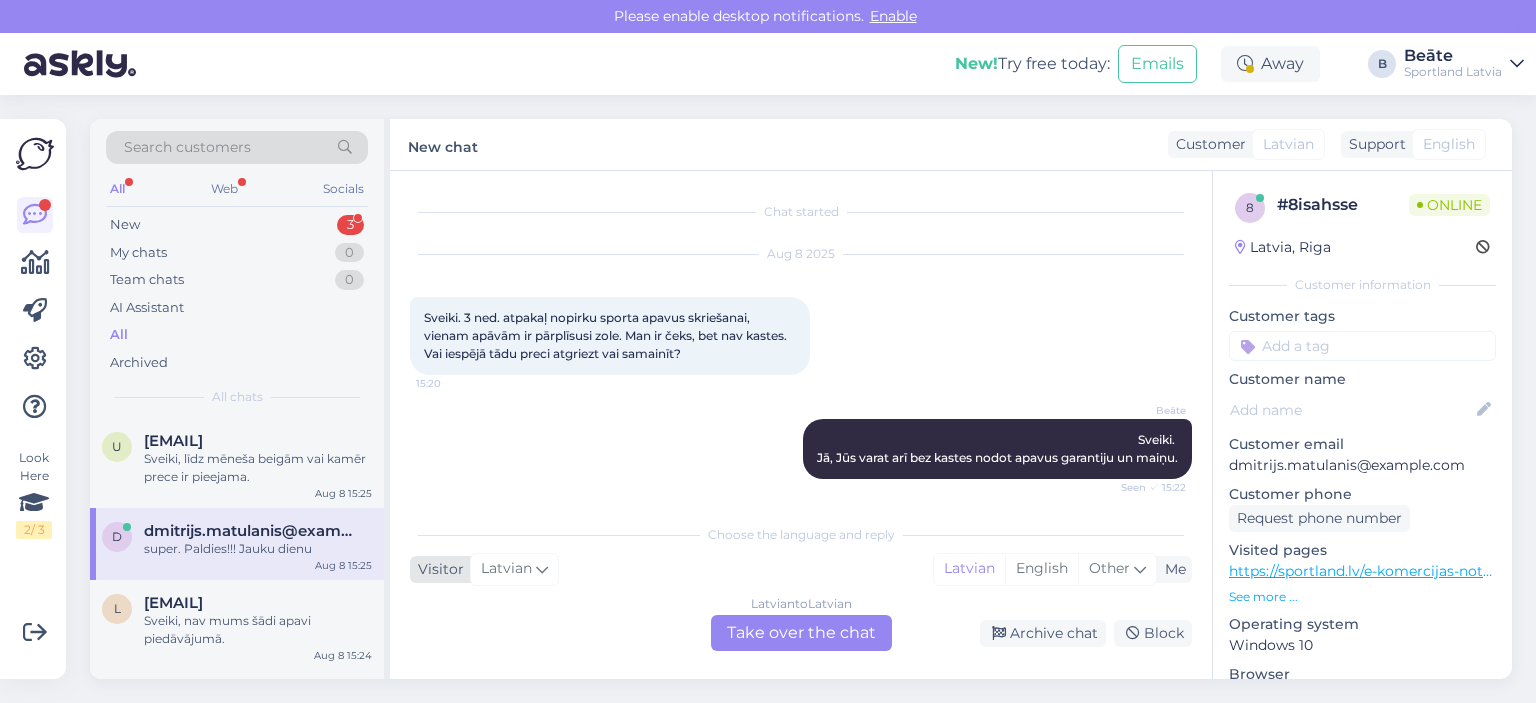 scroll, scrollTop: 384, scrollLeft: 0, axis: vertical 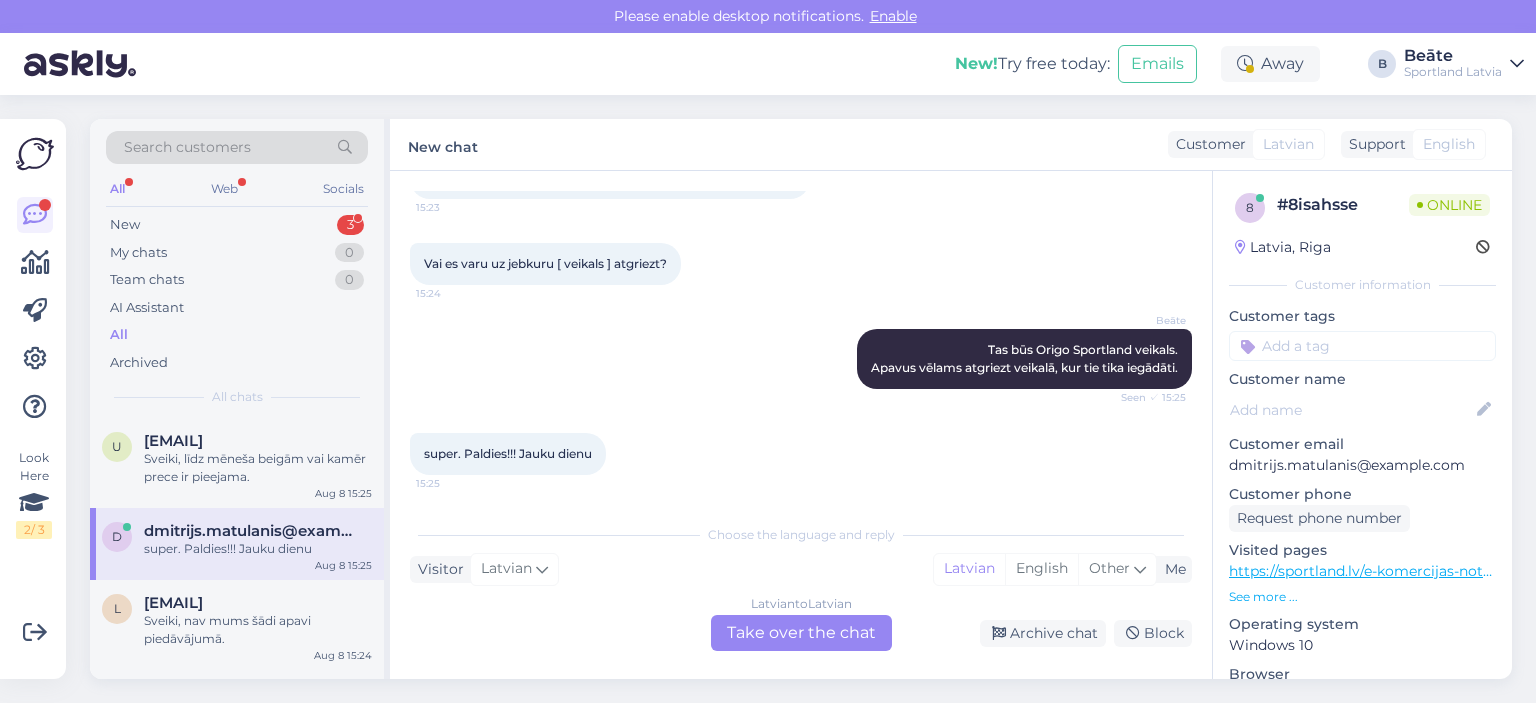 click on "Latvian  to  Latvian Take over the chat" at bounding box center [801, 633] 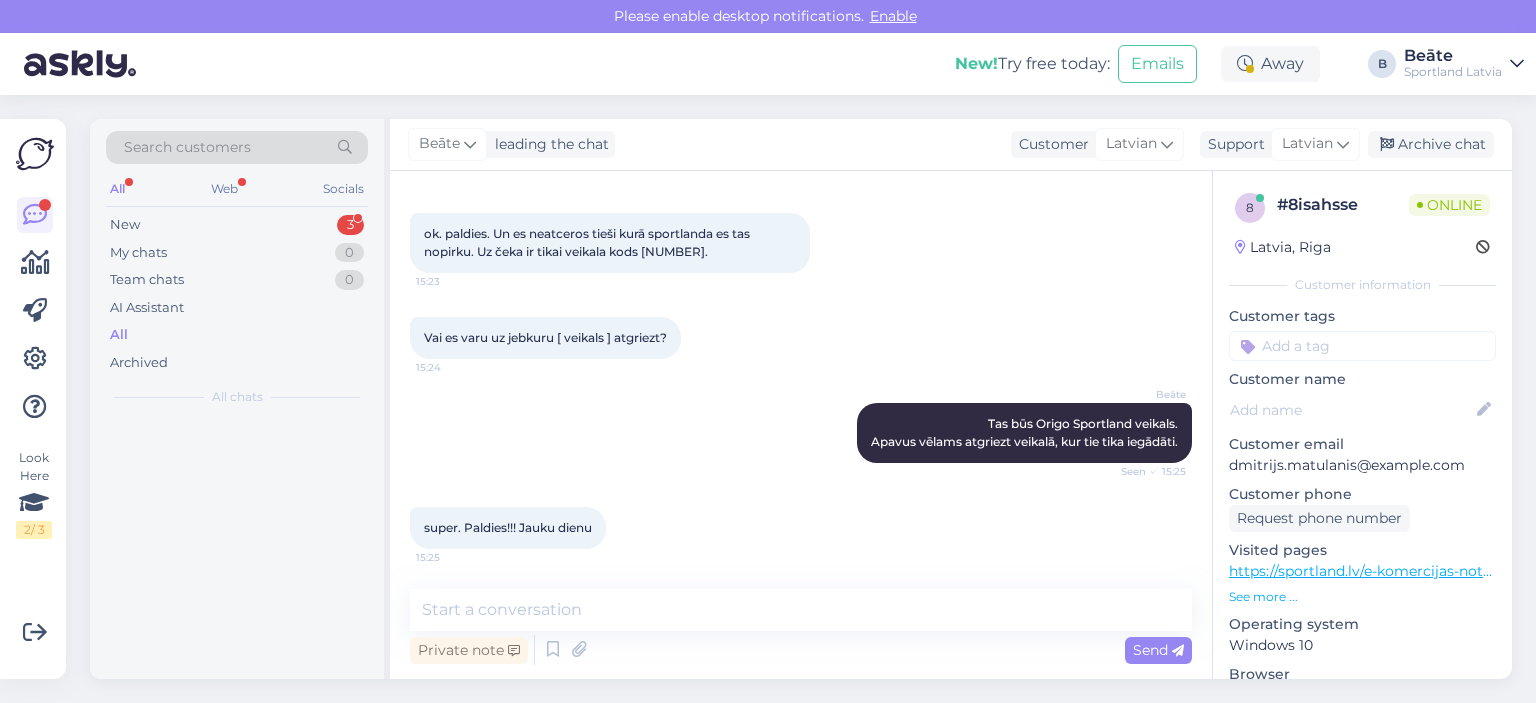 scroll, scrollTop: 310, scrollLeft: 0, axis: vertical 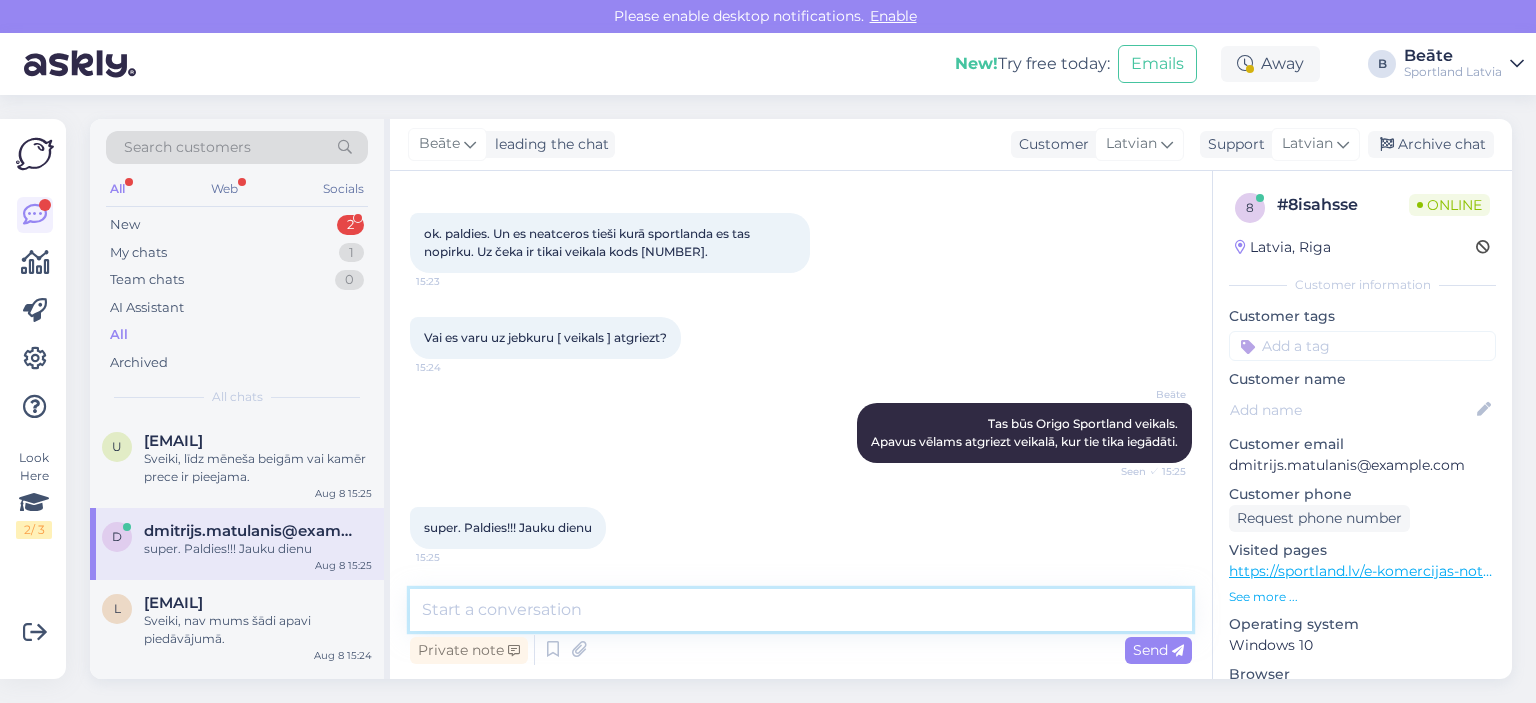 click at bounding box center (801, 610) 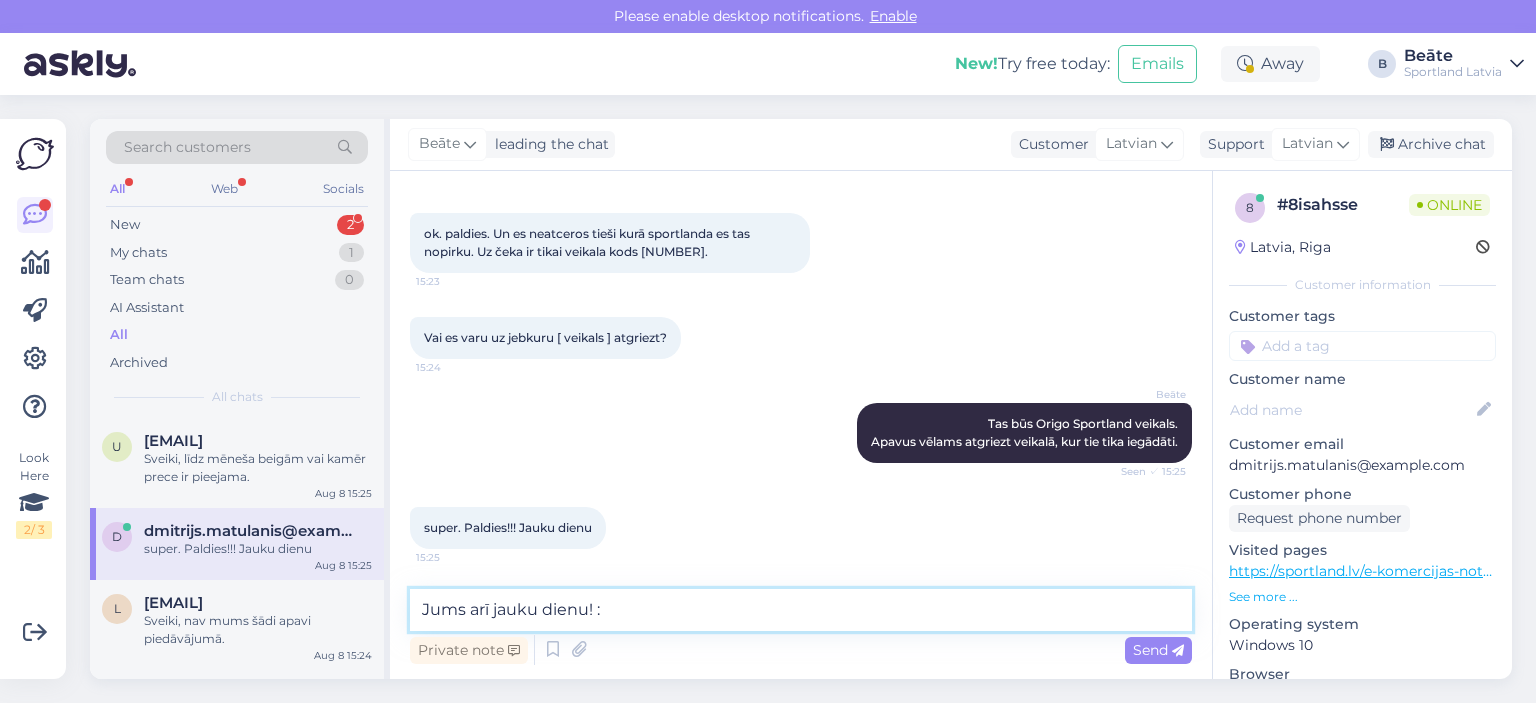 type on "Jums arī jauku dienu! :)" 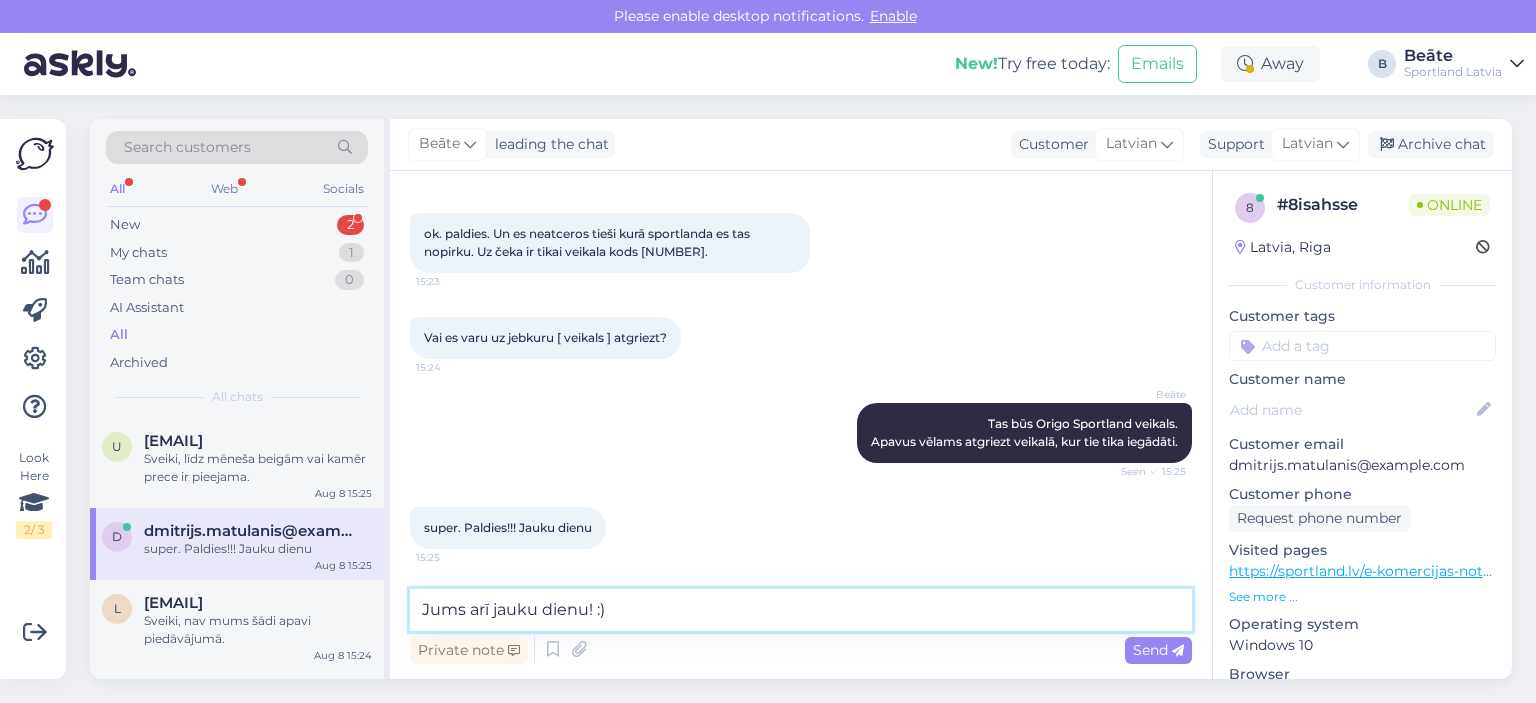 type 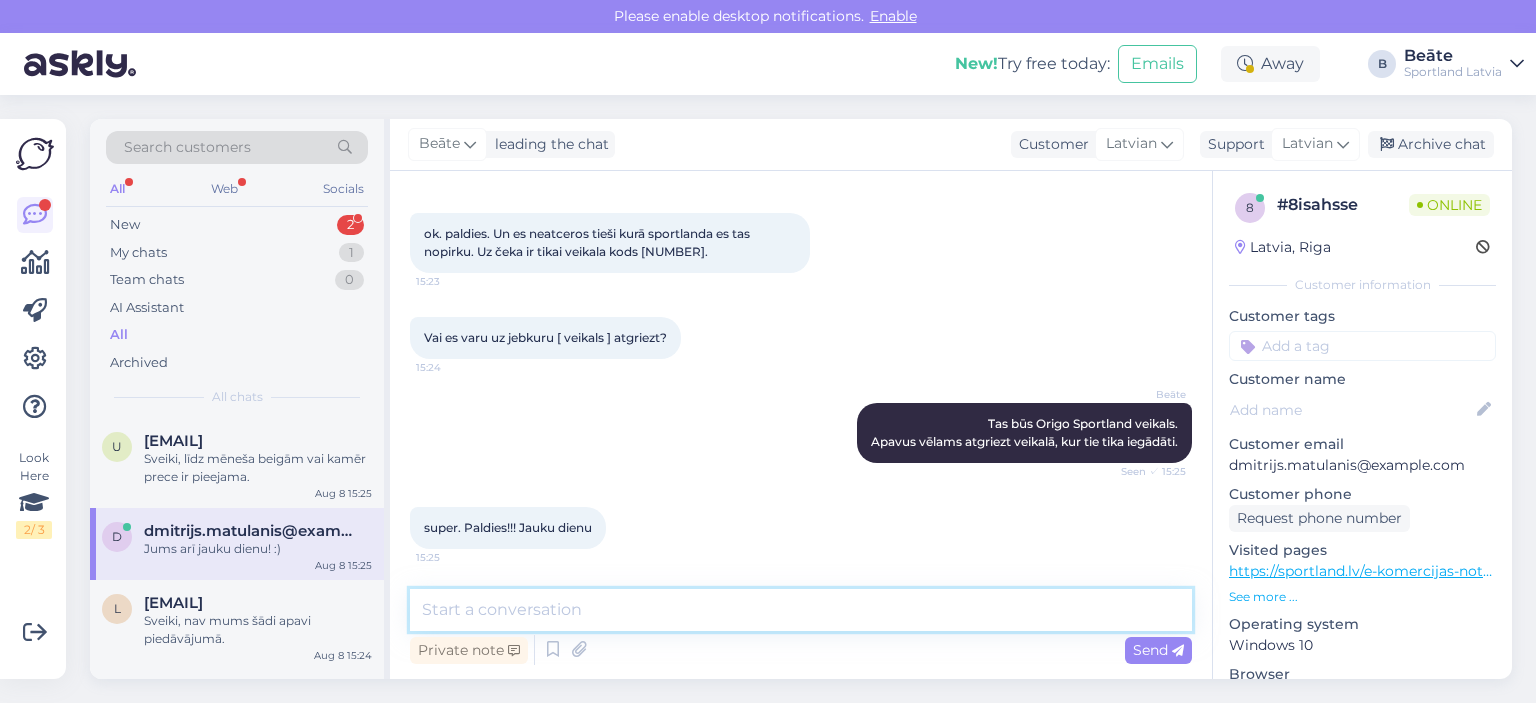 scroll, scrollTop: 396, scrollLeft: 0, axis: vertical 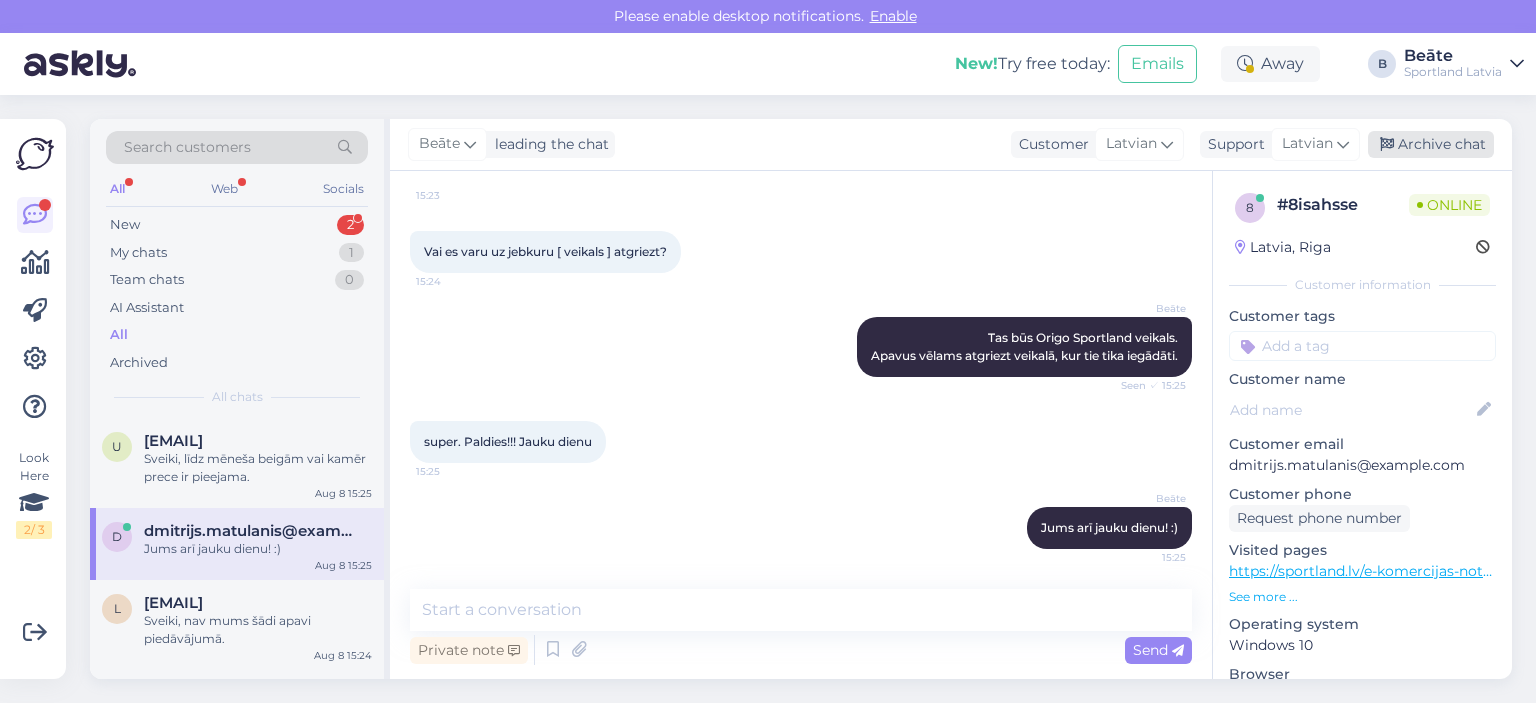 click on "Archive chat" at bounding box center (1431, 144) 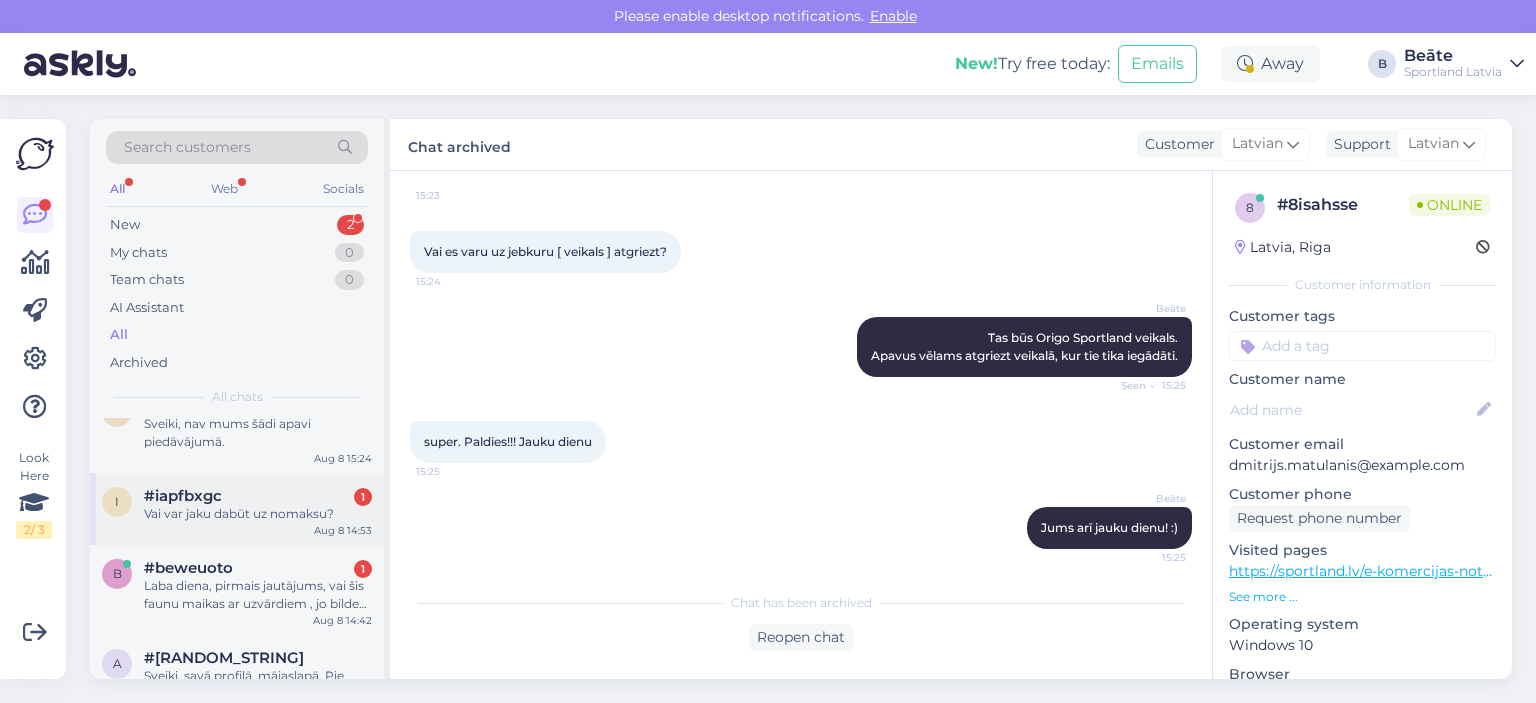 scroll, scrollTop: 200, scrollLeft: 0, axis: vertical 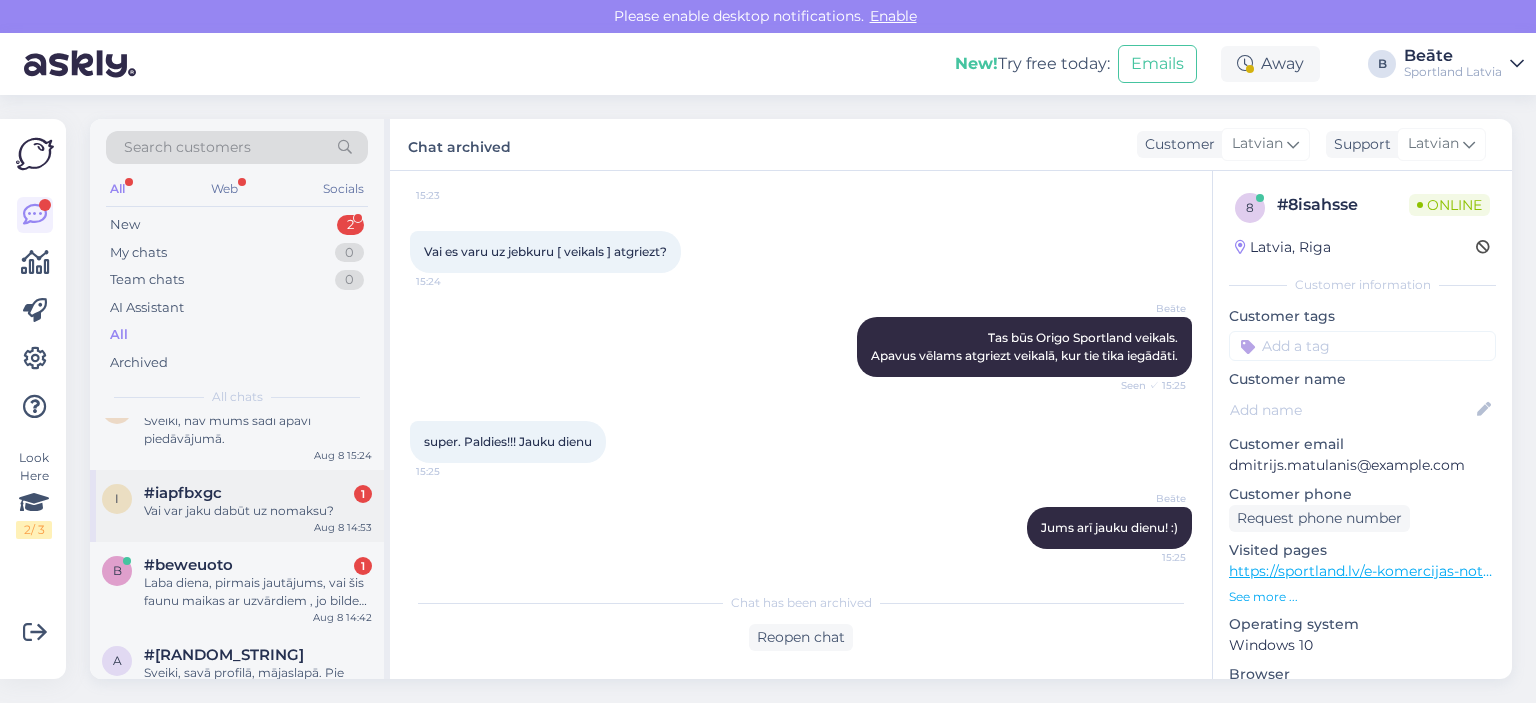 click on "Vai var jaku dabūt uz nomaksu?" at bounding box center (258, 511) 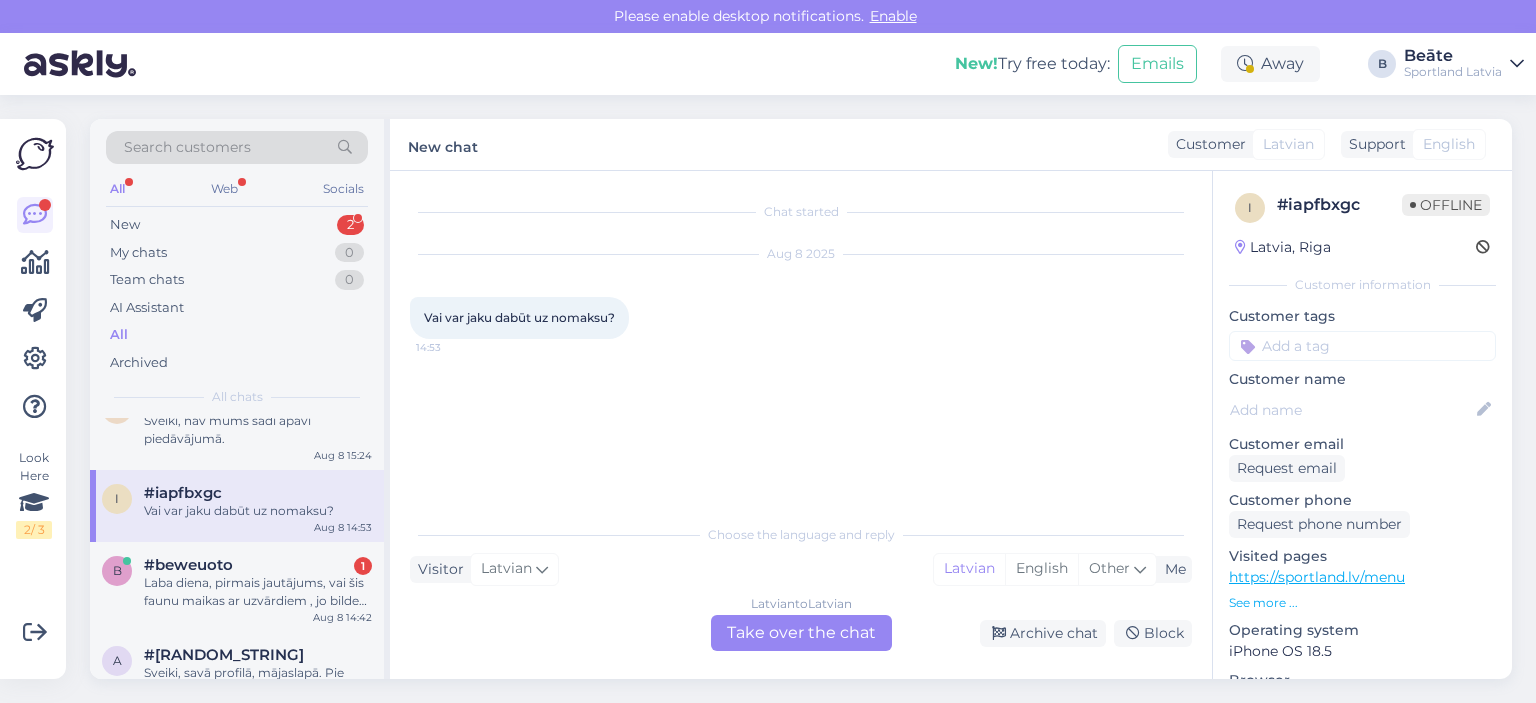 click on "Latvian  to  Latvian Take over the chat" at bounding box center [801, 633] 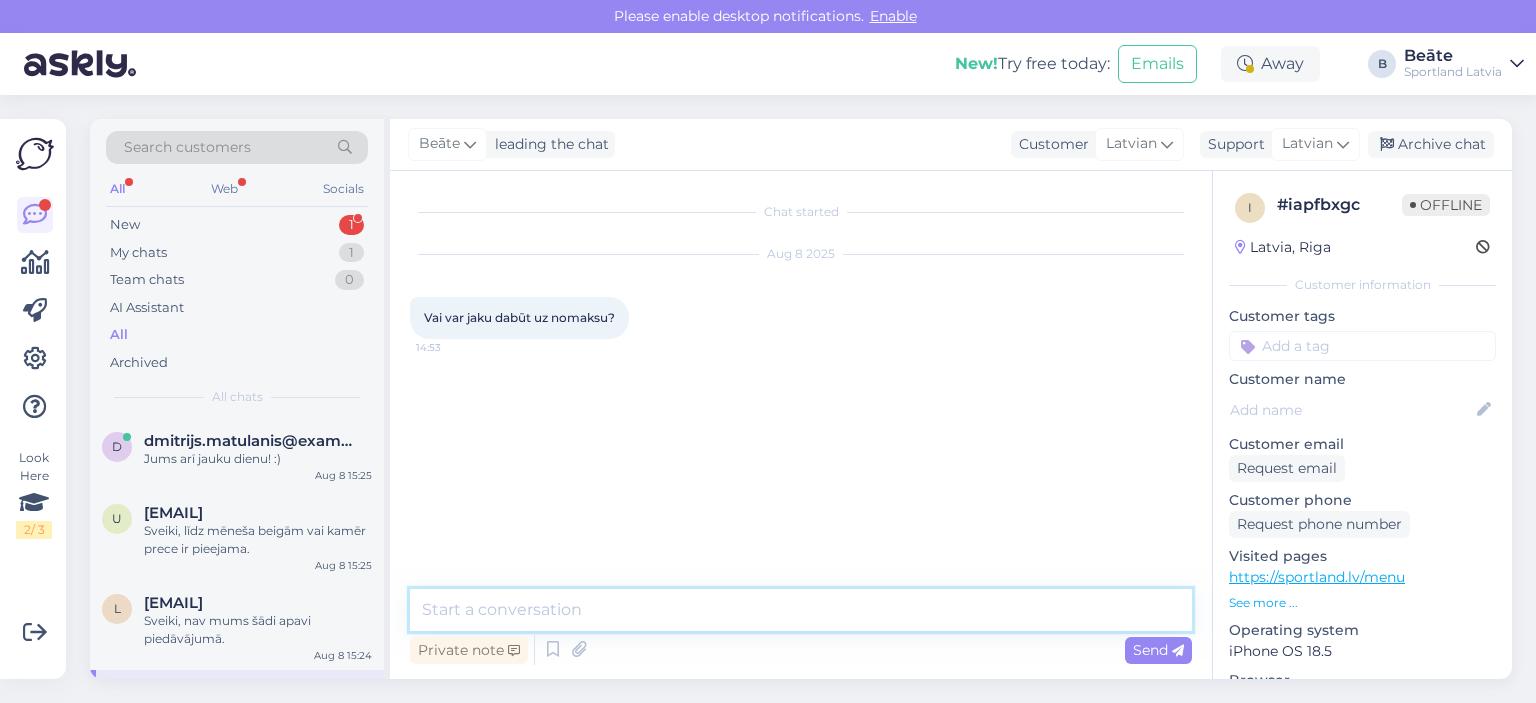 click at bounding box center [801, 610] 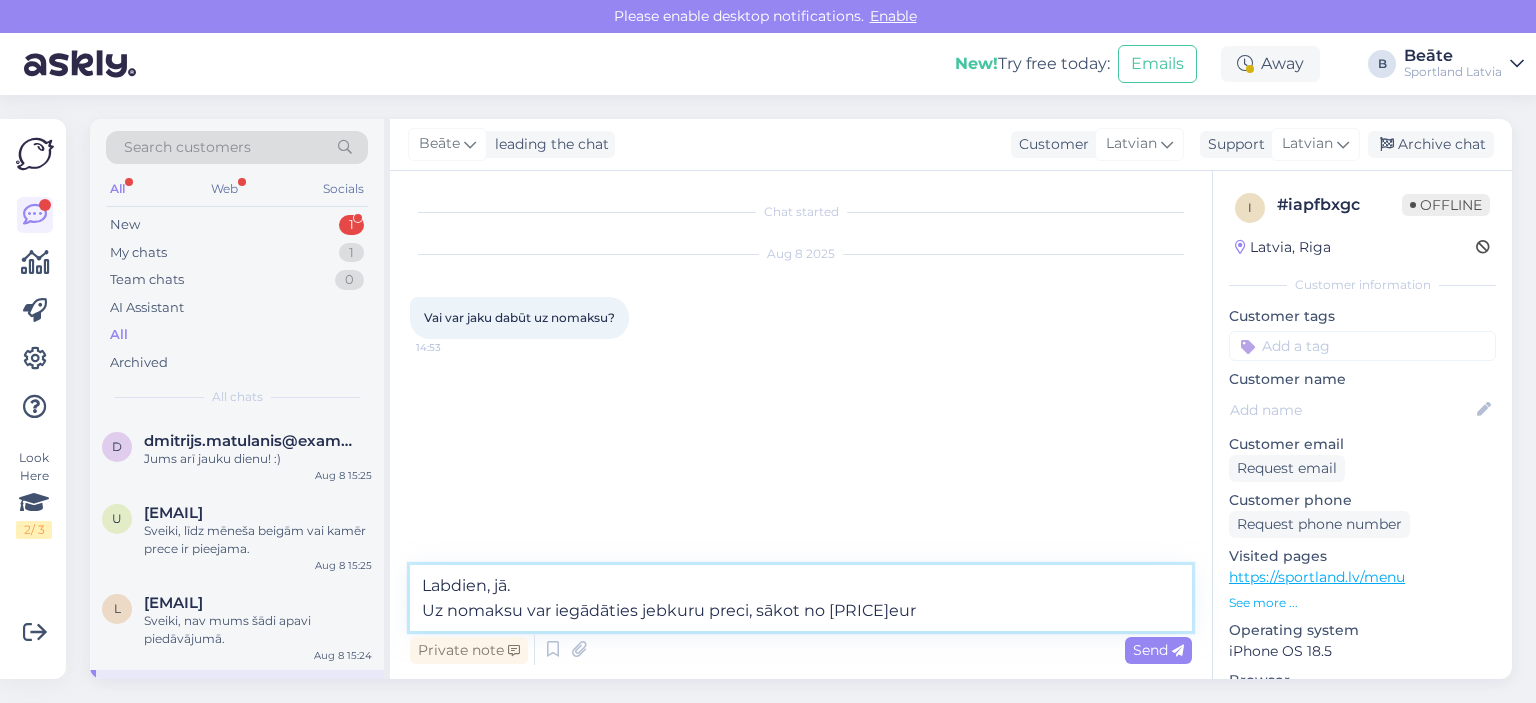 type on "Labdien, jā.
Uz nomaksu var iegādāties jebkuru preci, sākot no 75eur." 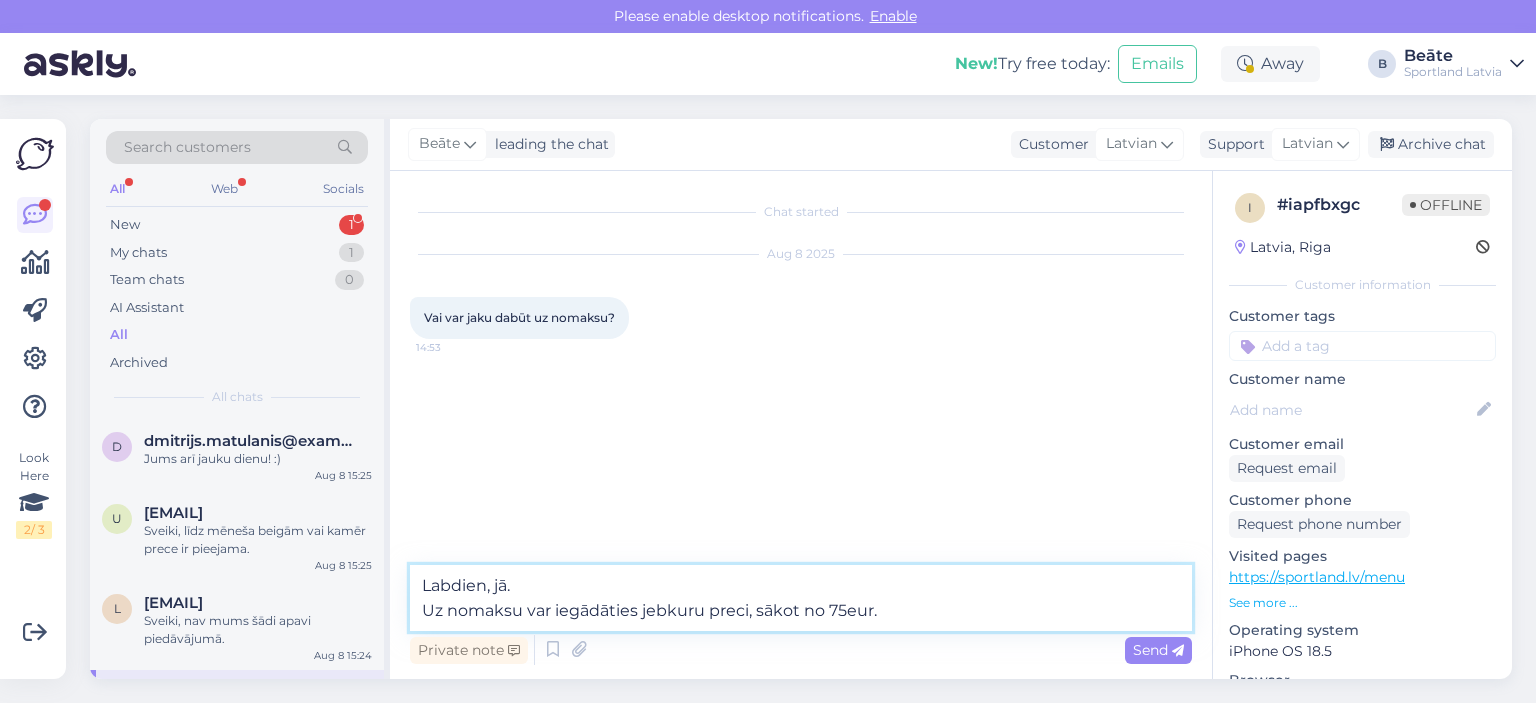 type 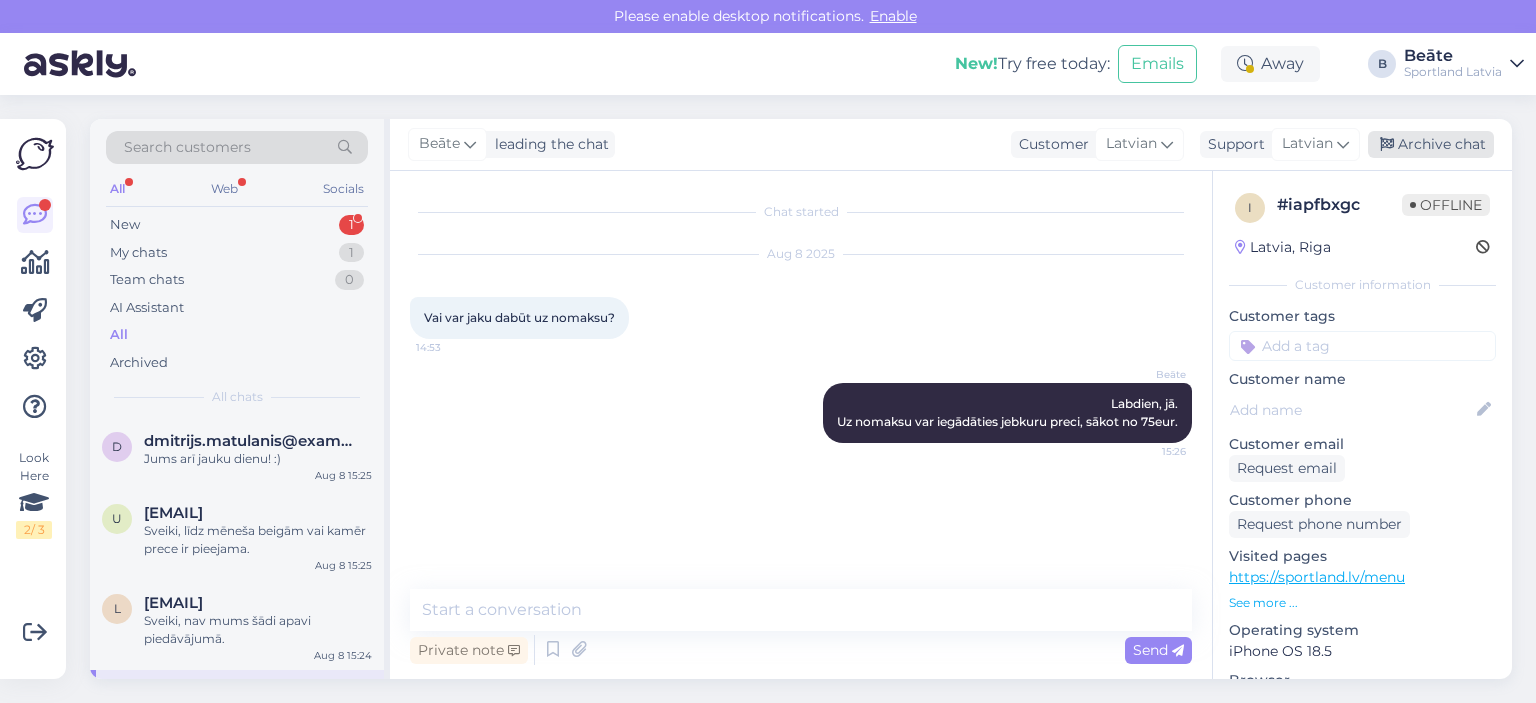click on "Archive chat" at bounding box center (1431, 144) 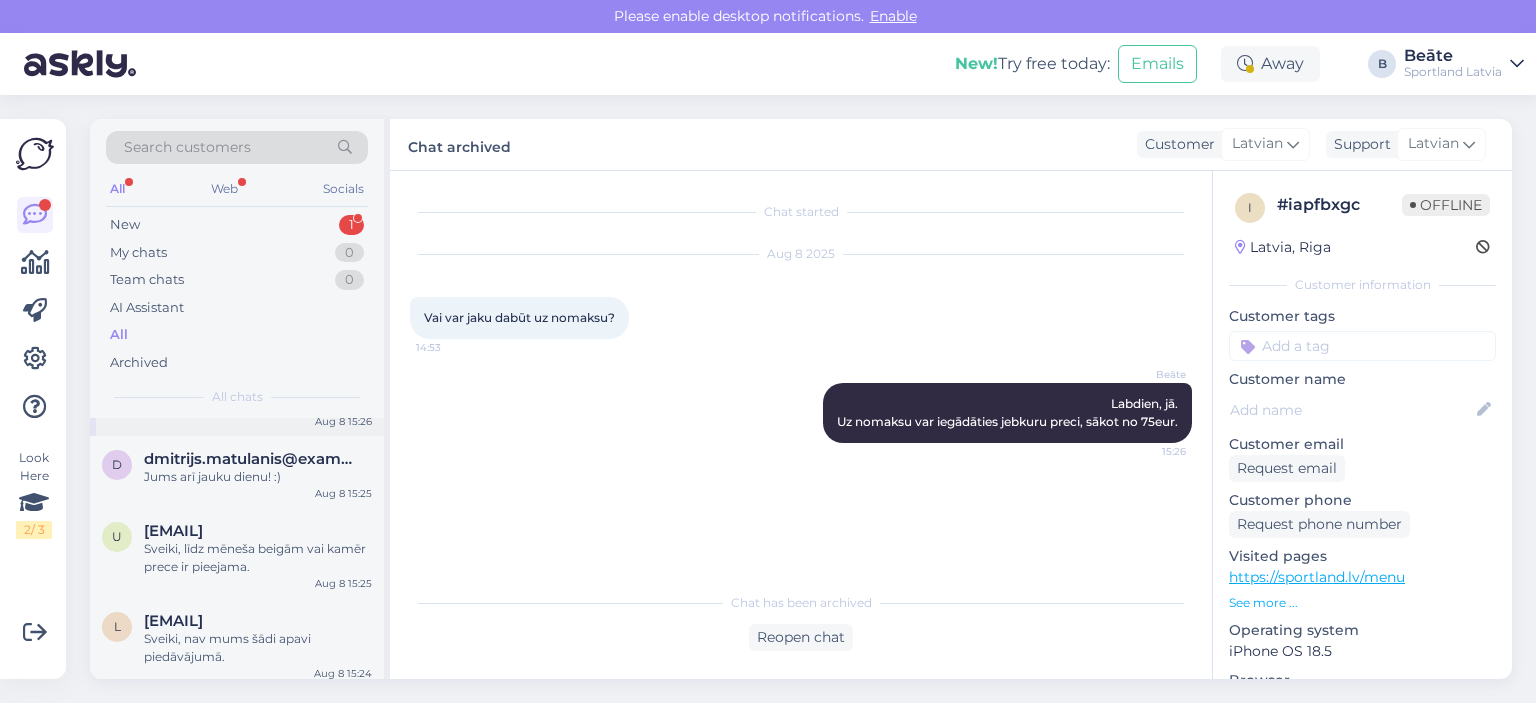 scroll, scrollTop: 300, scrollLeft: 0, axis: vertical 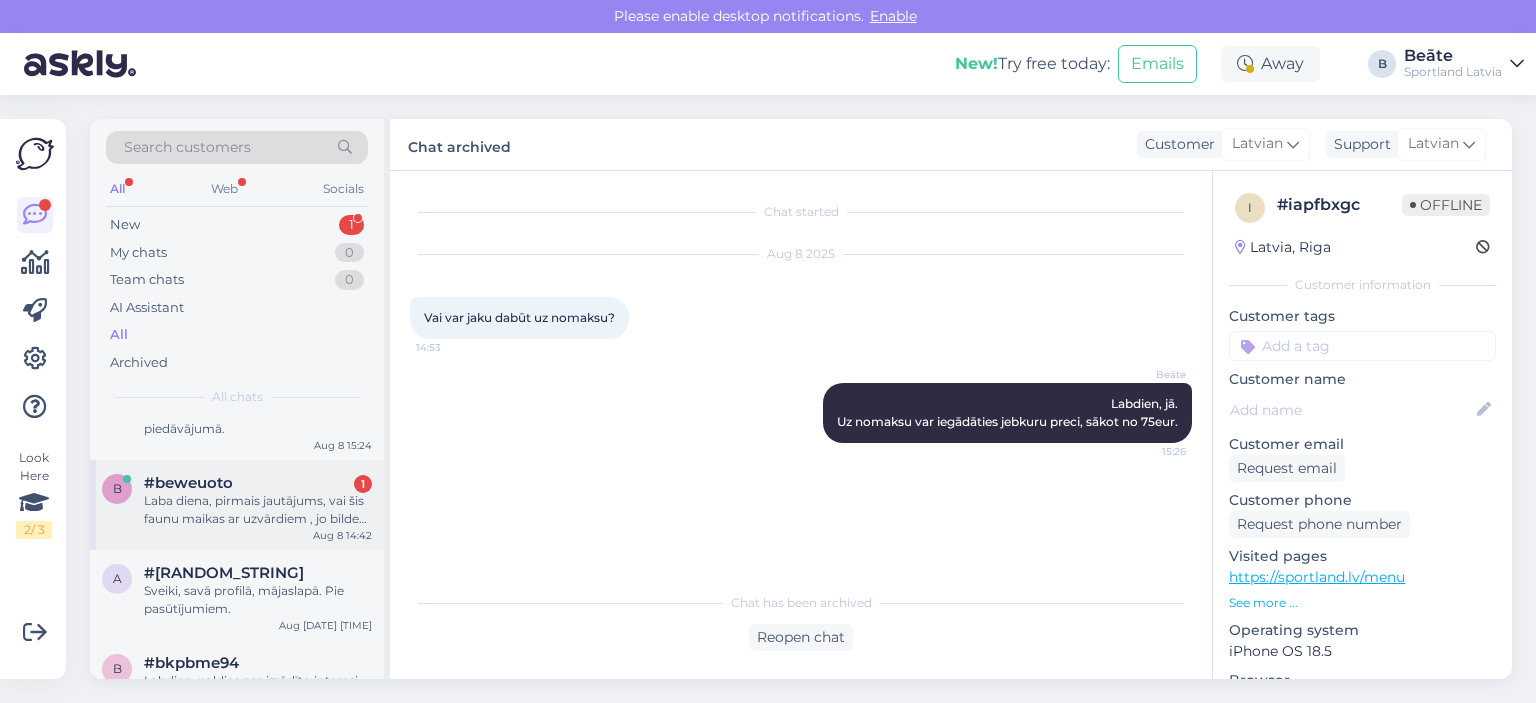 click on "Laba diena, pirmais jautājums, vai šis faunu maikas ar uzvārdiem , jo bilde tikai no priekšpuses." at bounding box center (258, 510) 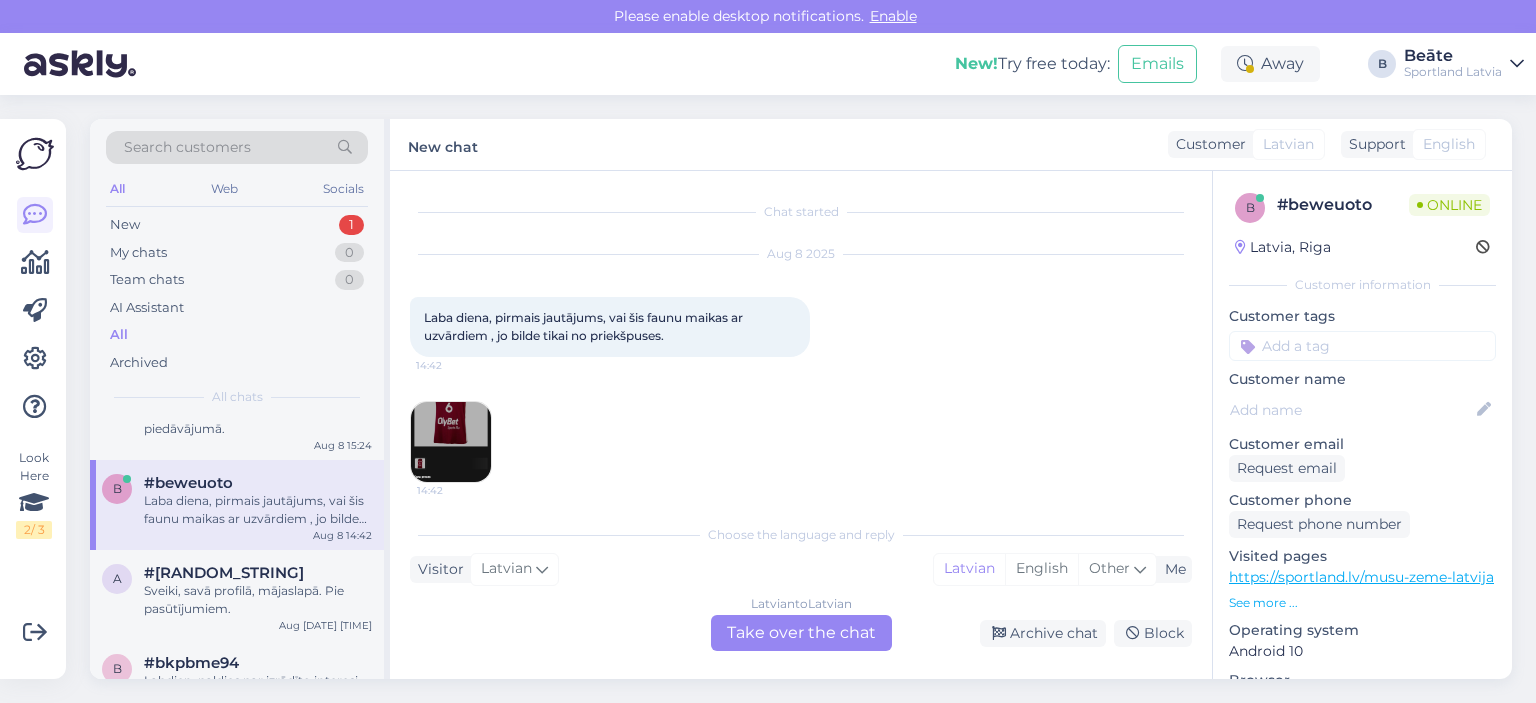 scroll, scrollTop: 8, scrollLeft: 0, axis: vertical 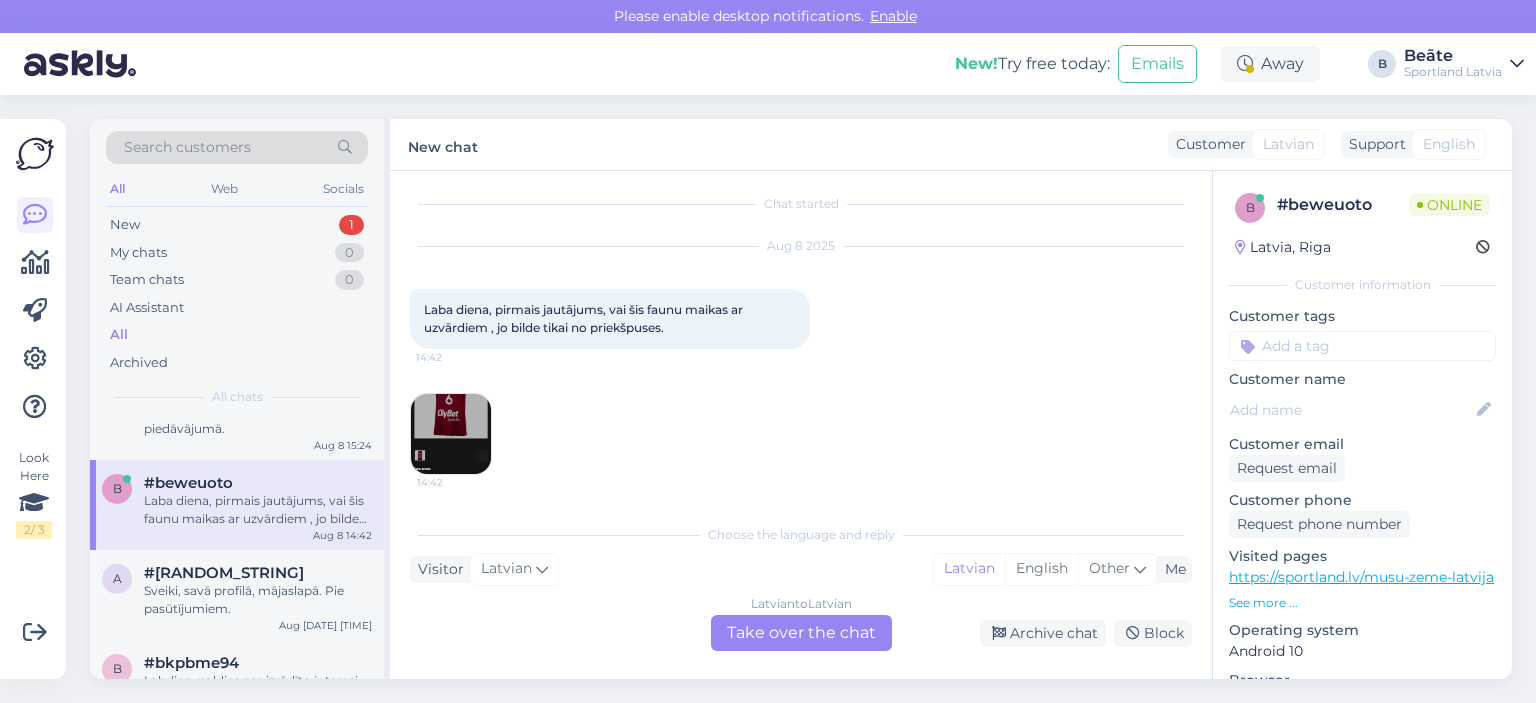 click at bounding box center (451, 434) 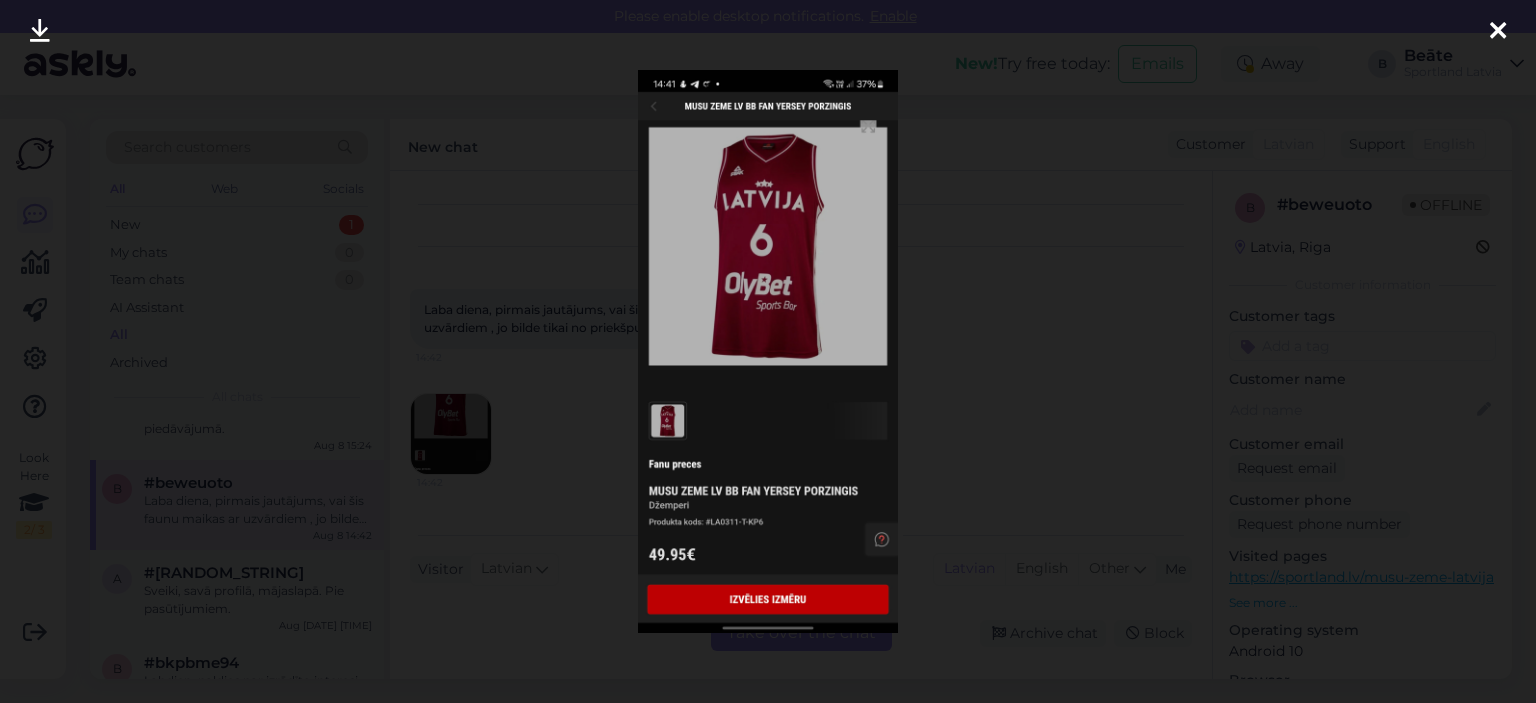 click at bounding box center [768, 351] 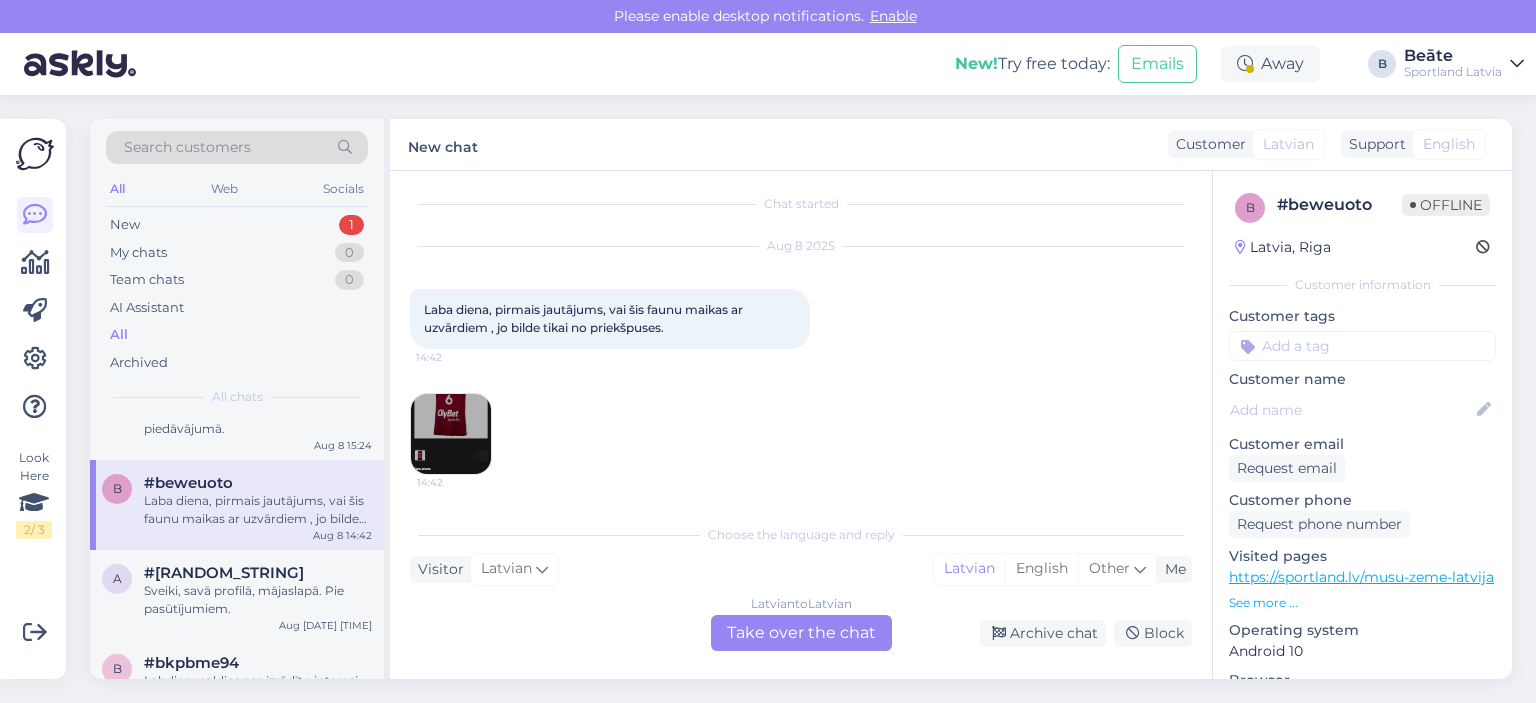click on "Latvian  to  Latvian Take over the chat" at bounding box center (801, 633) 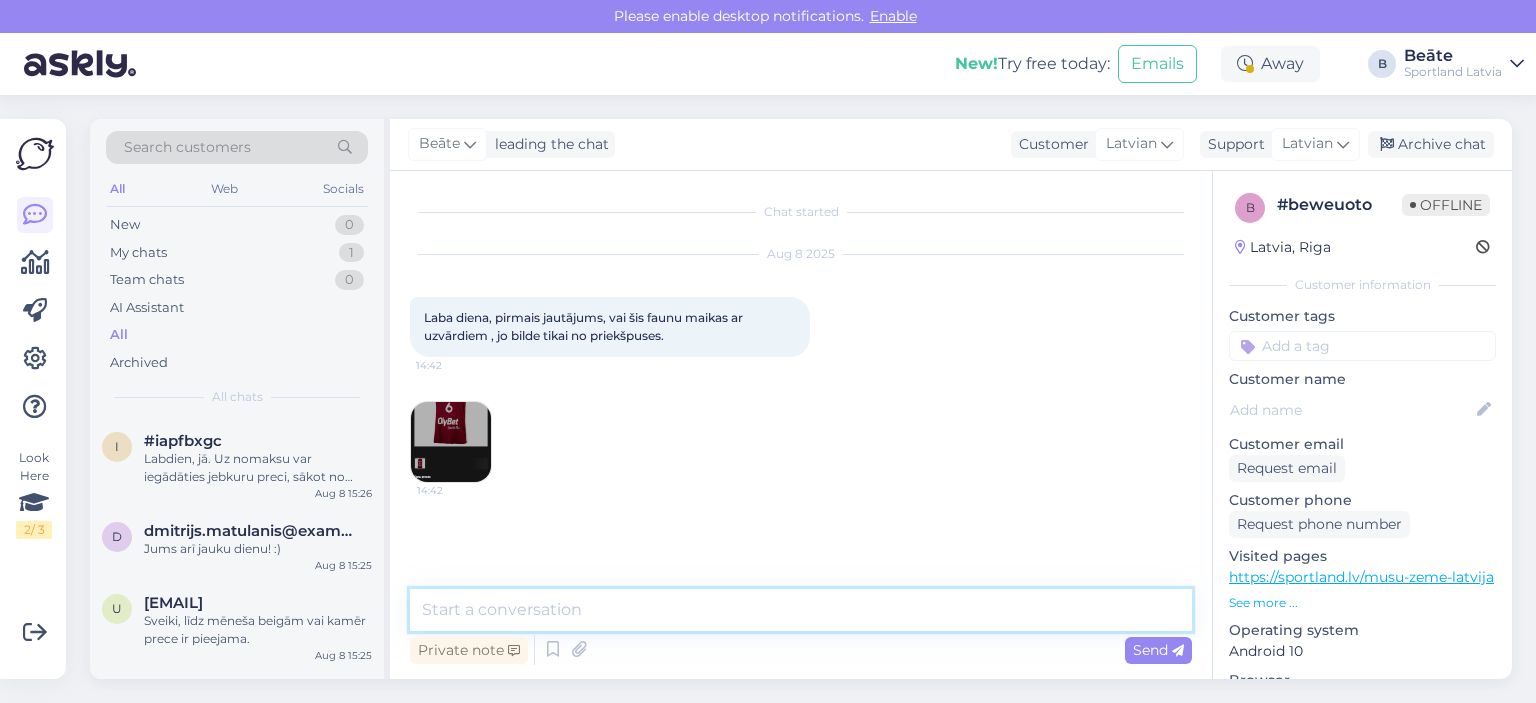 click at bounding box center [801, 610] 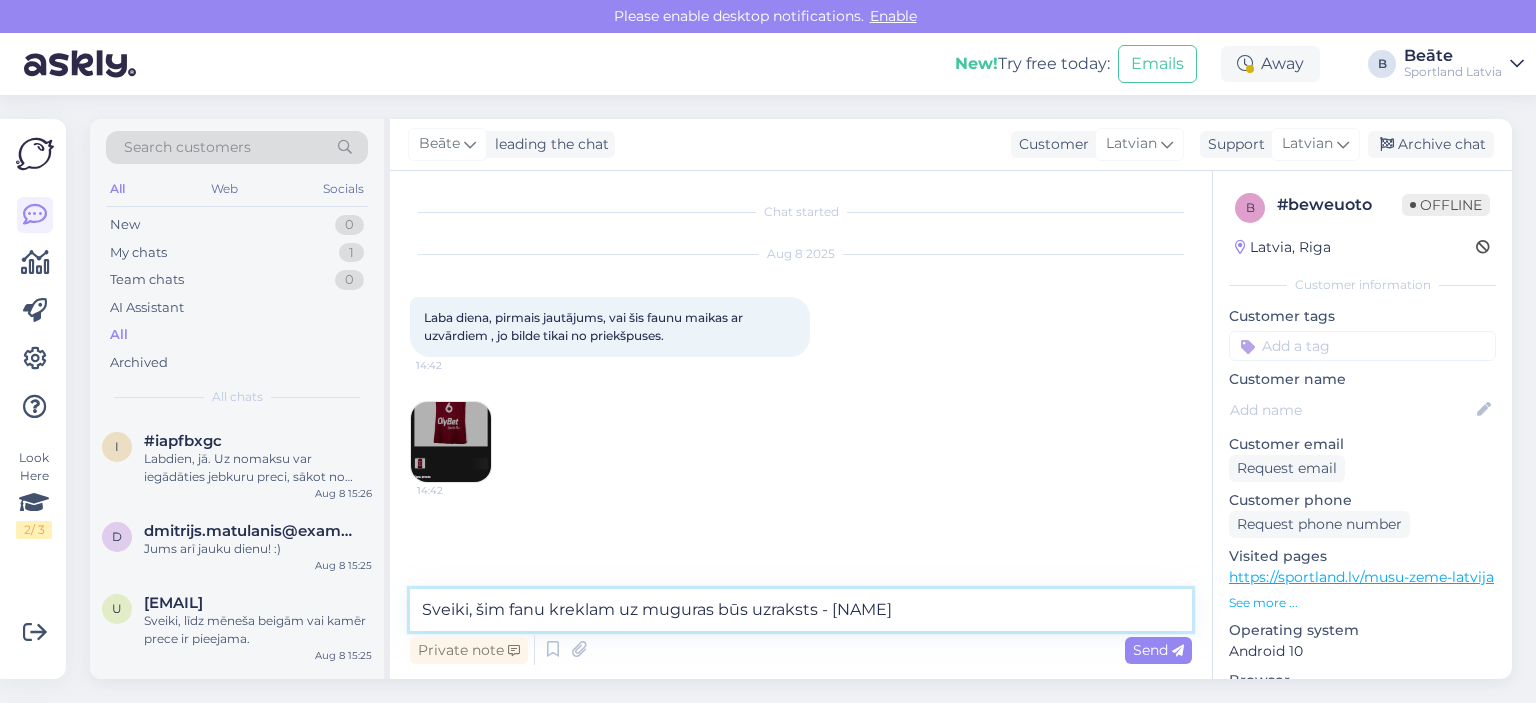 type on "Sveiki, šim fanu kreklam uz muguras būs uzraksts - [NAME] [NUMBER]" 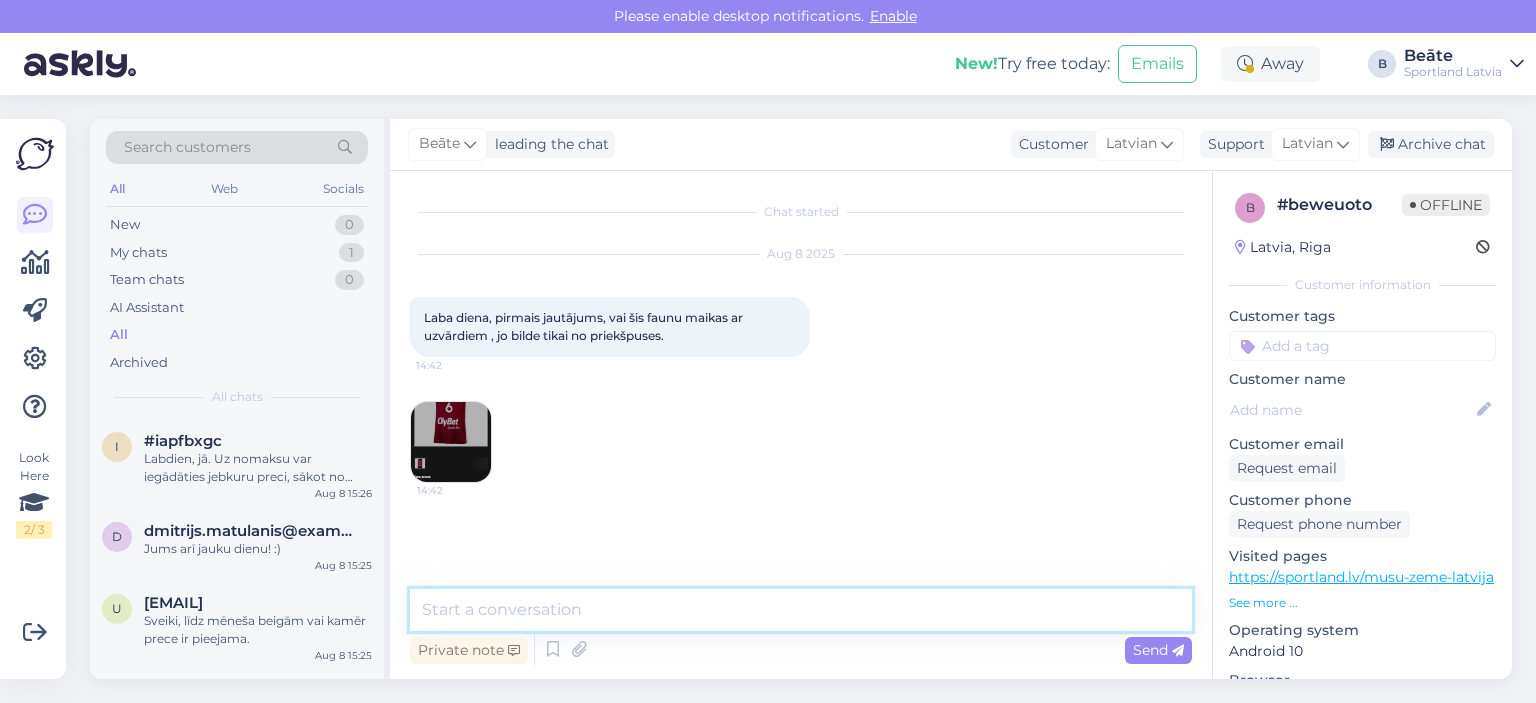 scroll, scrollTop: 37, scrollLeft: 0, axis: vertical 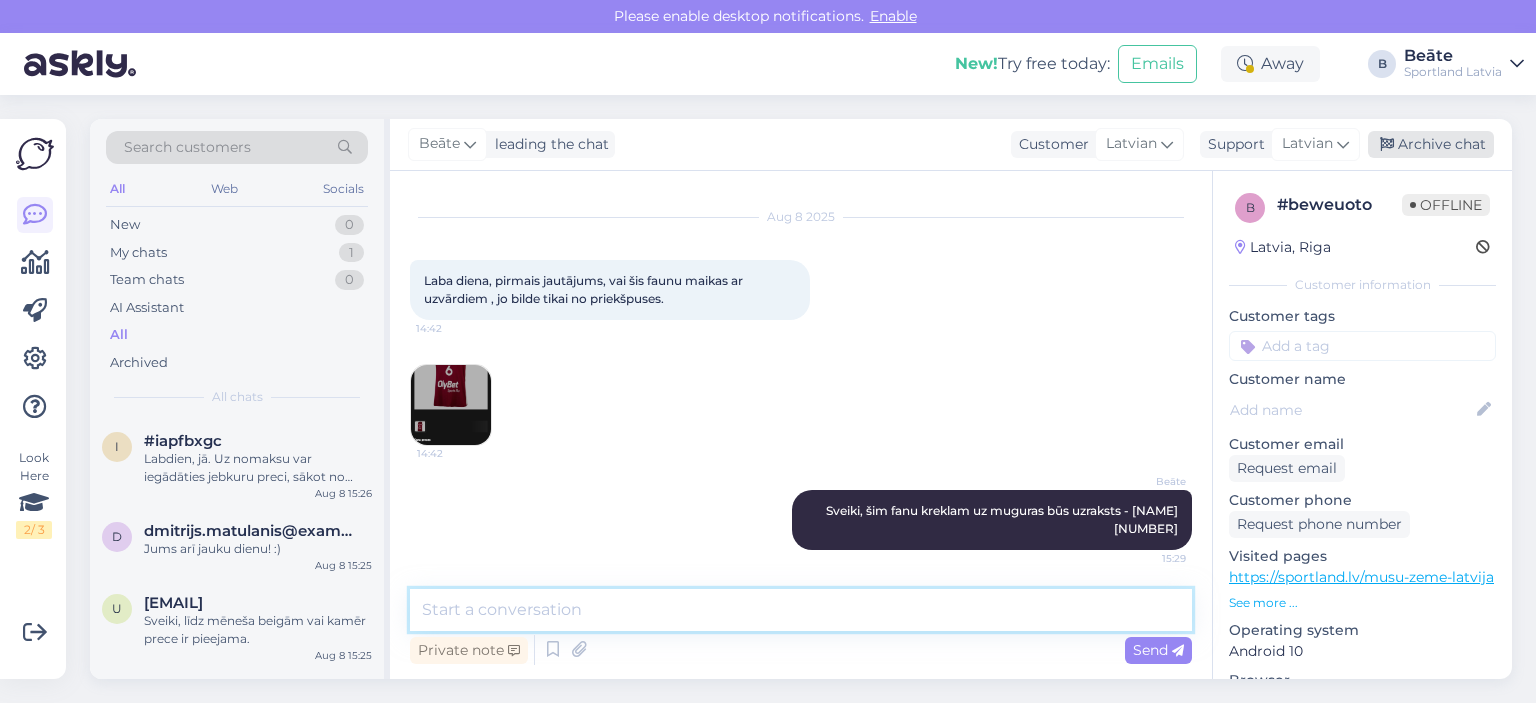 type 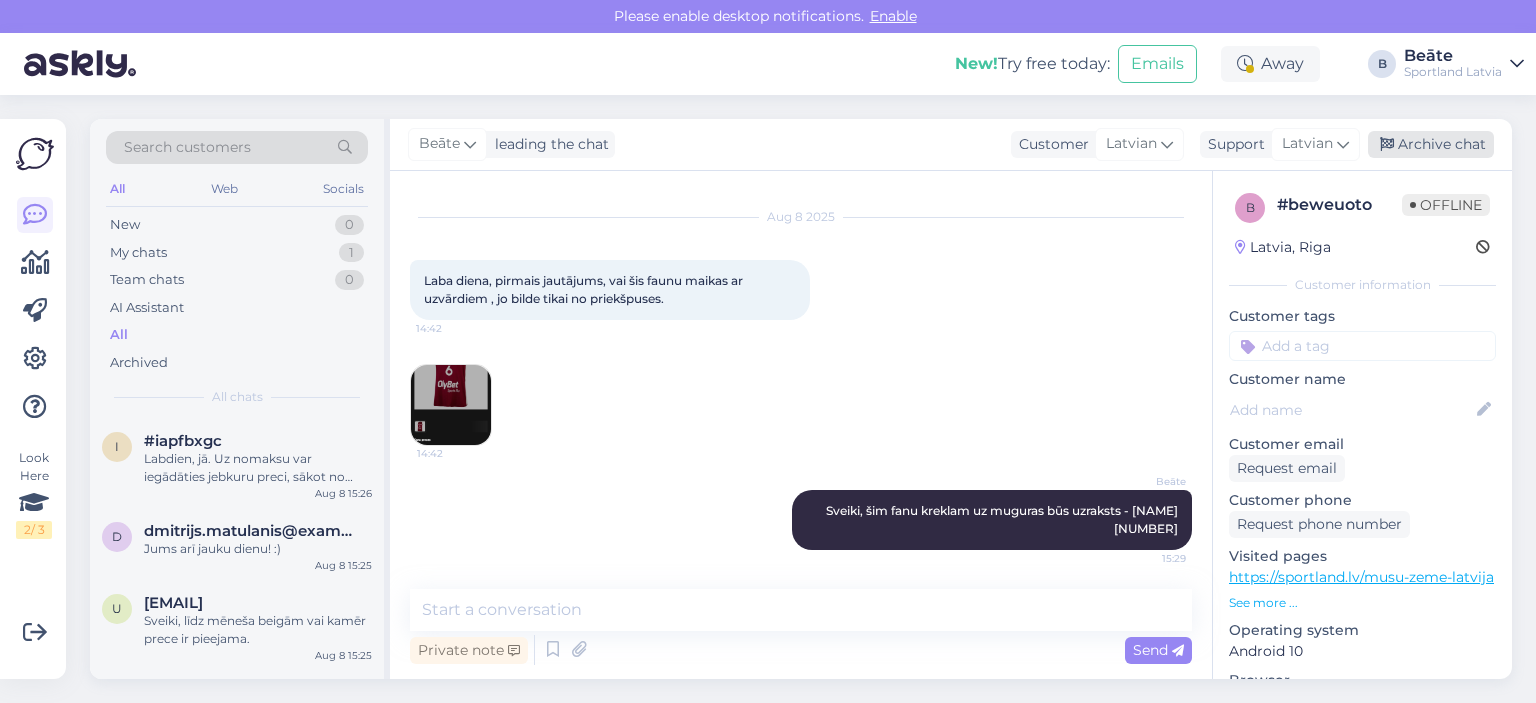 click on "Archive chat" at bounding box center (1431, 144) 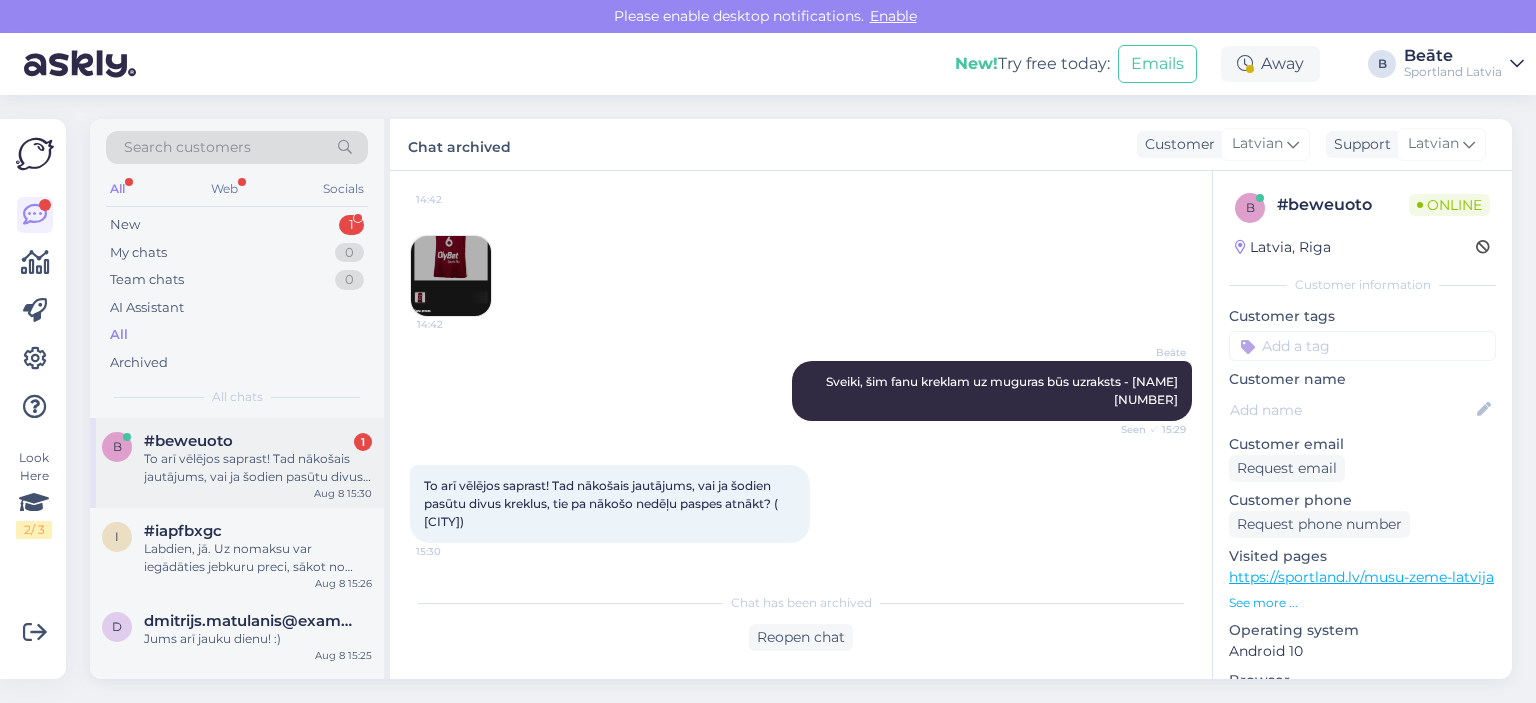 click on "To arī vēlējos saprast! Tad nākošais jautājums, vai ja šodien pasūtu divus kreklus, tie pa nākošo nedēļu paspes atnākt? ( [CITY])" at bounding box center [258, 468] 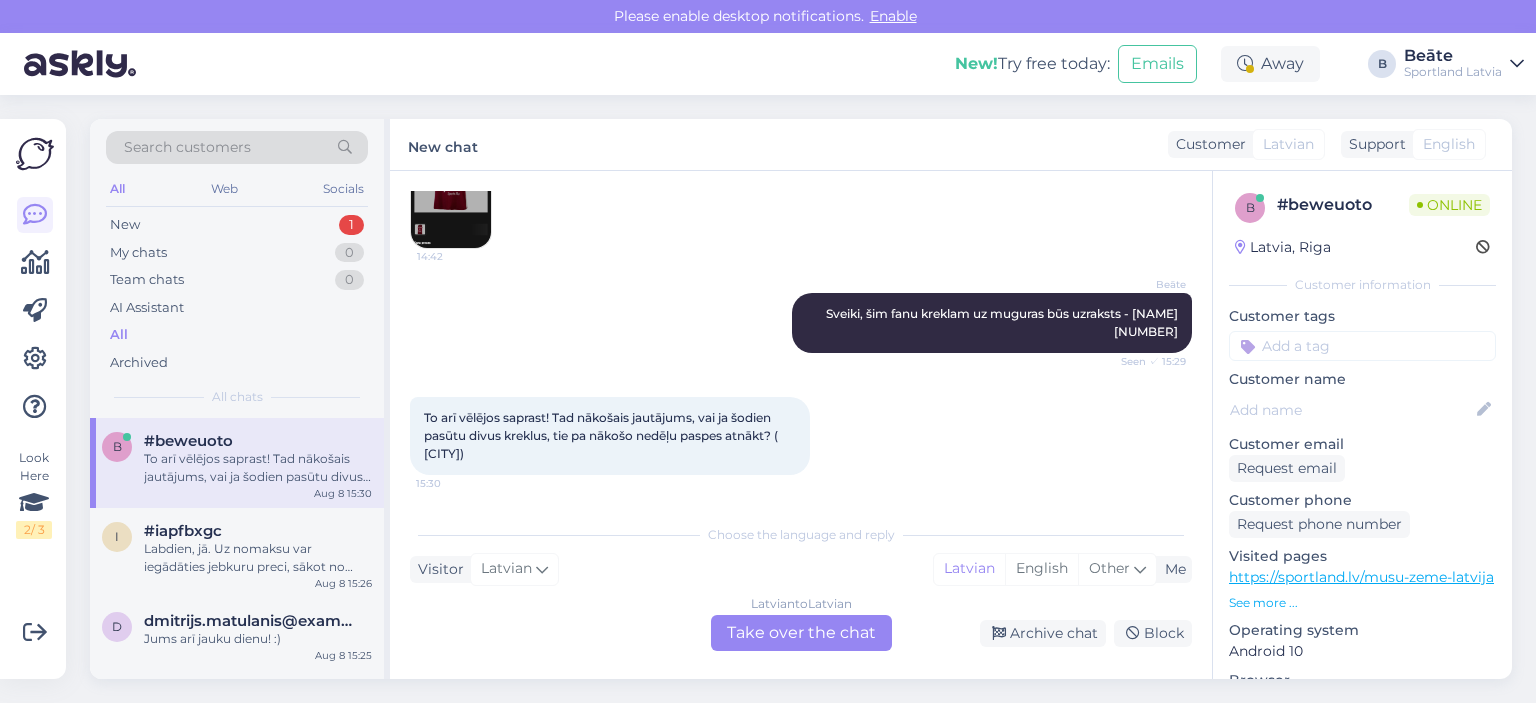 click on "Latvian  to  Latvian Take over the chat" at bounding box center [801, 633] 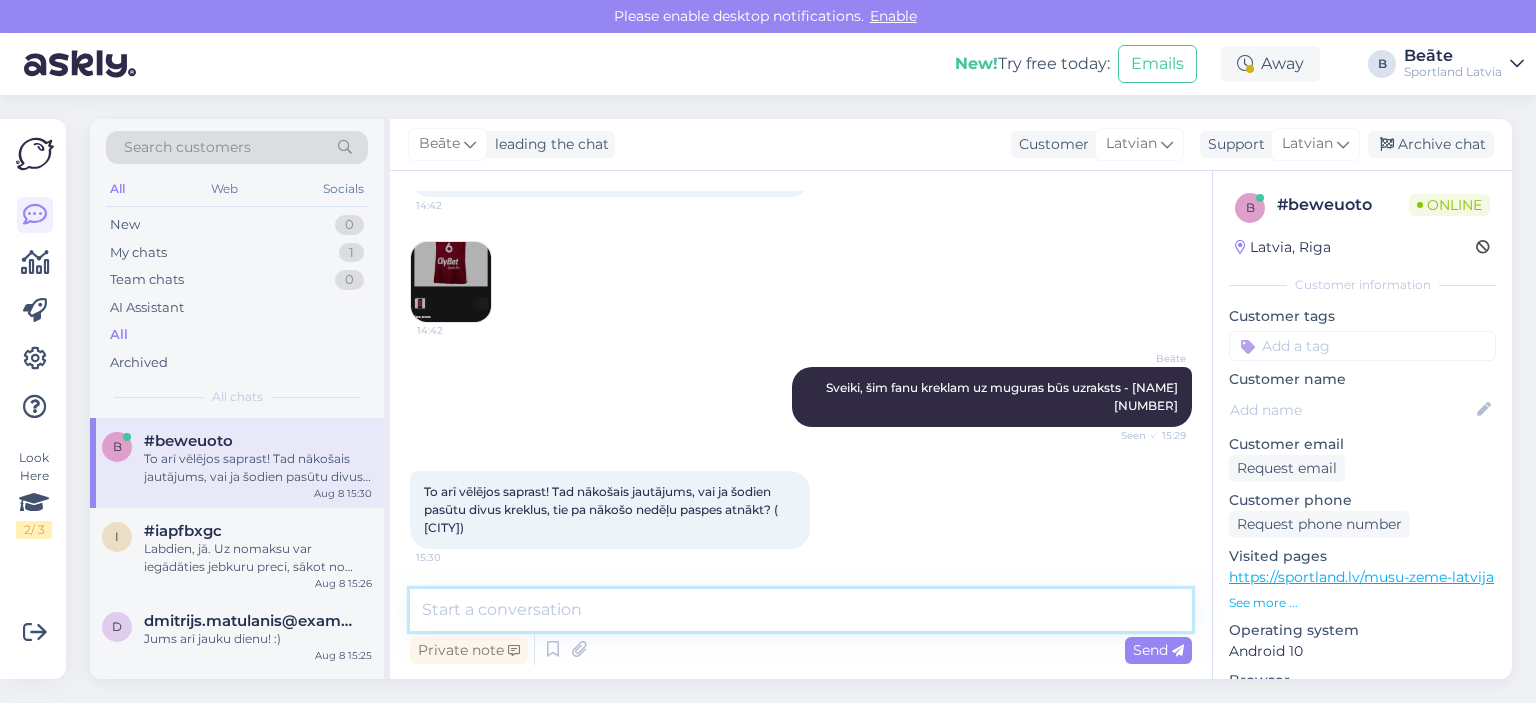 click at bounding box center (801, 610) 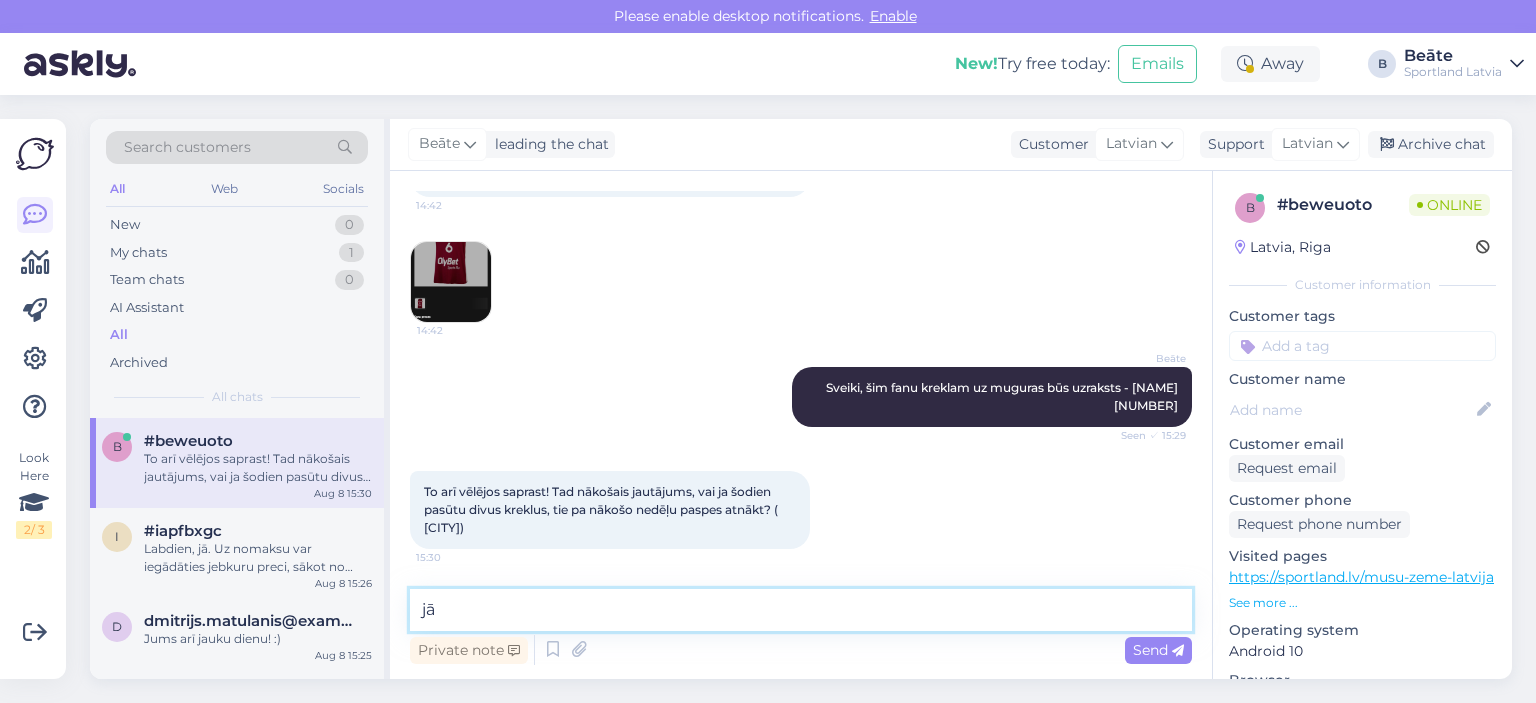 type on "j" 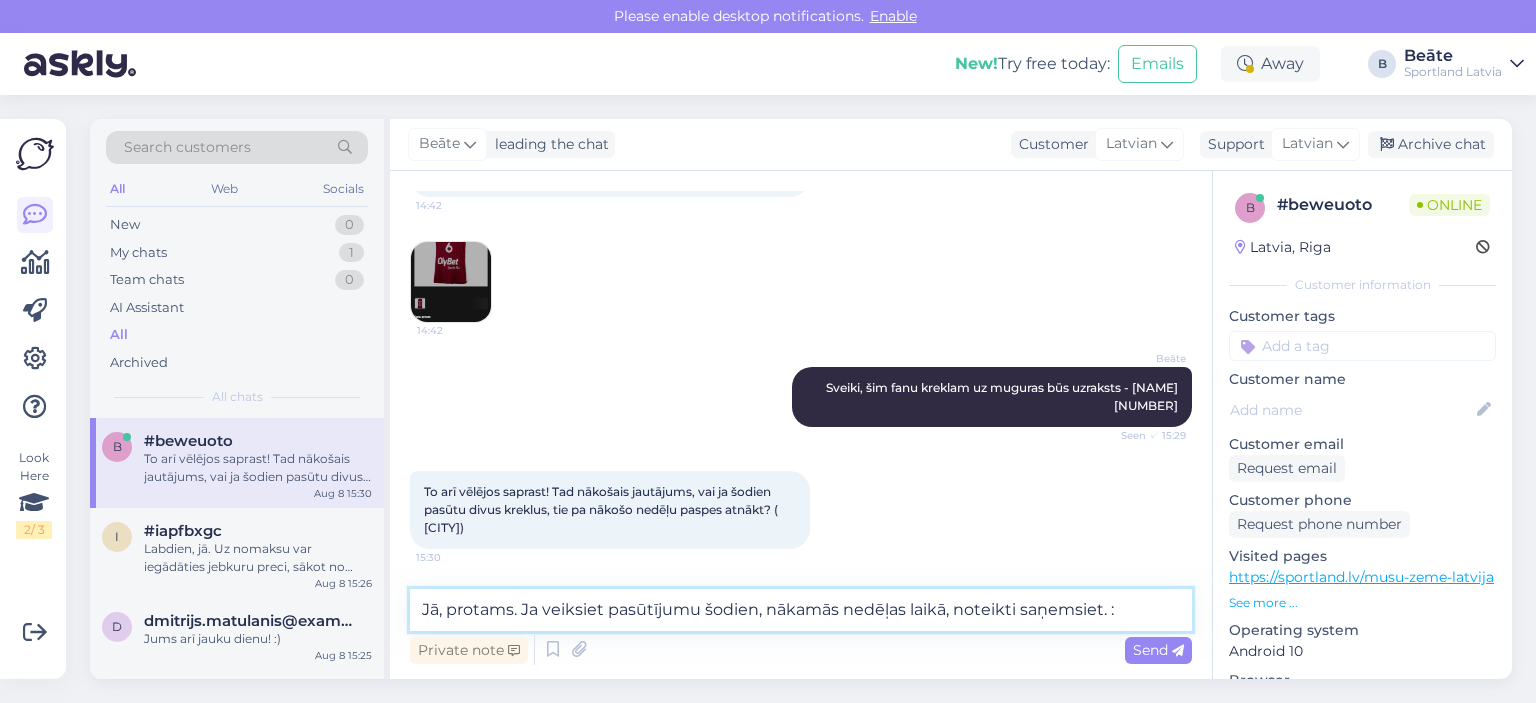 type on "Jā, protams. Ja veiksiet pasūtījumu šodien, nākamās nedēļas laikā, noteikti saņemsiet. :)" 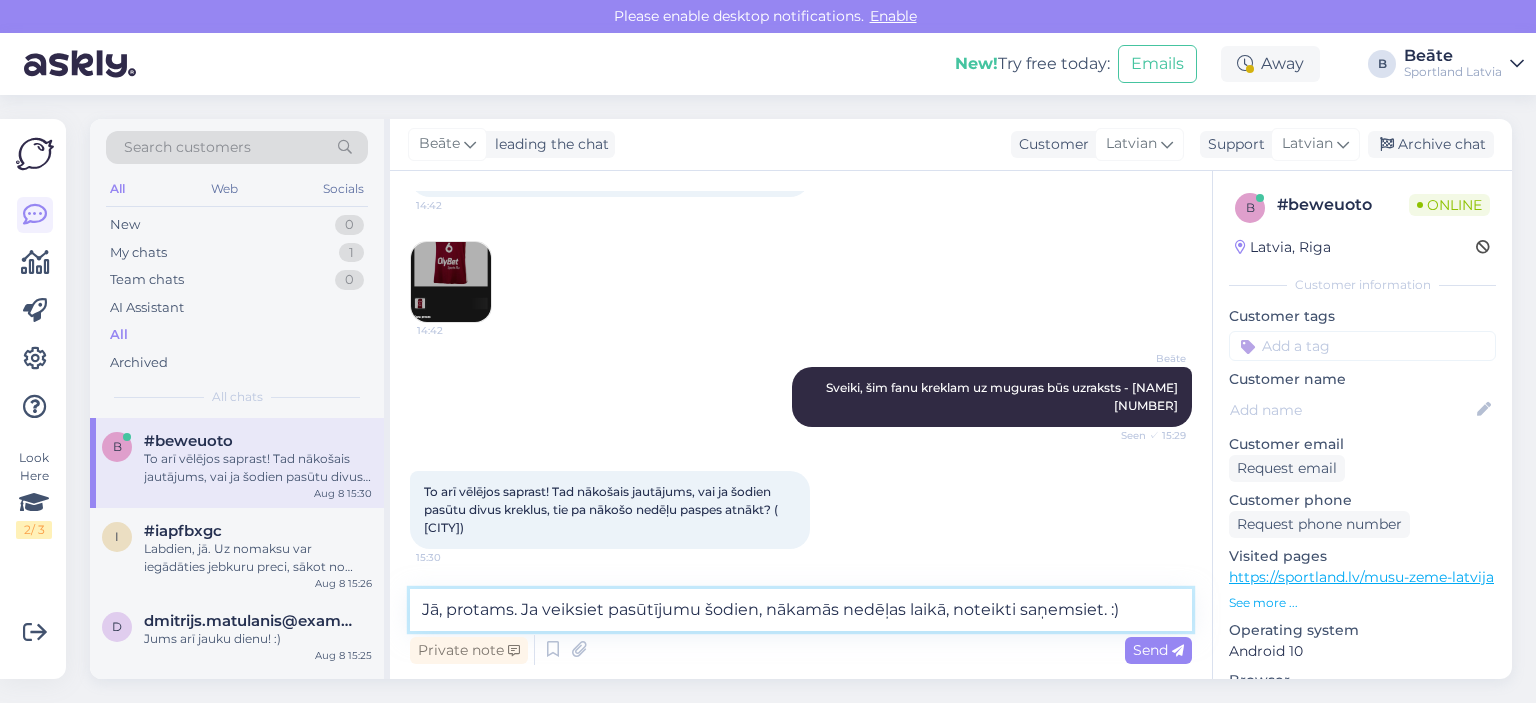 type 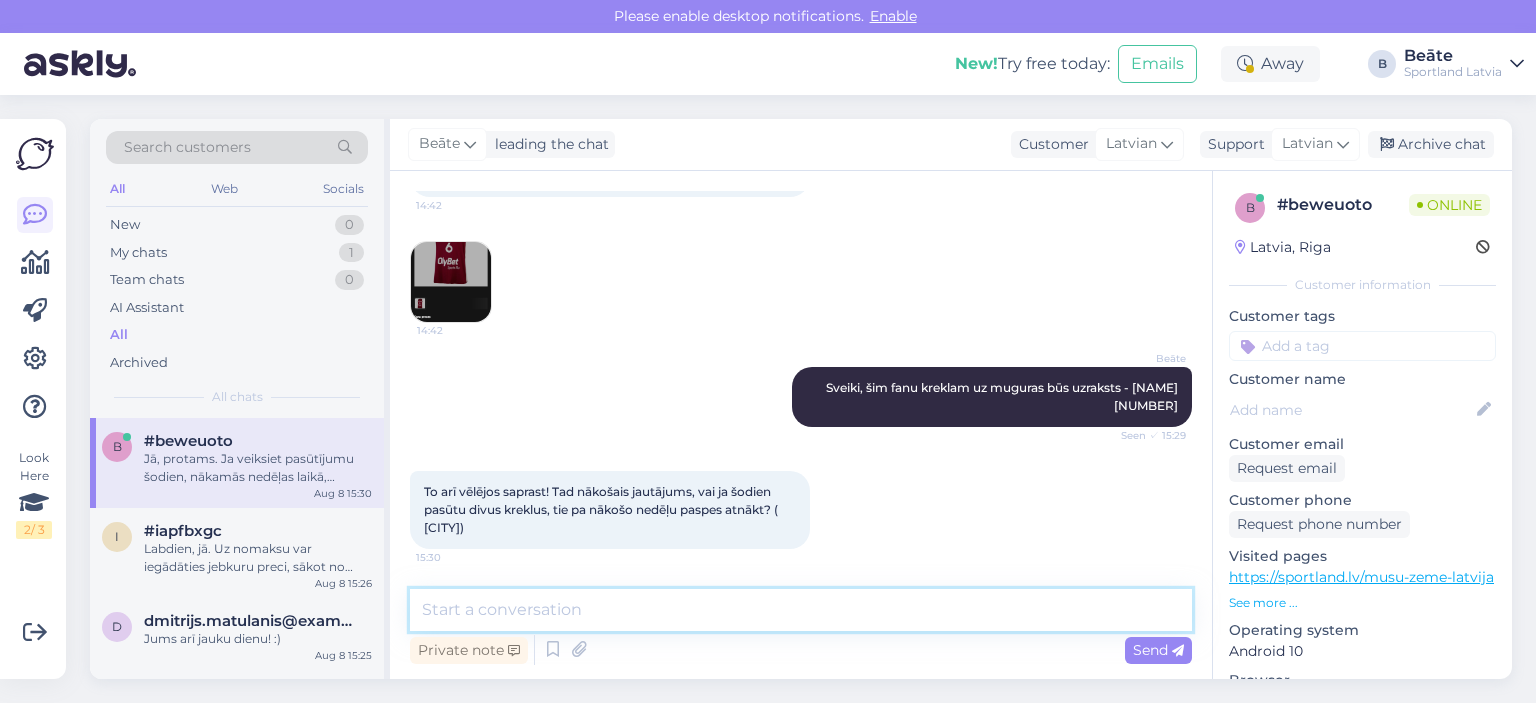 scroll, scrollTop: 264, scrollLeft: 0, axis: vertical 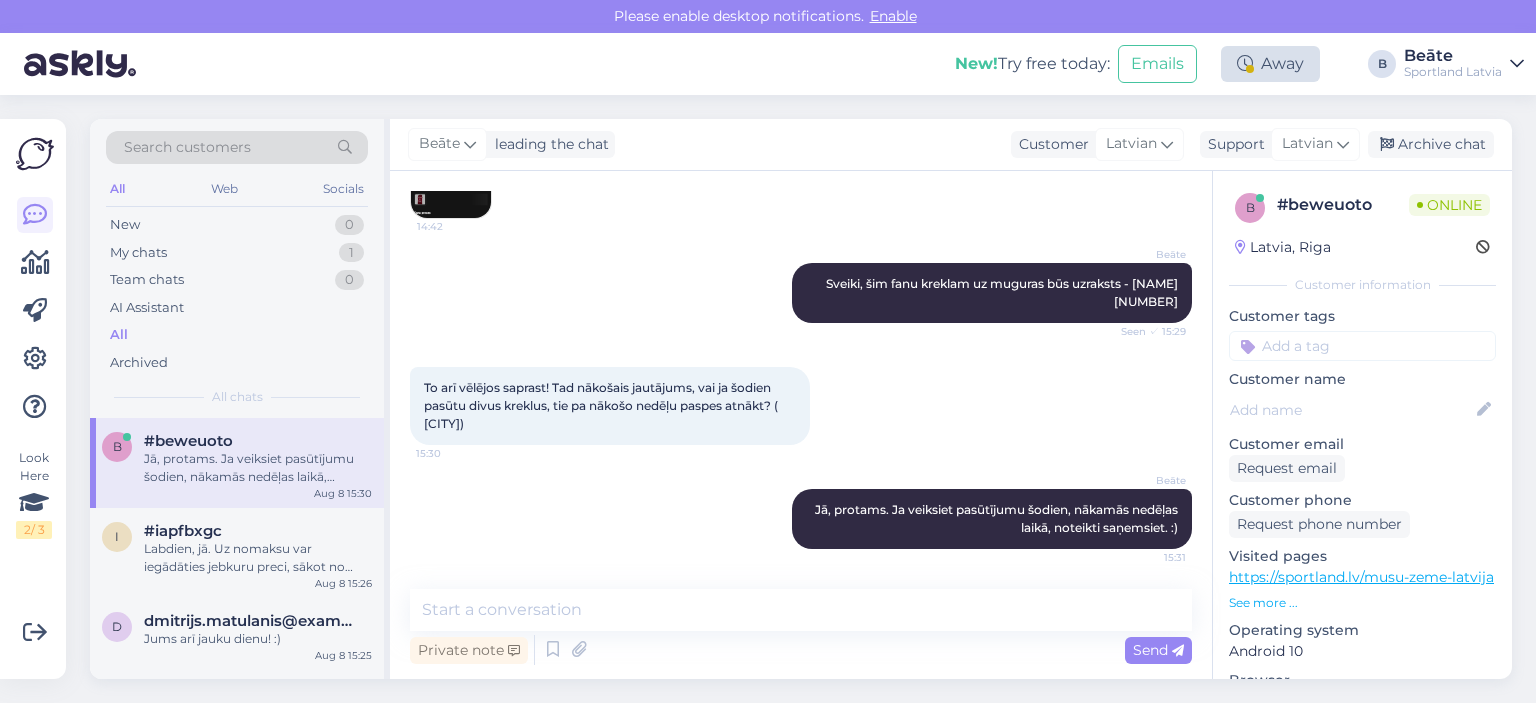 click on "Away" at bounding box center (1270, 64) 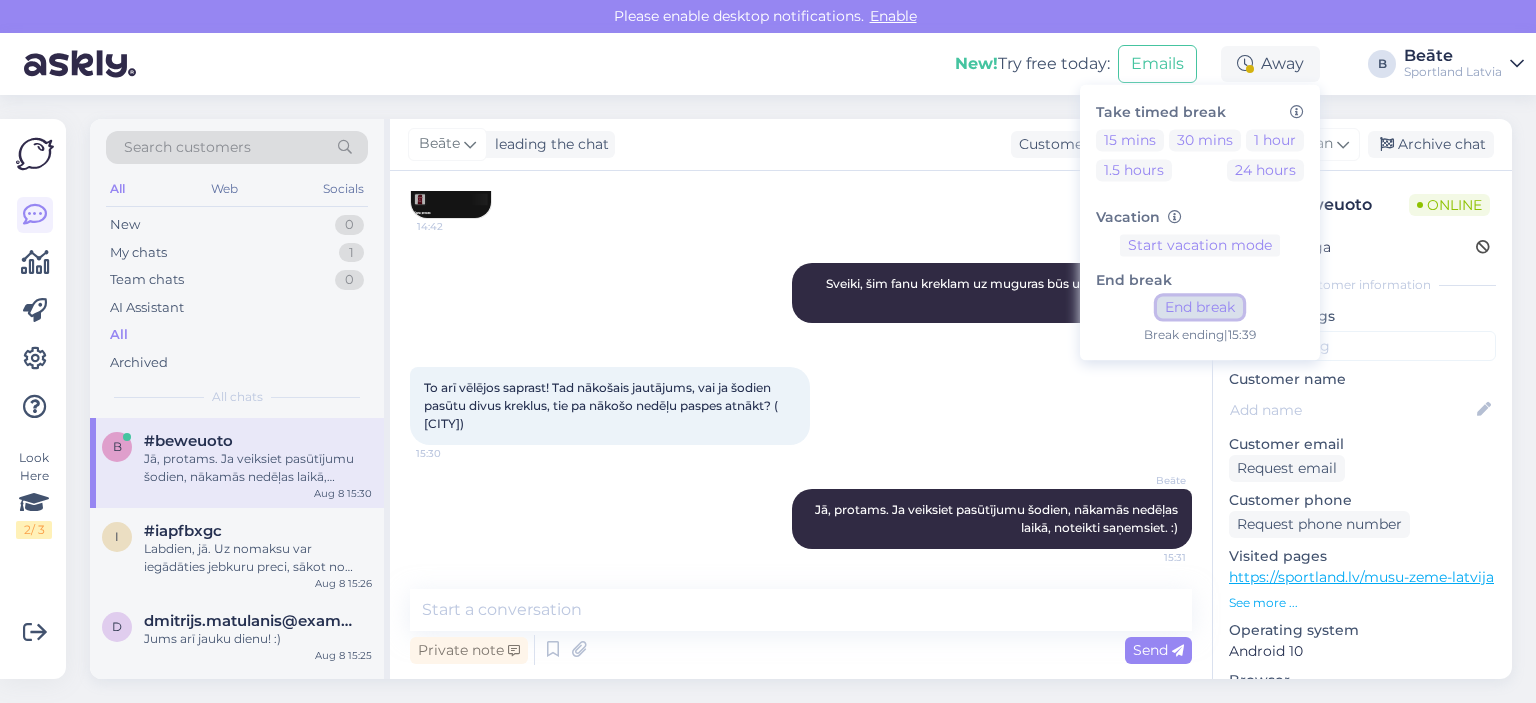 click on "End break" at bounding box center [1200, 308] 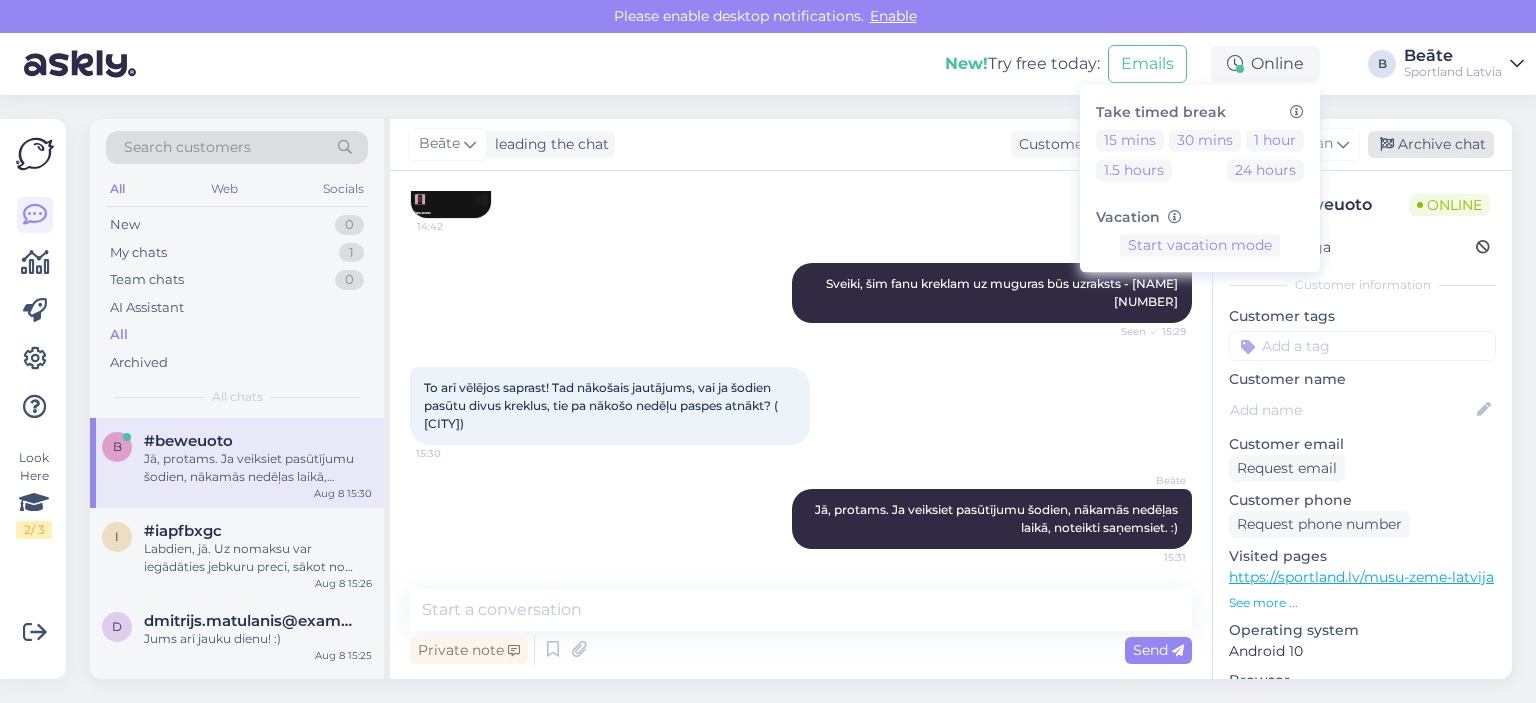 click on "Archive chat" at bounding box center (1431, 144) 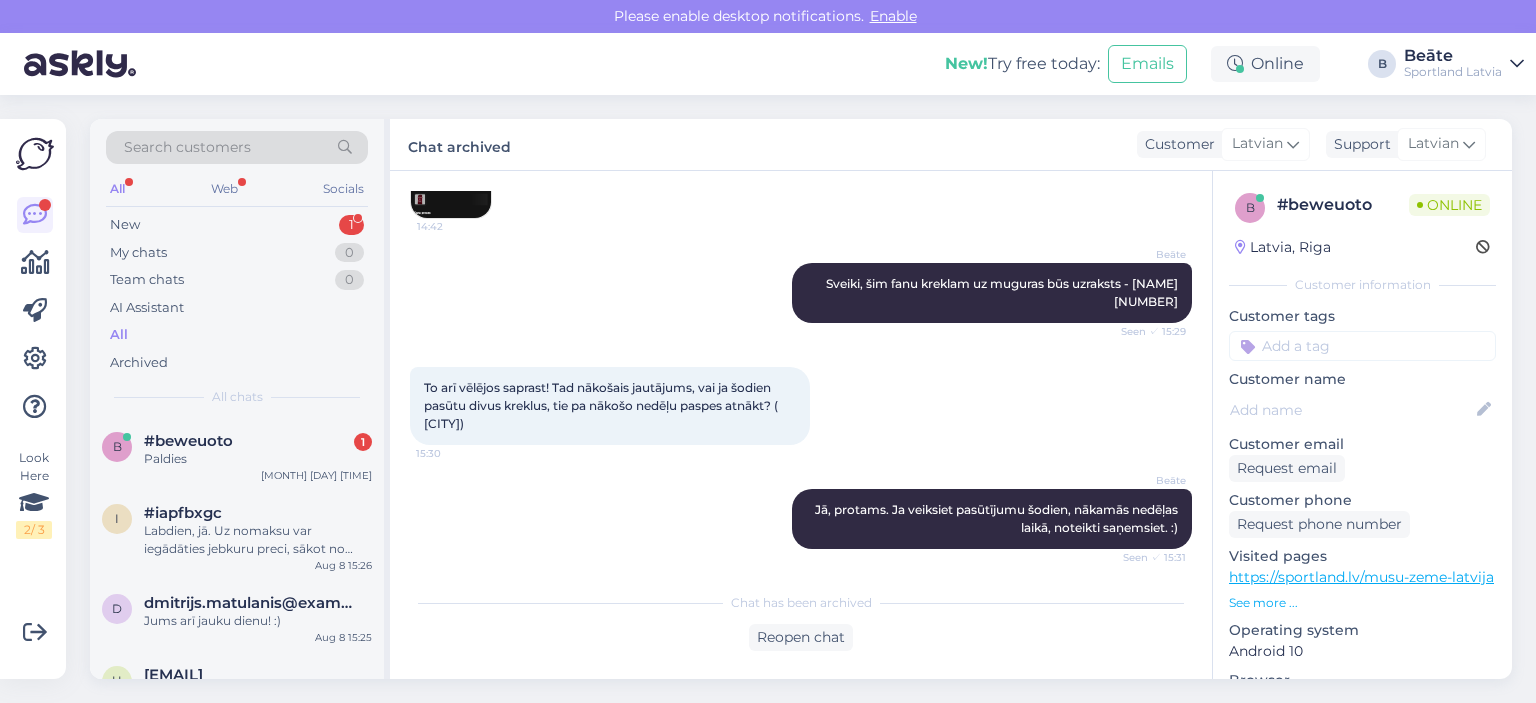 scroll, scrollTop: 356, scrollLeft: 0, axis: vertical 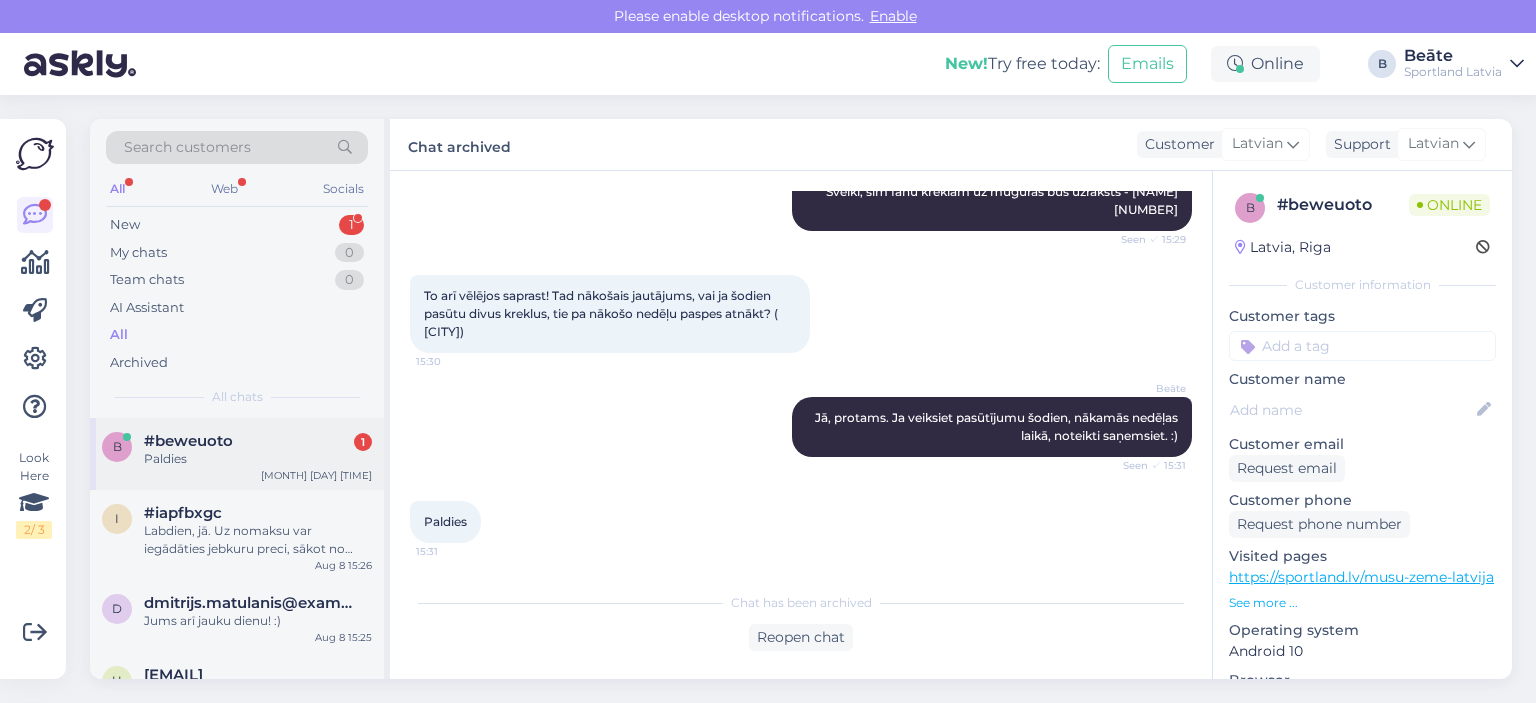 drag, startPoint x: 286, startPoint y: 446, endPoint x: 324, endPoint y: 442, distance: 38.209946 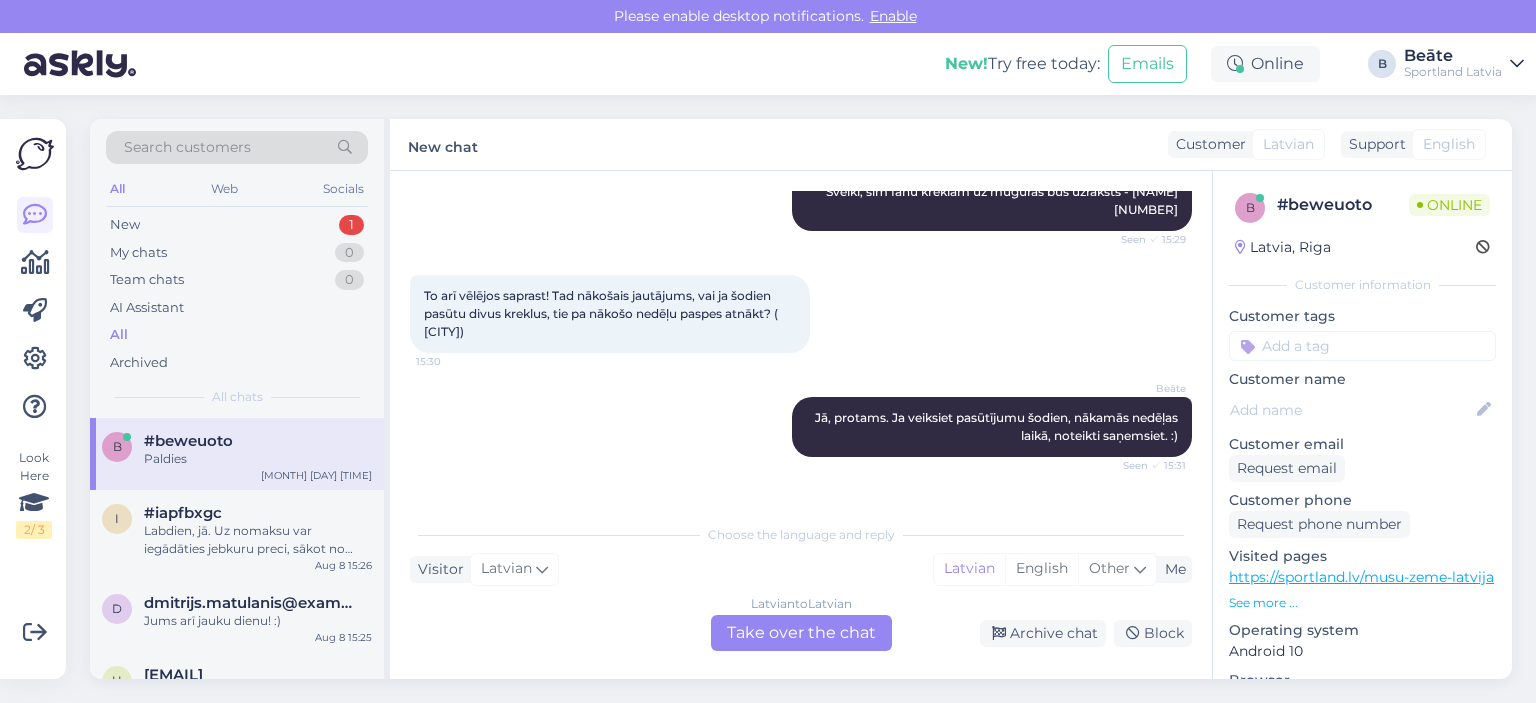 scroll, scrollTop: 424, scrollLeft: 0, axis: vertical 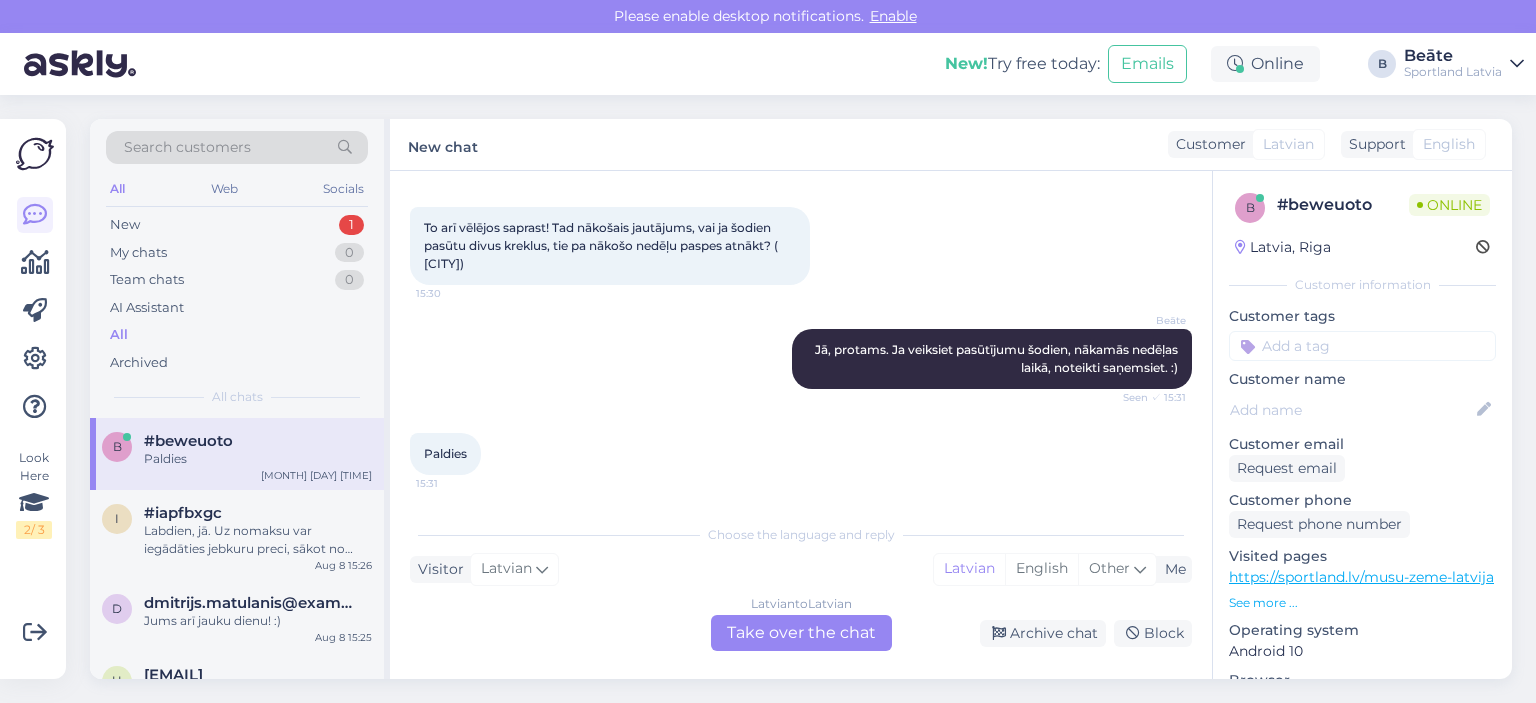 click on "Latvian  to  Latvian Take over the chat" at bounding box center (801, 633) 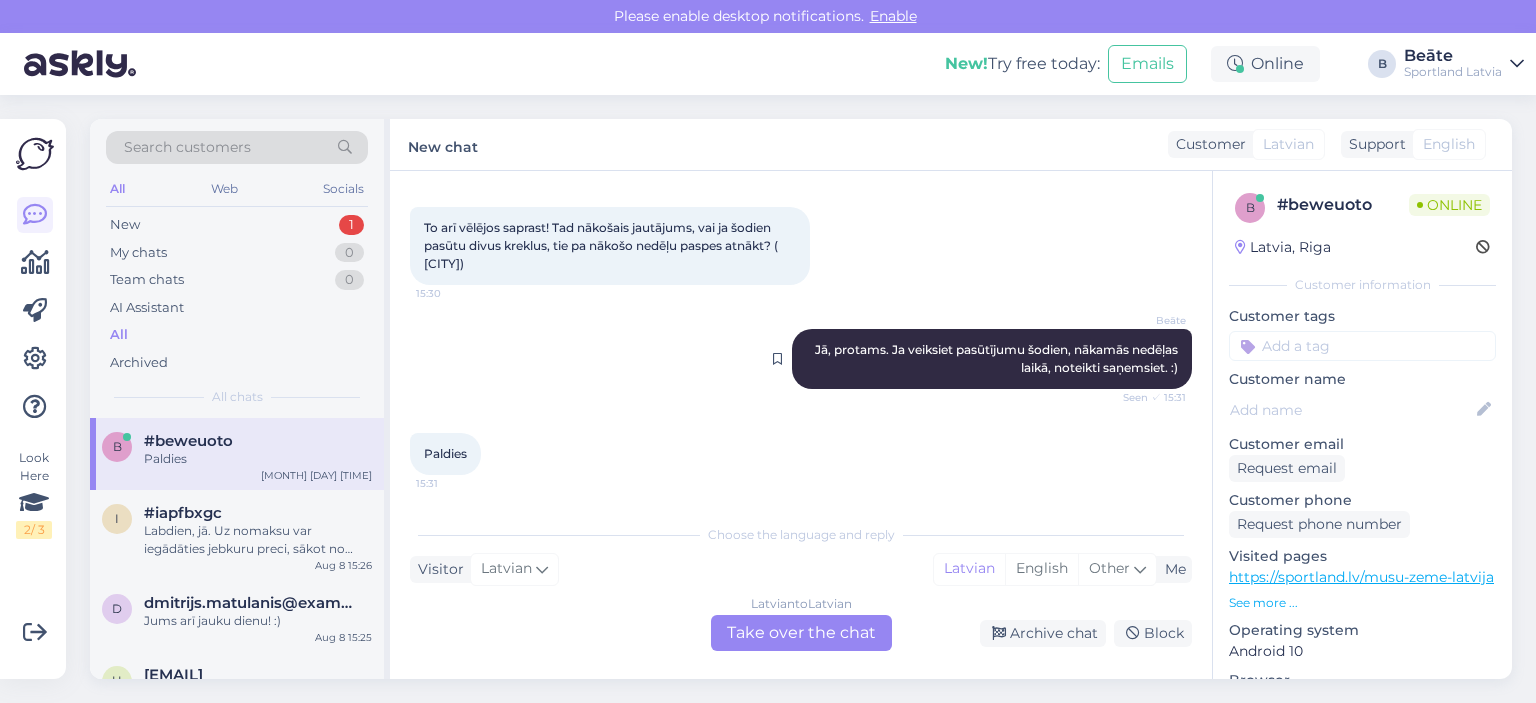 scroll, scrollTop: 349, scrollLeft: 0, axis: vertical 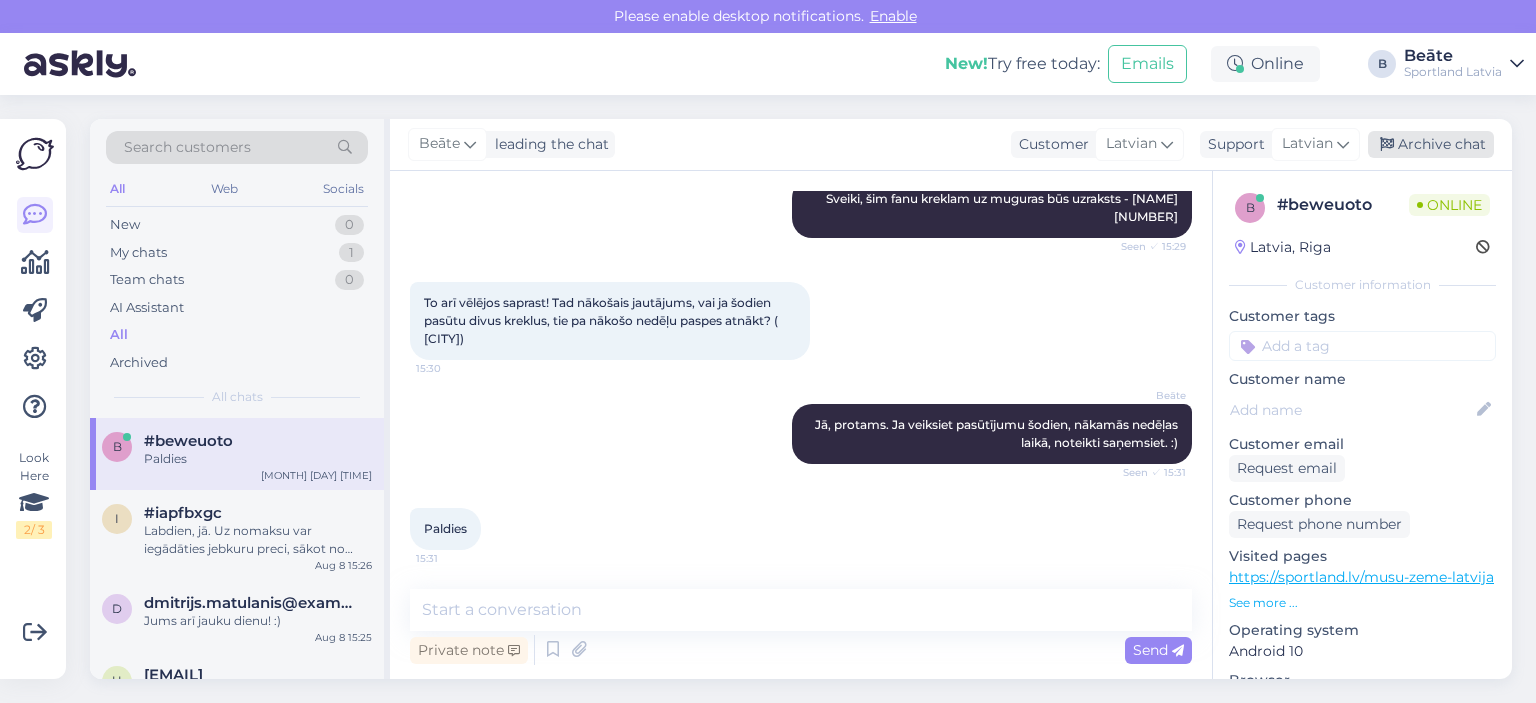 click on "Archive chat" at bounding box center (1431, 144) 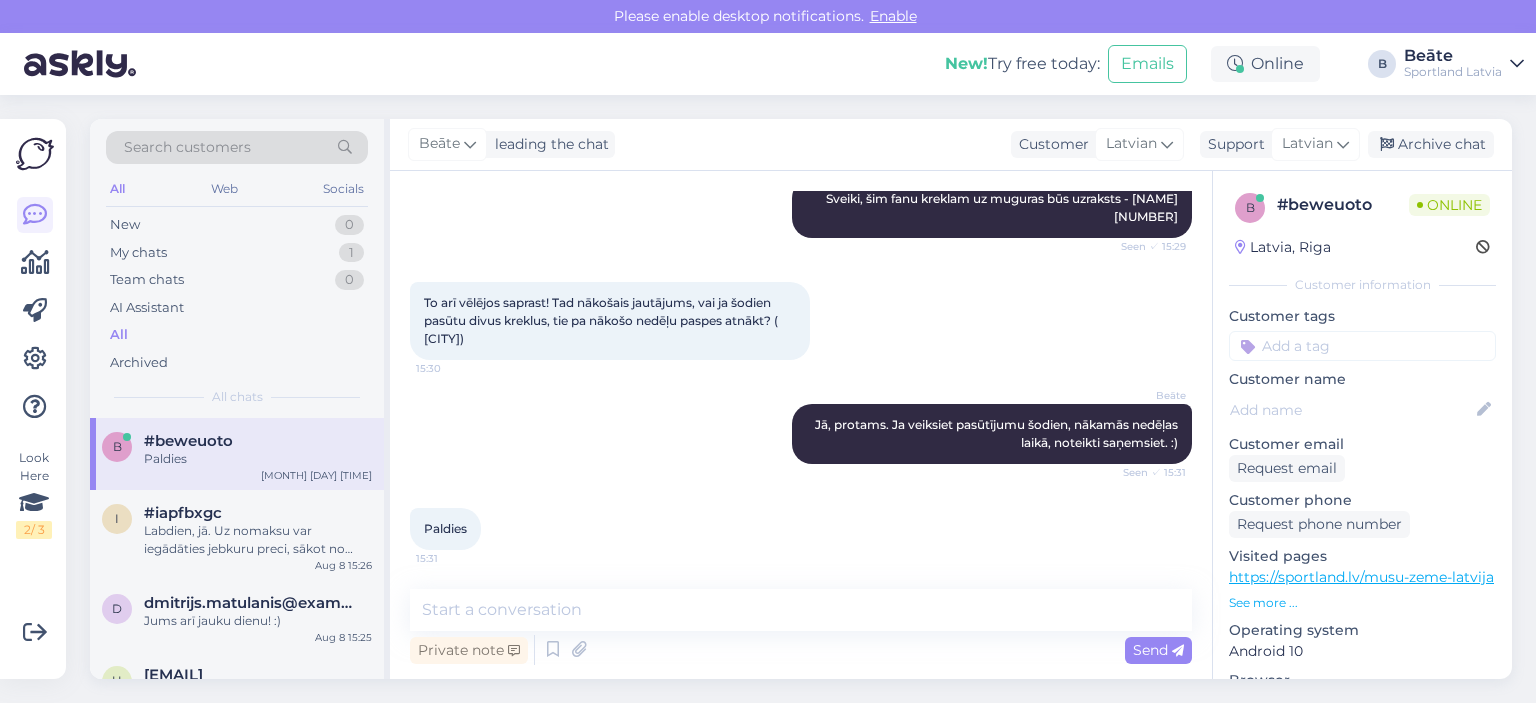 scroll, scrollTop: 356, scrollLeft: 0, axis: vertical 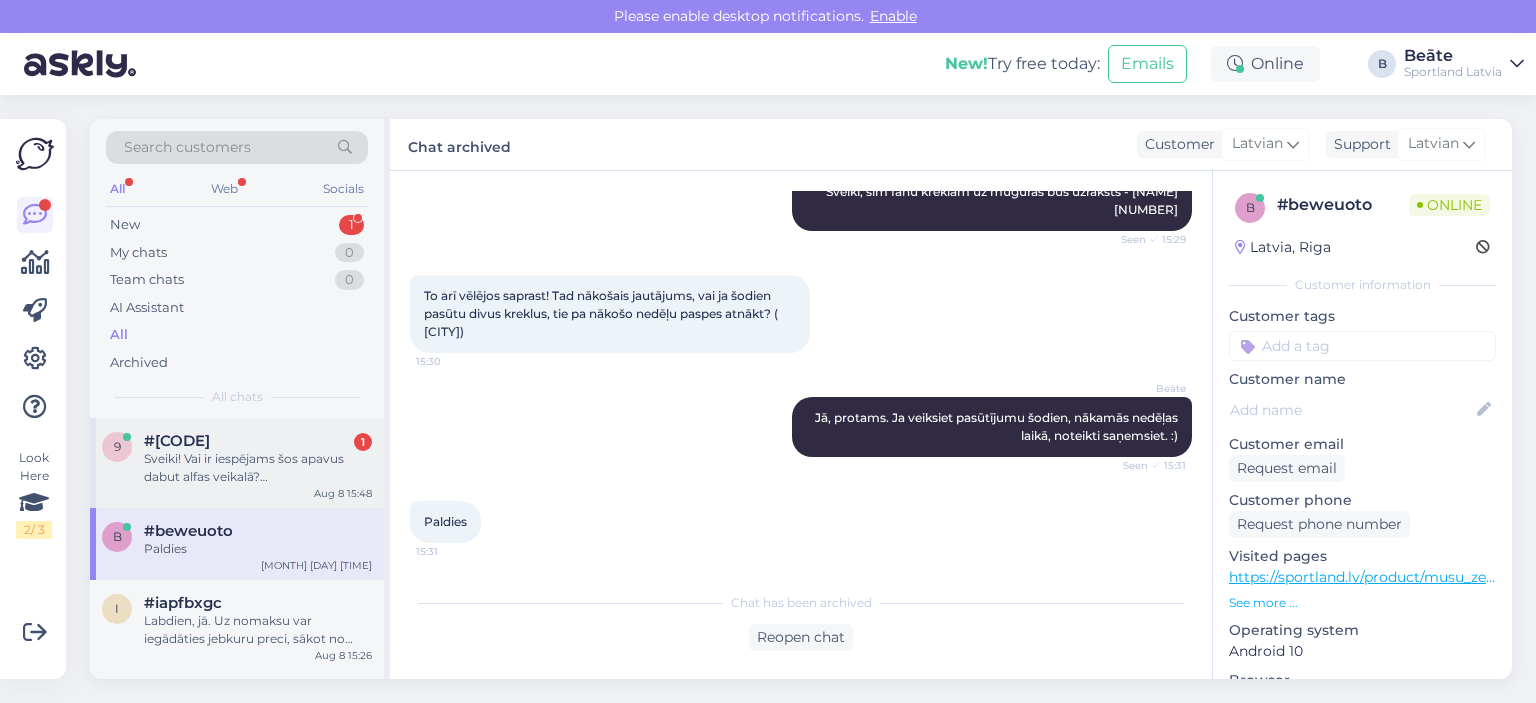 click on "Sveiki! Vai ir iespējams šos apavus dabut alfas veikalā? [PRODUCT_CODE]" at bounding box center [258, 468] 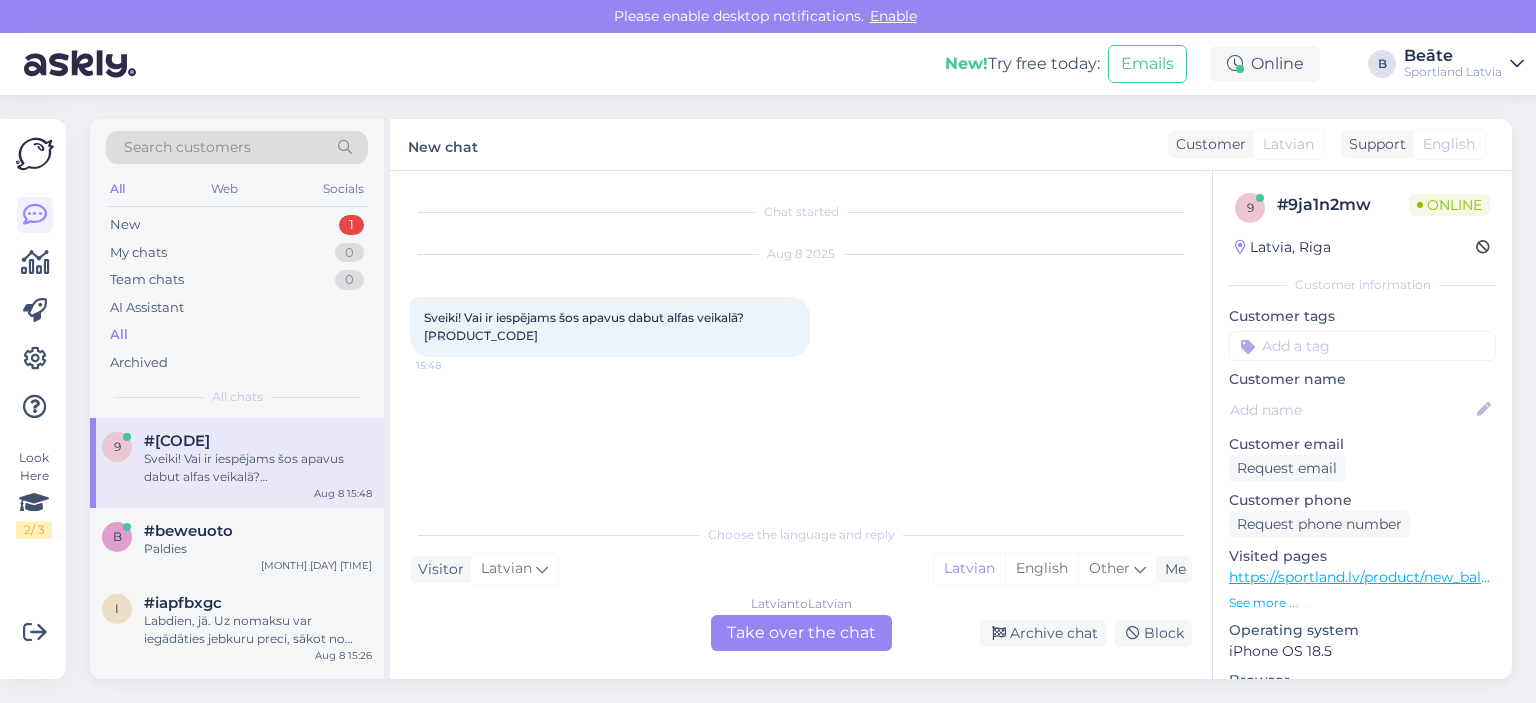 click on "Sveiki! Vai ir iespējams šos apavus dabut alfas veikalā? [PRODUCT_CODE]" at bounding box center (585, 326) 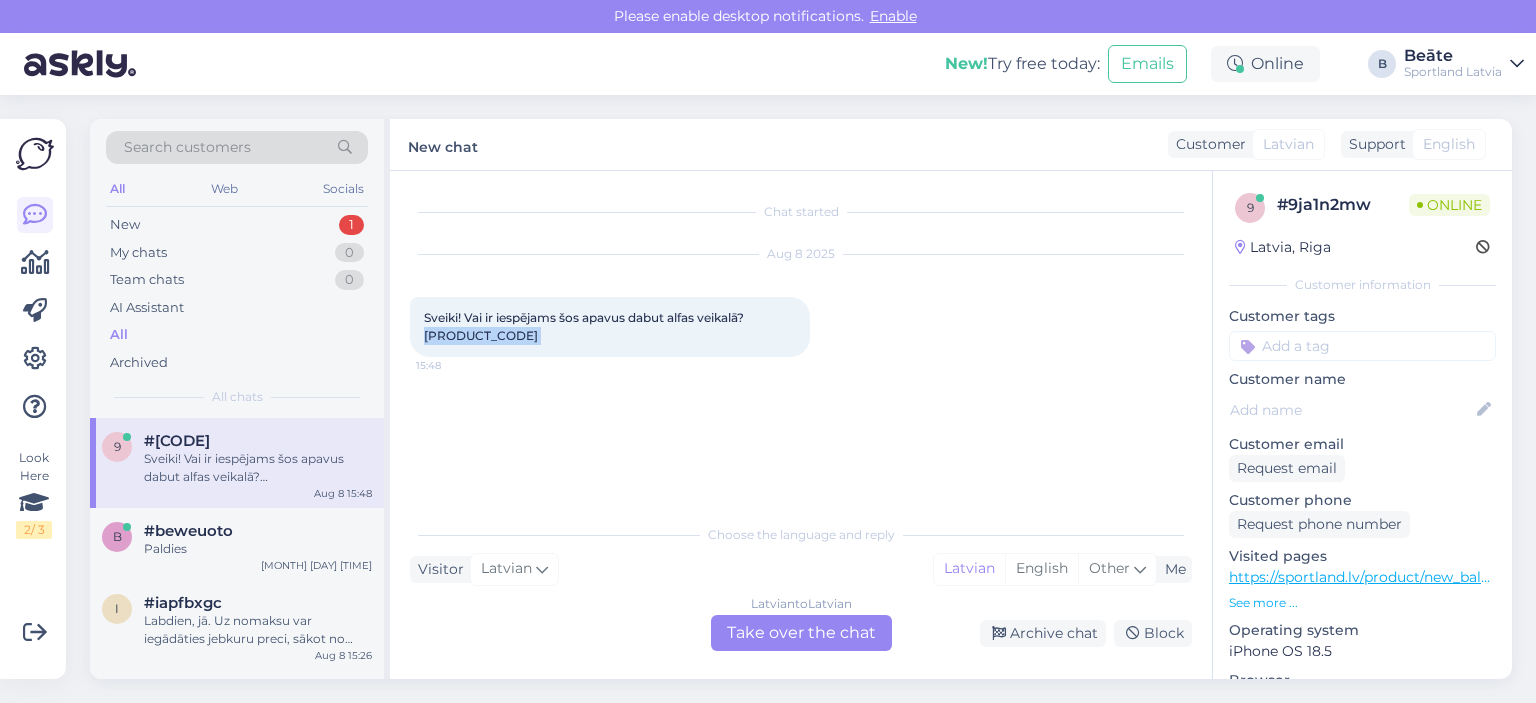 click on "Sveiki! Vai ir iespējams šos apavus dabut alfas veikalā? [PRODUCT_CODE]" at bounding box center (585, 326) 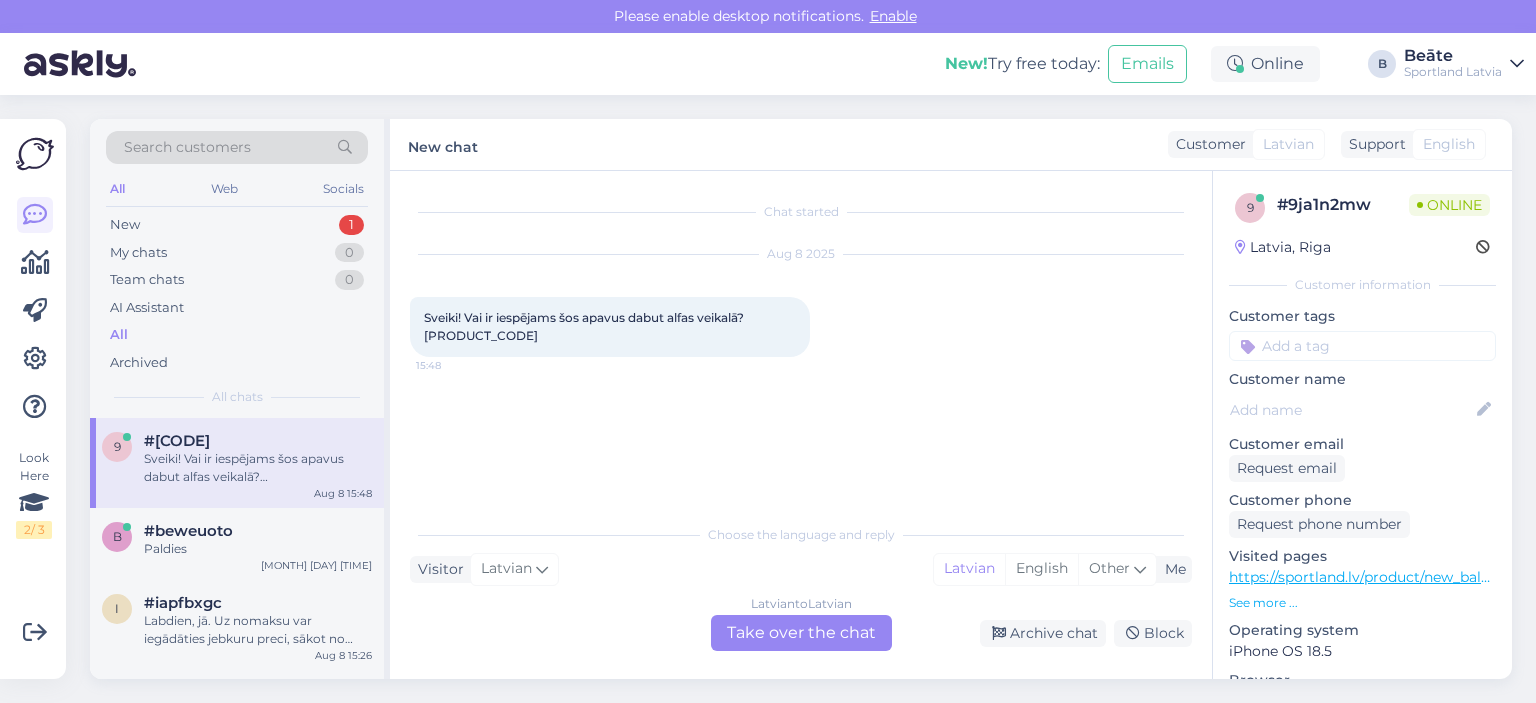 click on "Latvian  to  Latvian Take over the chat" at bounding box center [801, 633] 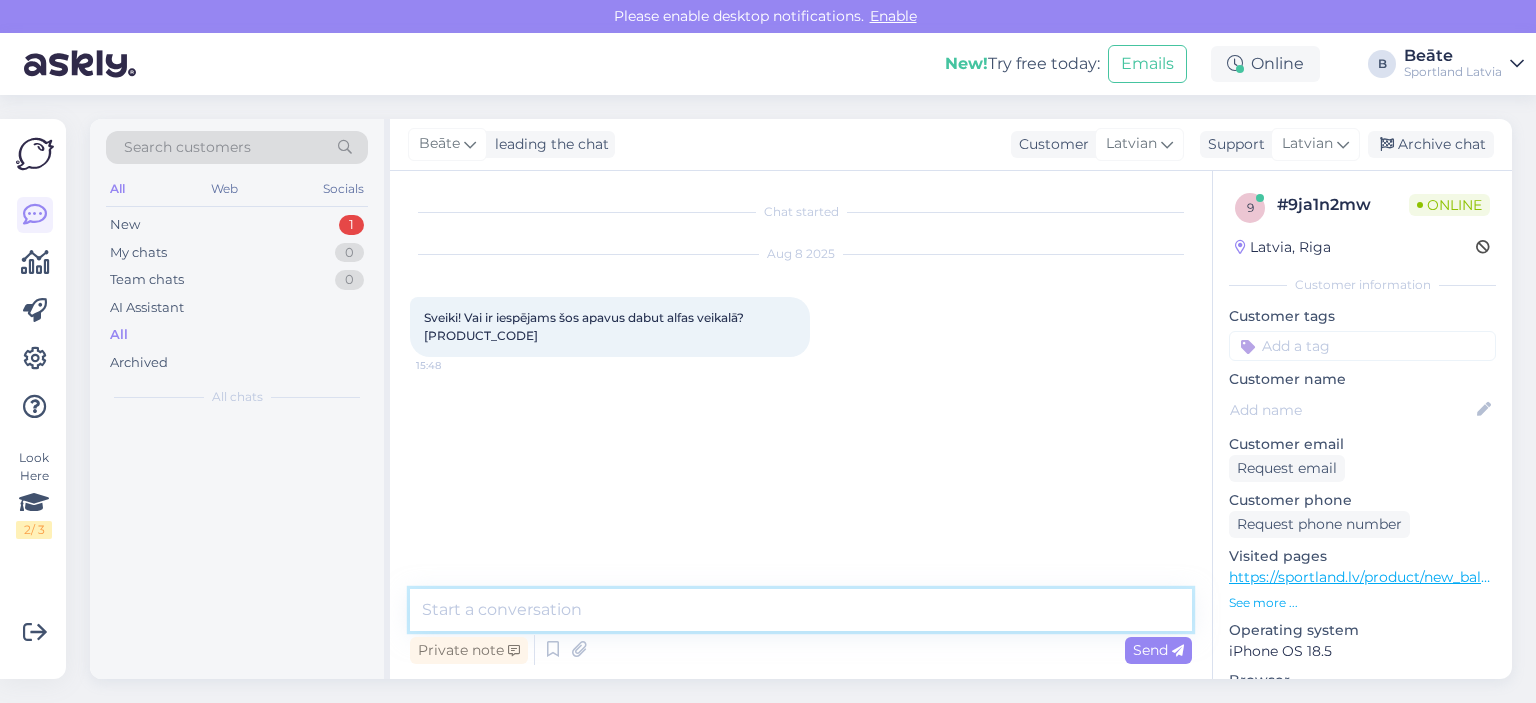 click at bounding box center [801, 610] 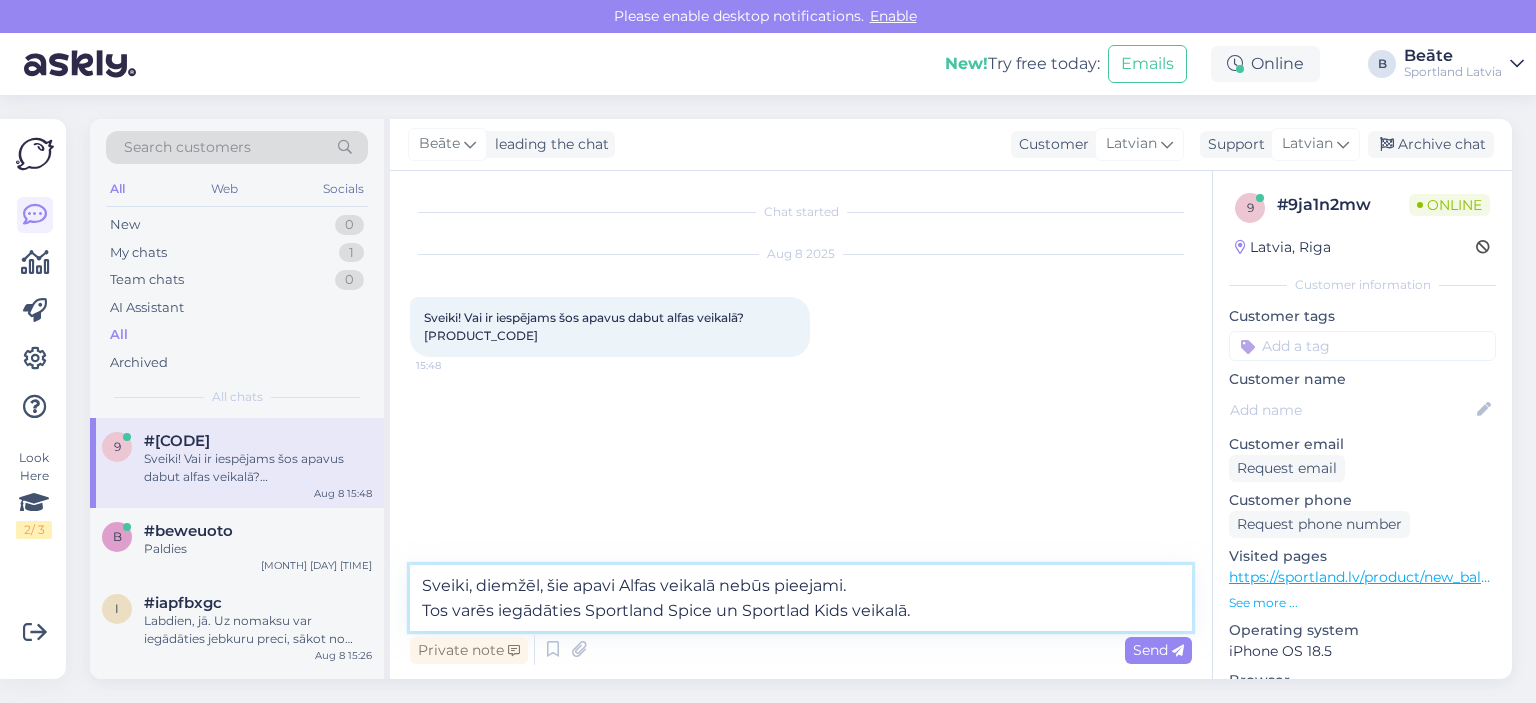 type on "Sveiki, diemžēl, šie apavi Alfas veikalā nebūs pieejami.
Tos varēs iegādāties Sportland Spice un Sportlad Kids veikalā." 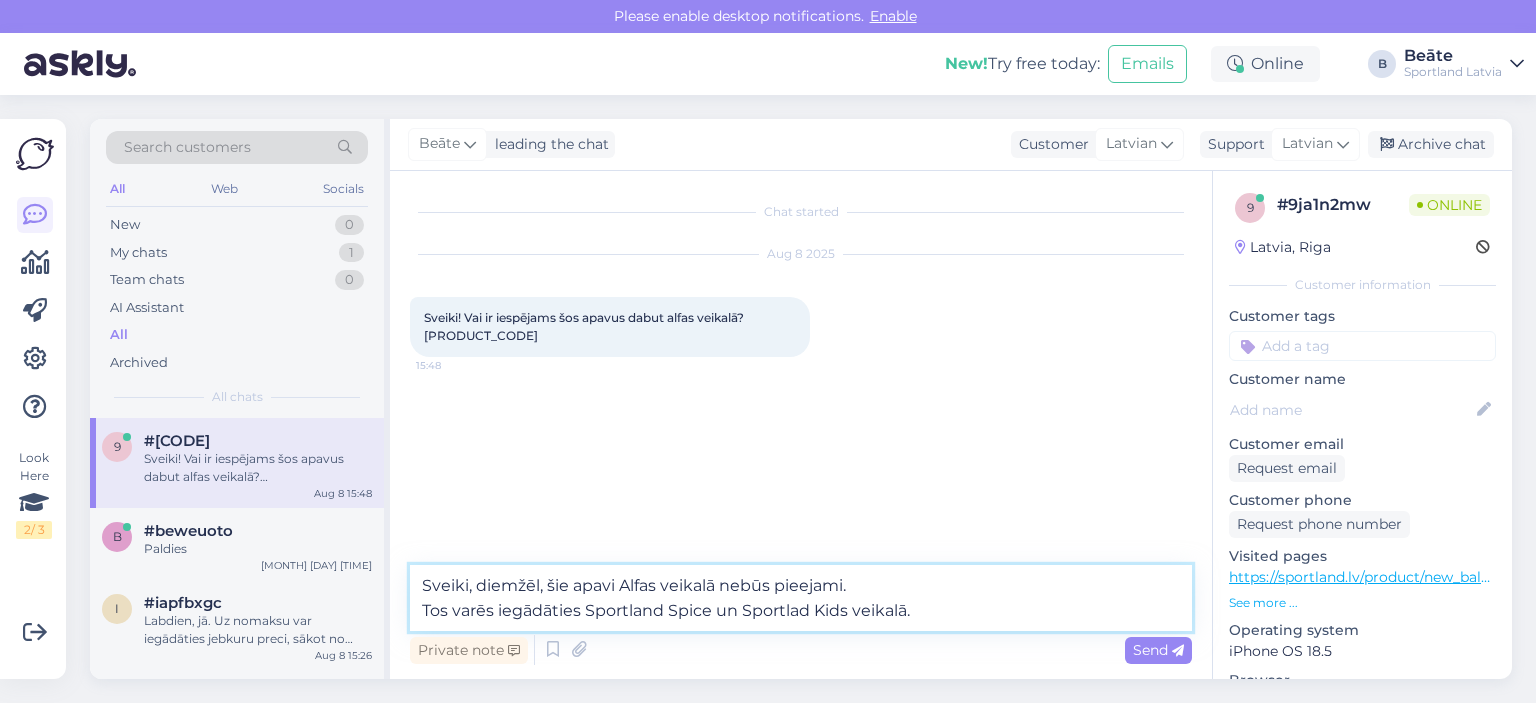 type 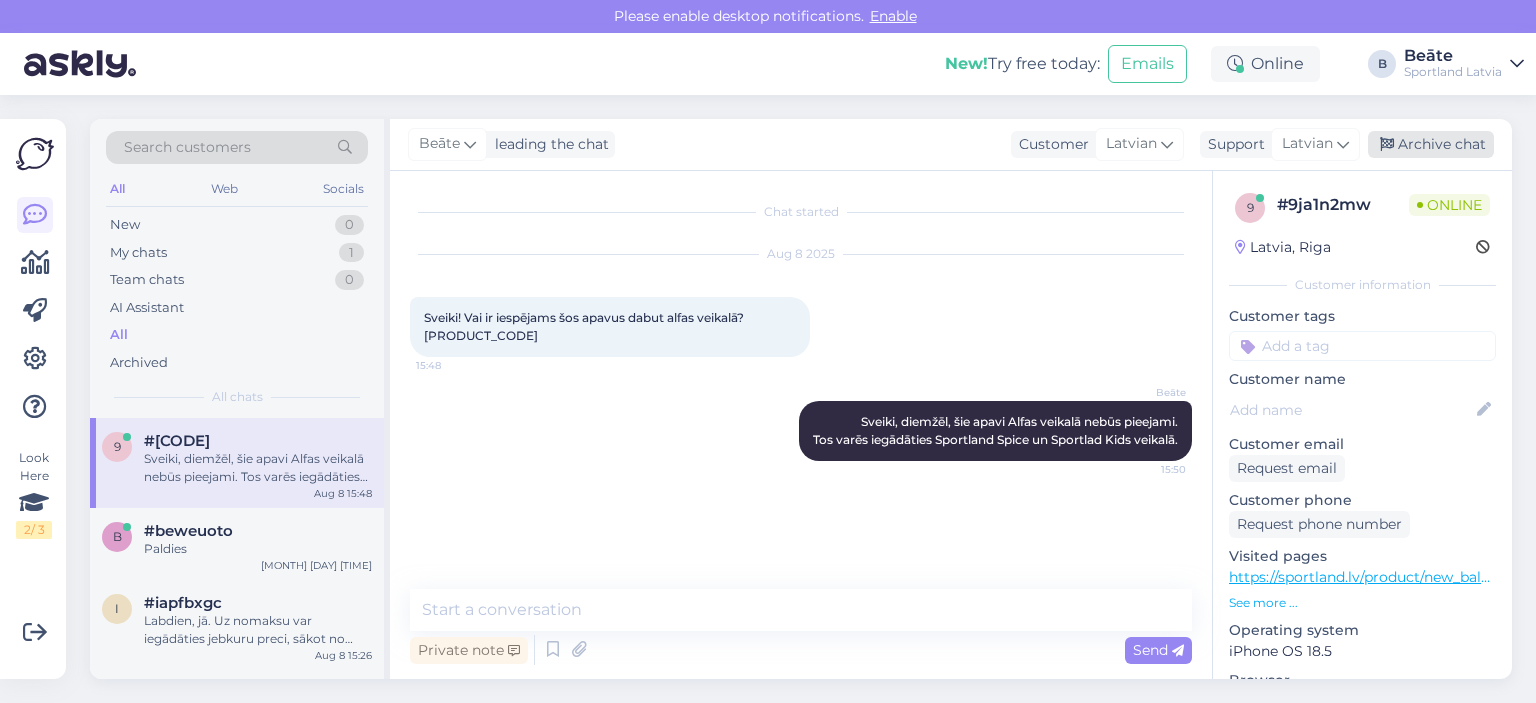 click on "Archive chat" at bounding box center (1431, 144) 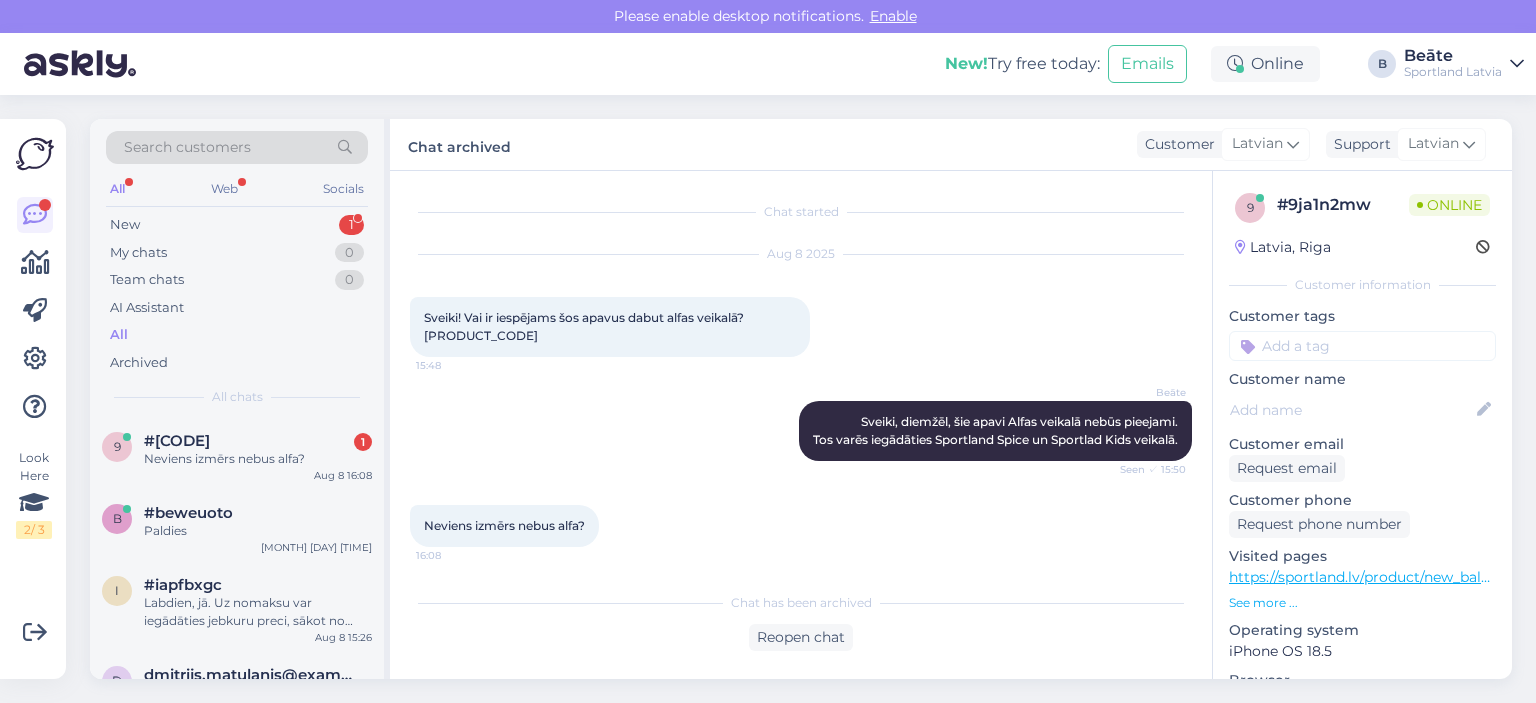 scroll, scrollTop: 22, scrollLeft: 0, axis: vertical 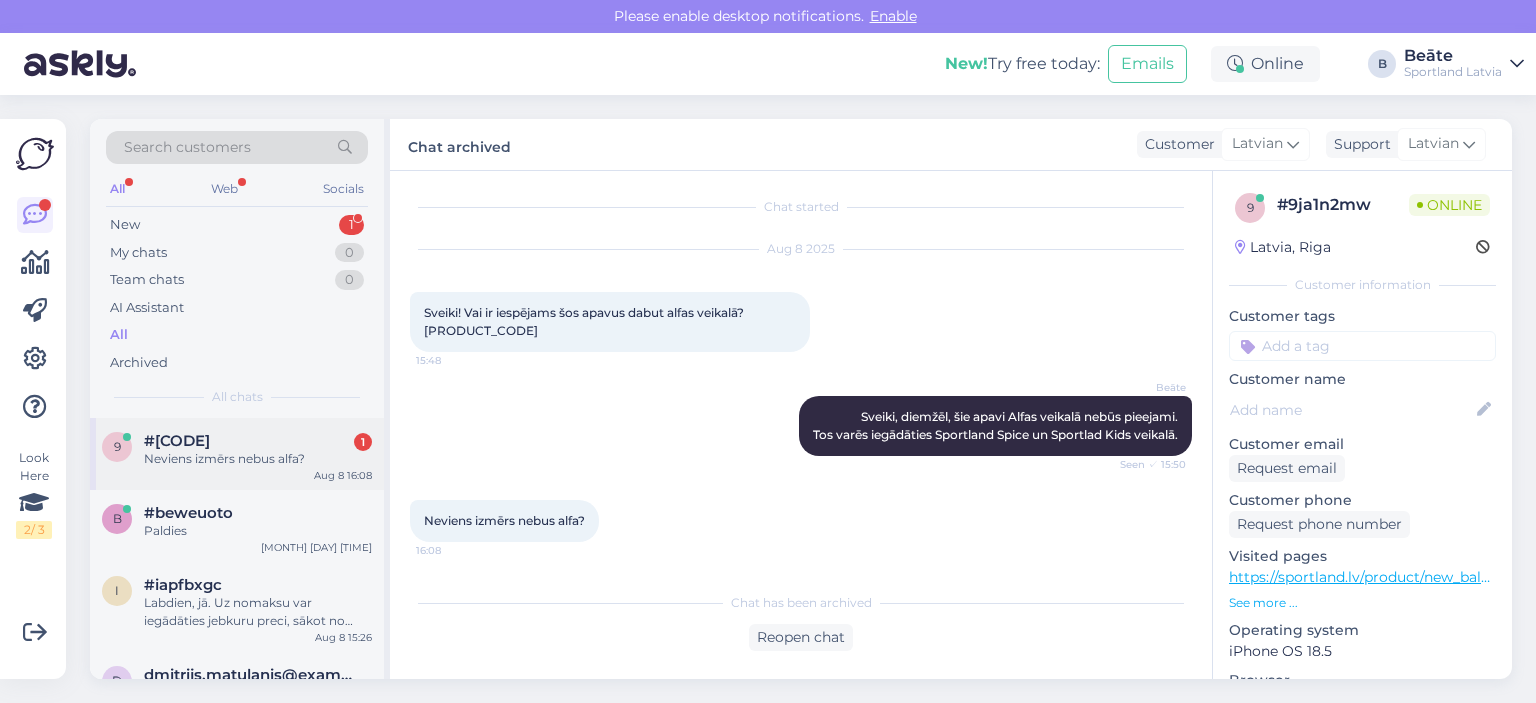 click on "Neviens izmērs nebus alfa?" at bounding box center (258, 459) 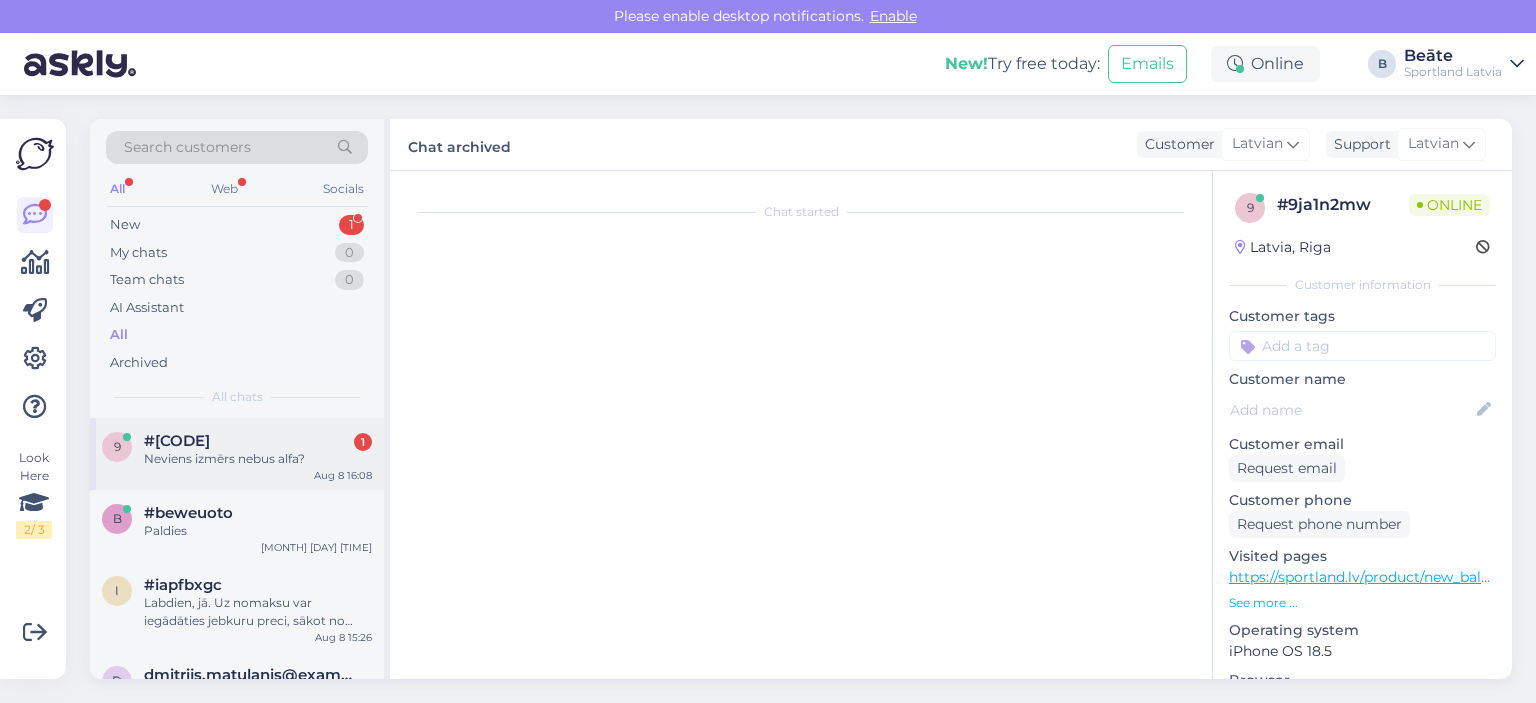 scroll, scrollTop: 90, scrollLeft: 0, axis: vertical 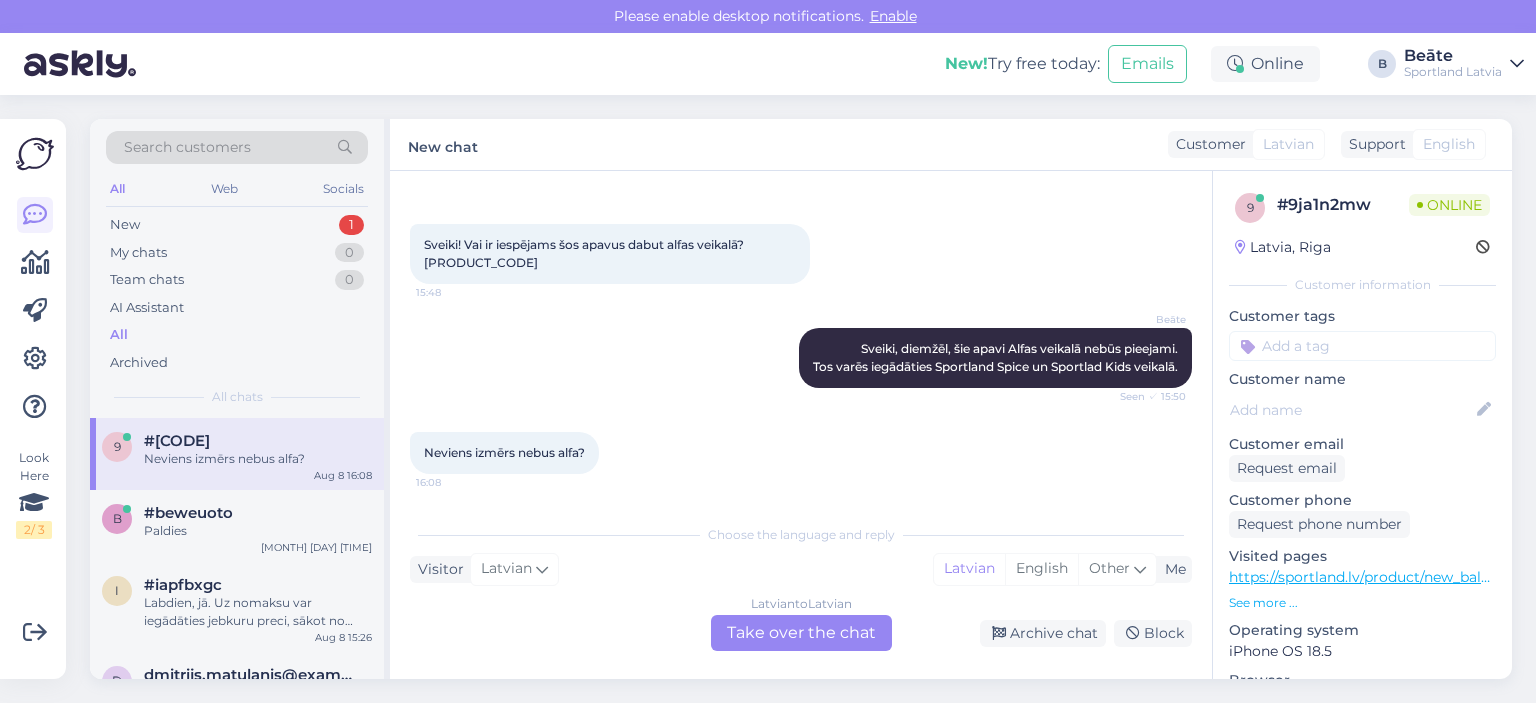 click on "Latvian  to  Latvian Take over the chat" at bounding box center [801, 633] 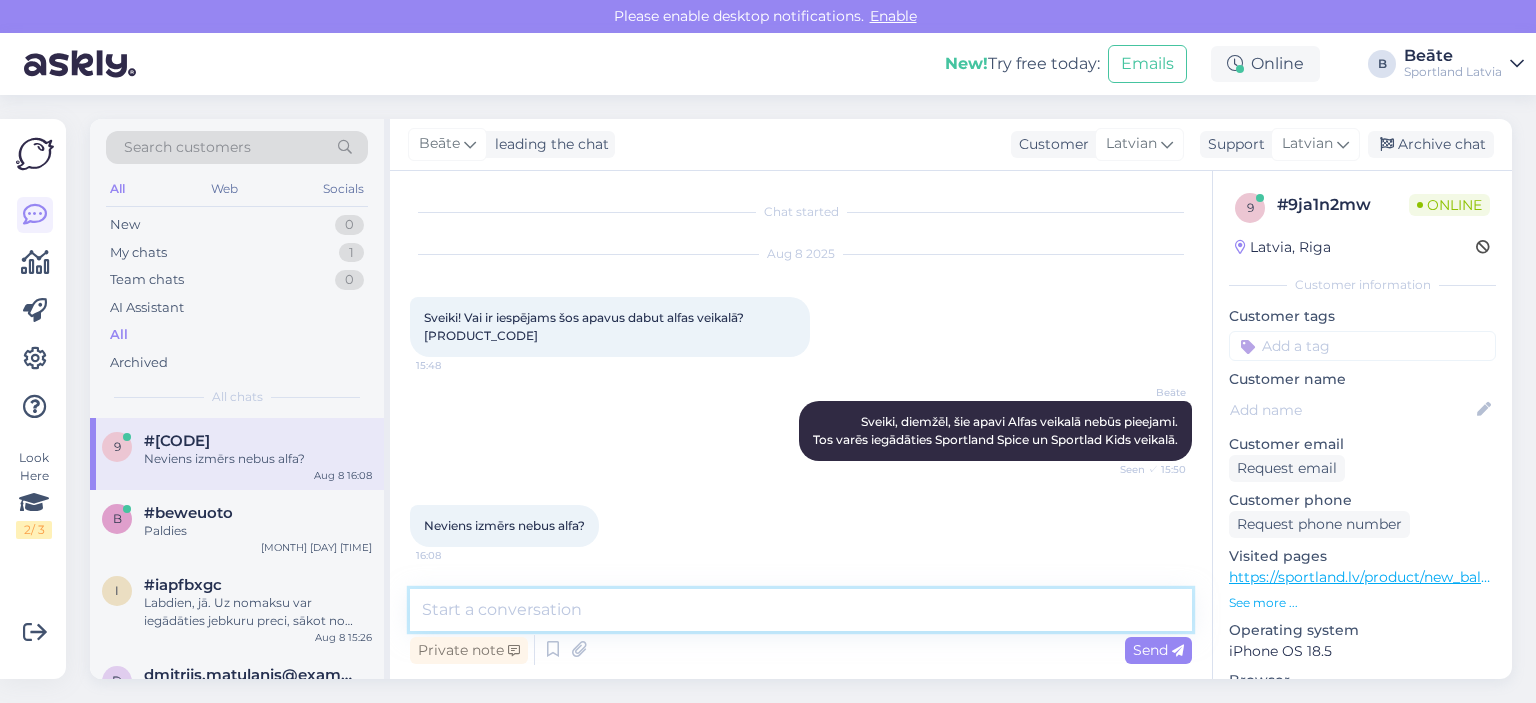 click at bounding box center [801, 610] 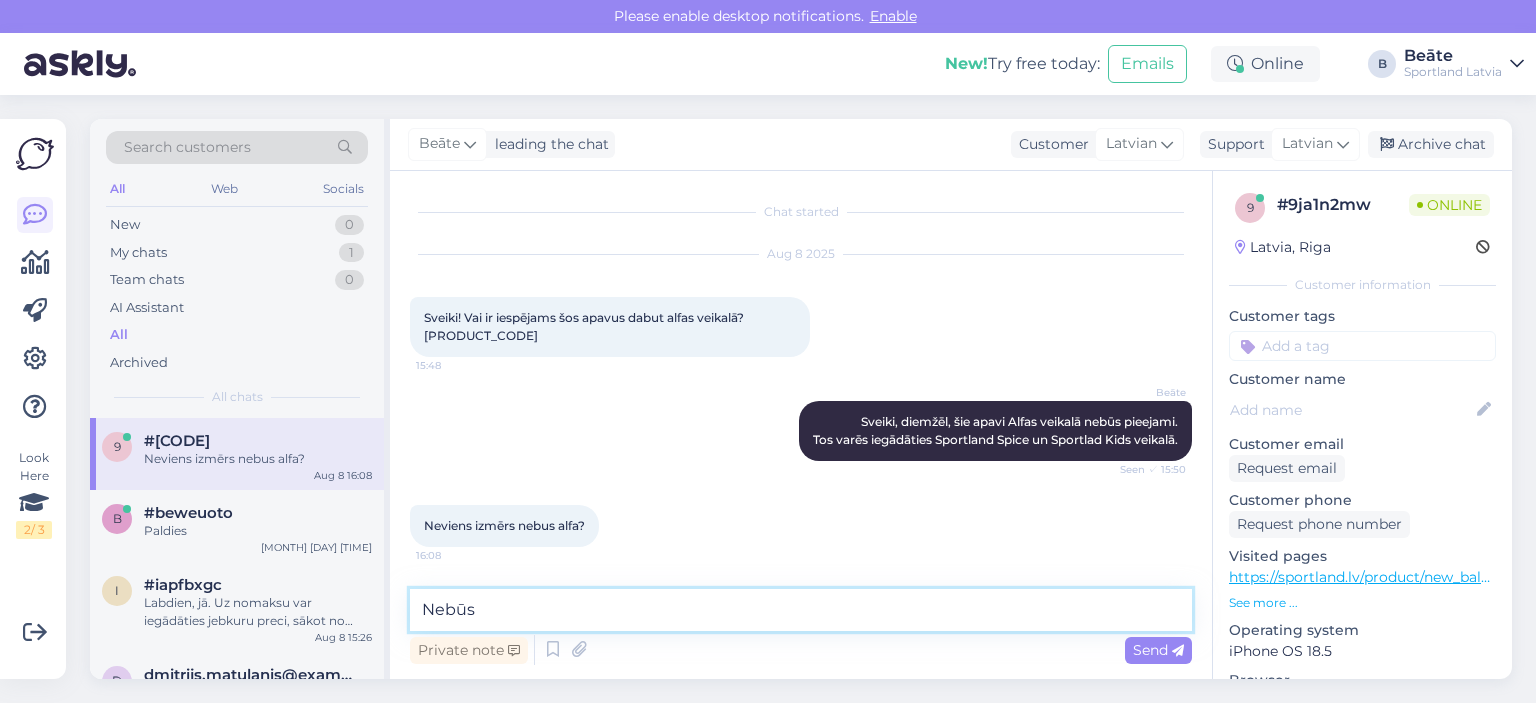 type on "Nebūs." 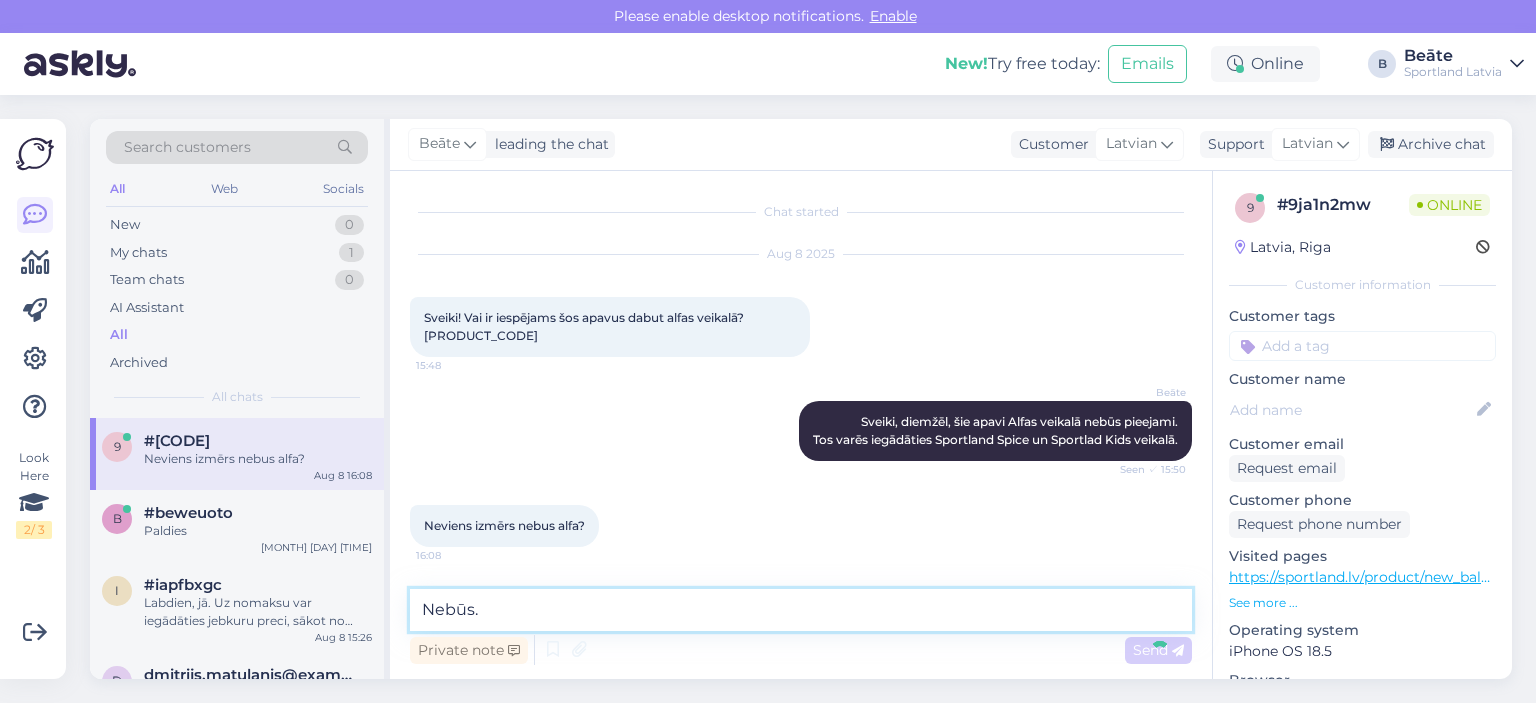type 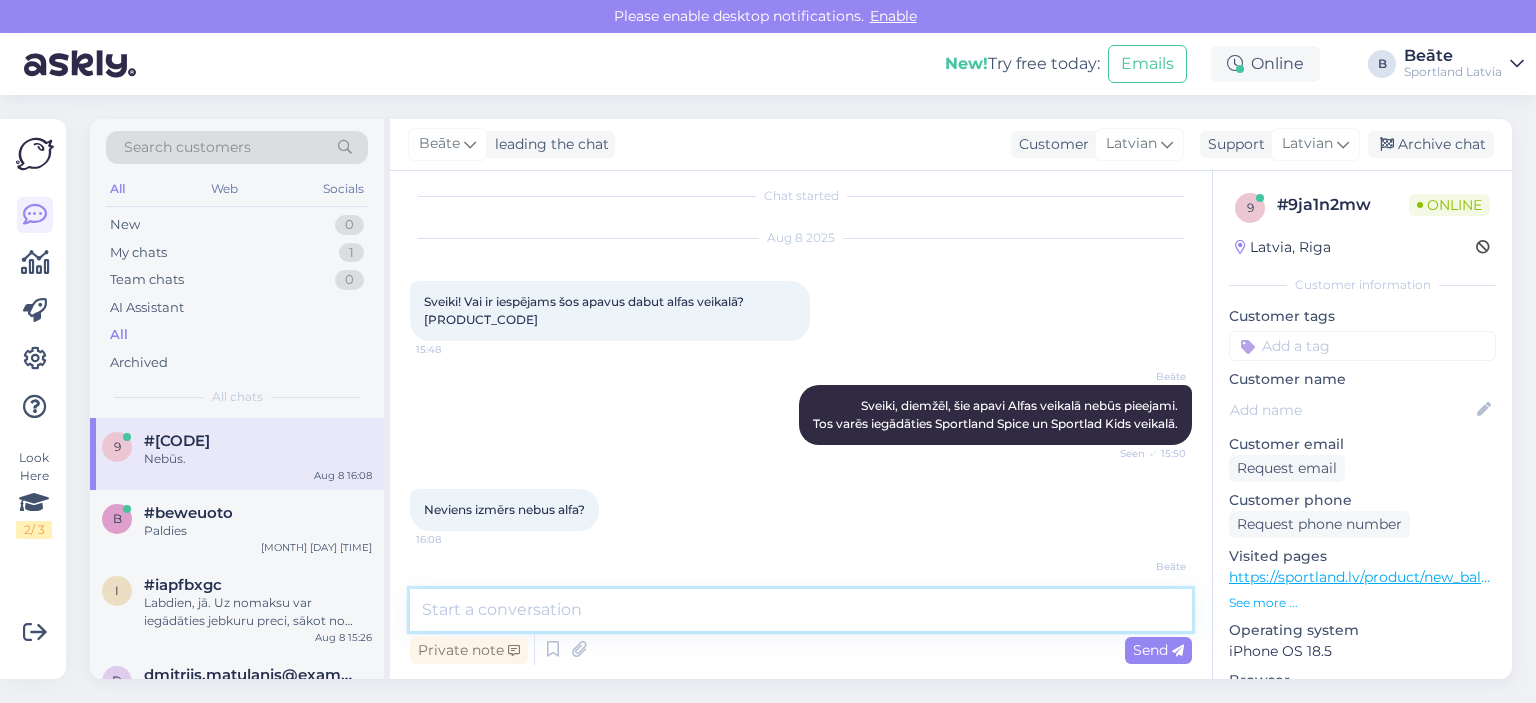 scroll, scrollTop: 102, scrollLeft: 0, axis: vertical 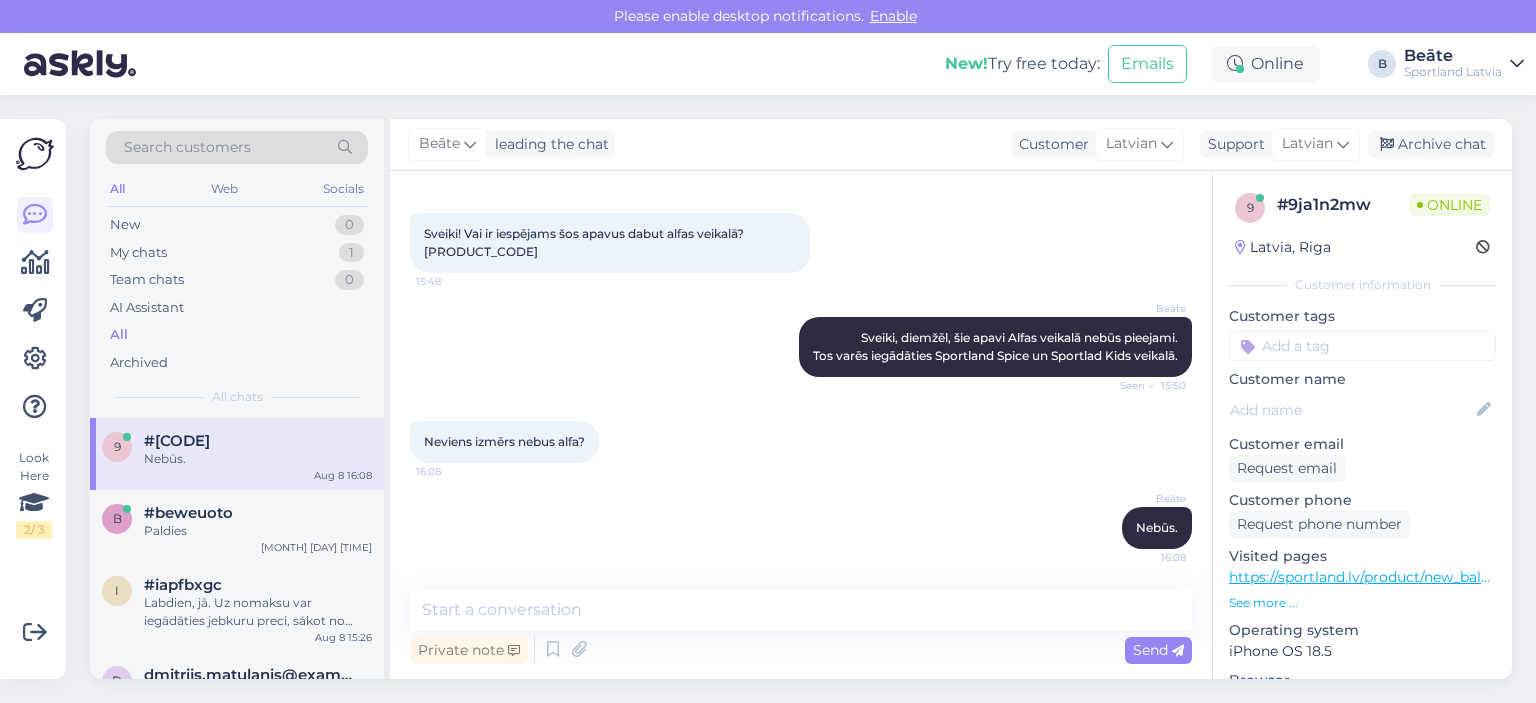 click on "[NAME] leading the chat Customer Latvian Arabic Belarusian Bulgarian Czech Danish Dutch English Estonian Finnish French German Hungarian Croatian Icelandic Italian Japanese Korean Latvian Lithuanian Norwegian Bokmål Persian Polish Portuguese Romanian Russian Serbian Slovak Slovenian Spanish Swedish Turkish Ukrainian Support Latvian Archive chat" at bounding box center (951, 145) 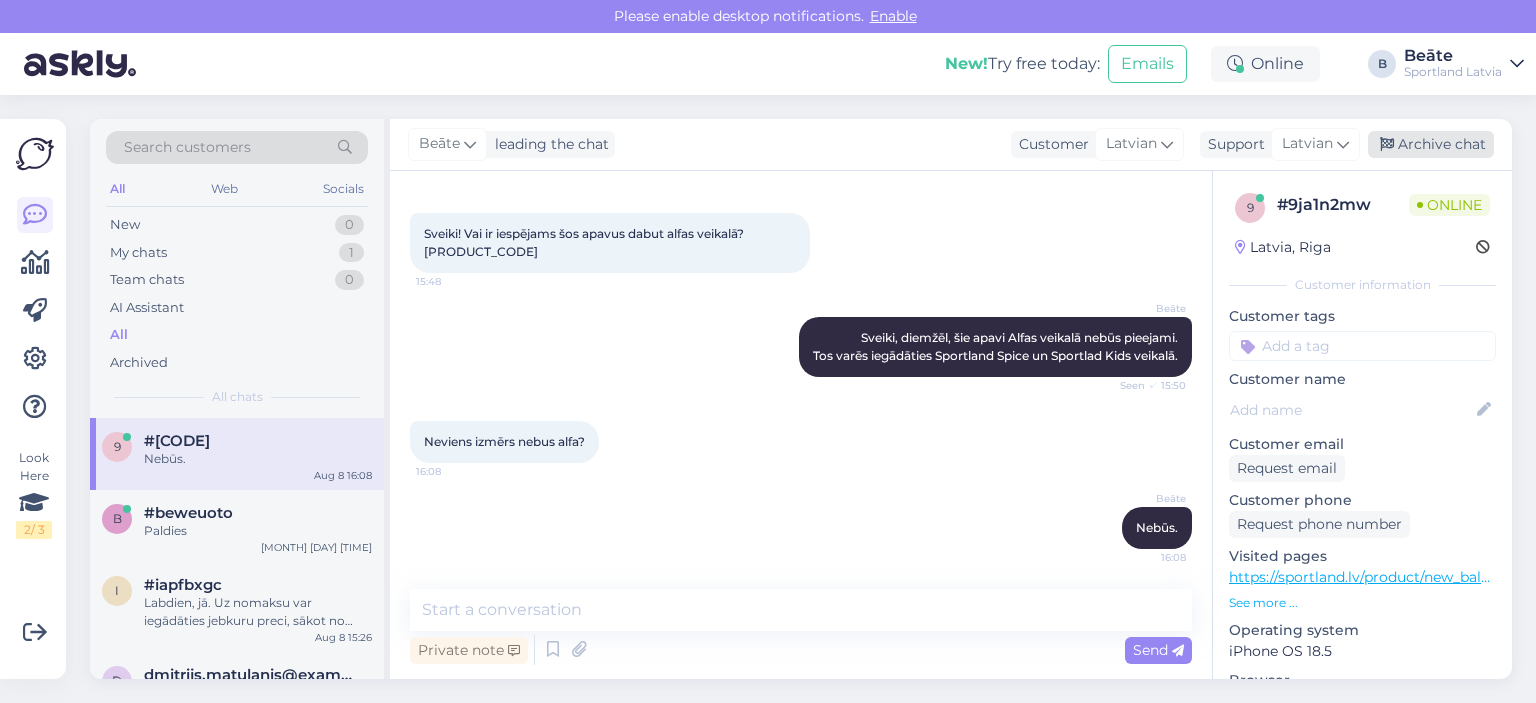 click on "Archive chat" at bounding box center (1431, 144) 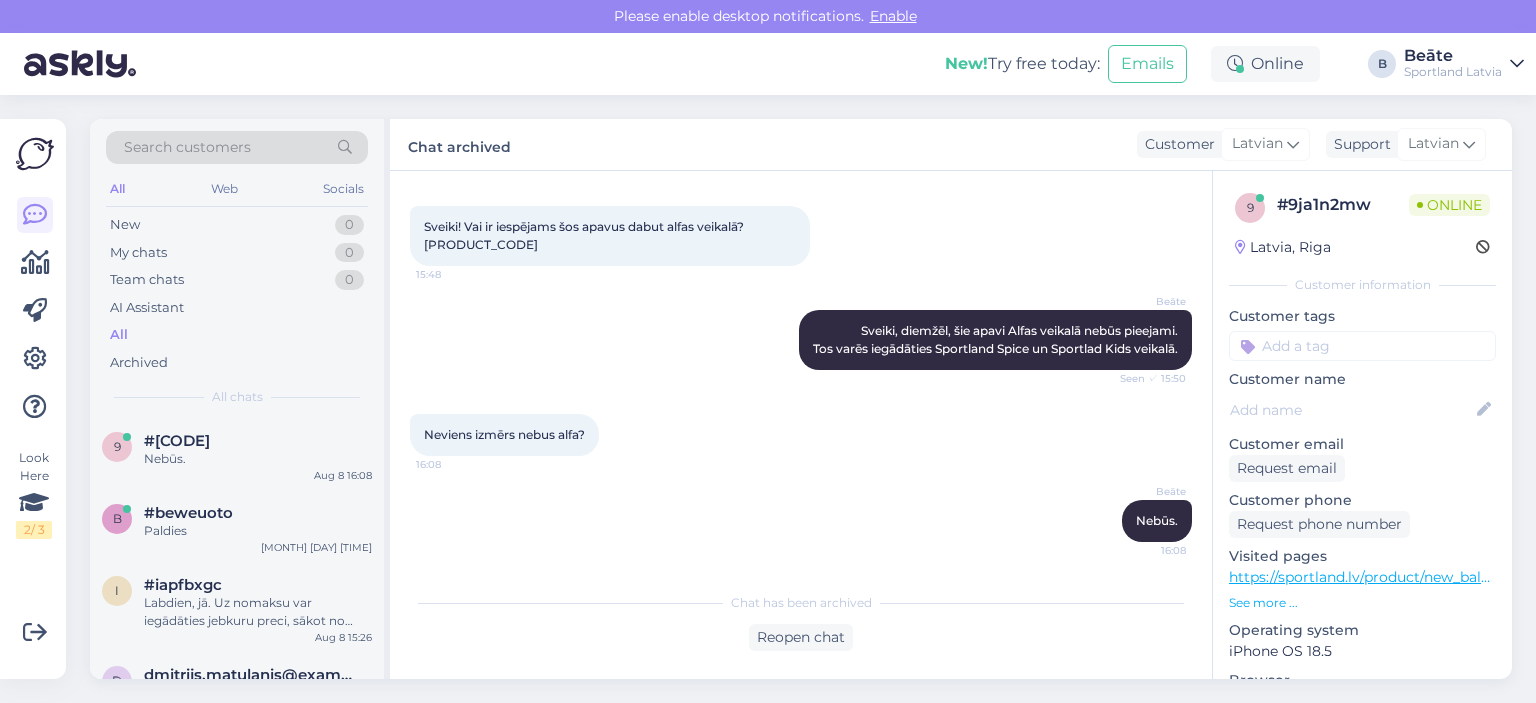click on "Sveiki! Vai ir iespējams šos apavus dabut alfas veikalā? [PRODUCT_CODE]" at bounding box center (585, 235) 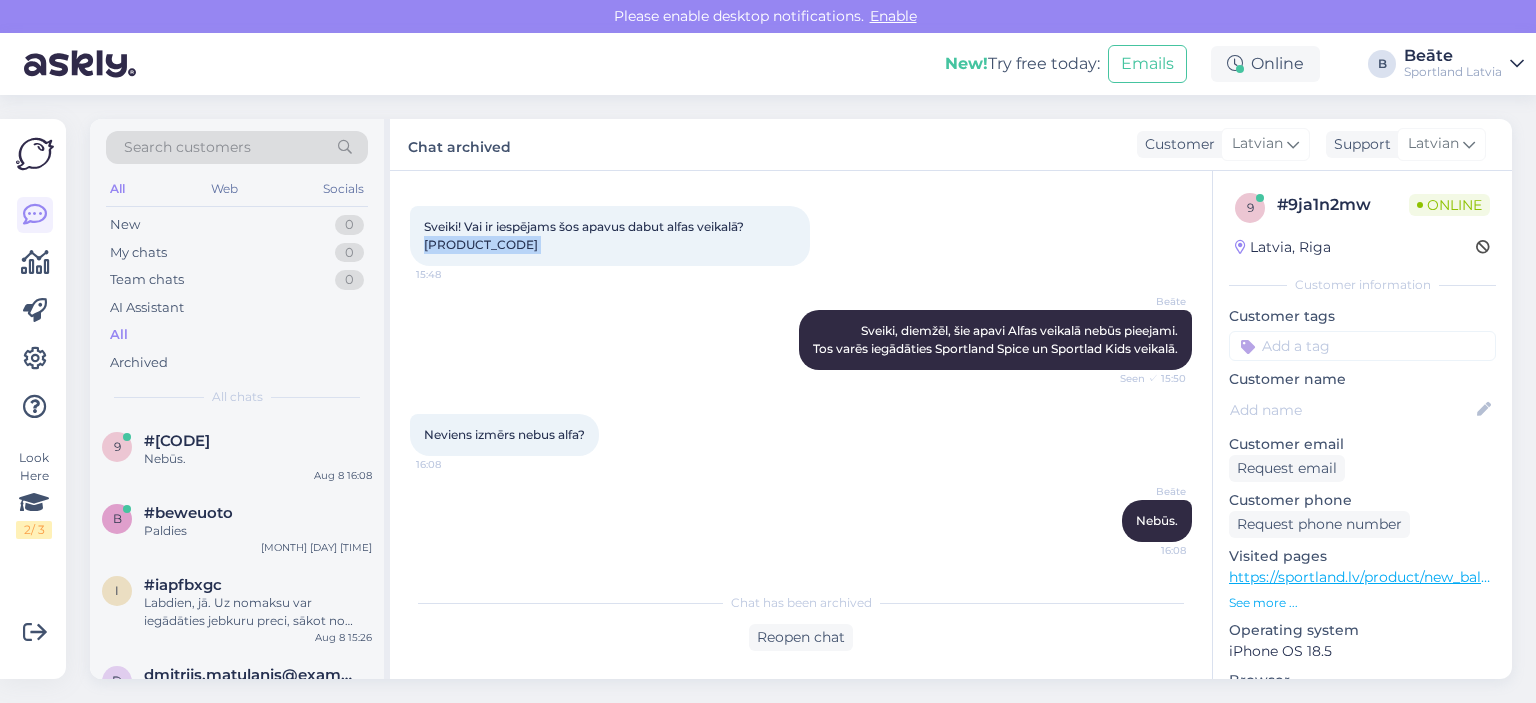 click on "Sveiki! Vai ir iespējams šos apavus dabut alfas veikalā? [PRODUCT_CODE]" at bounding box center (585, 235) 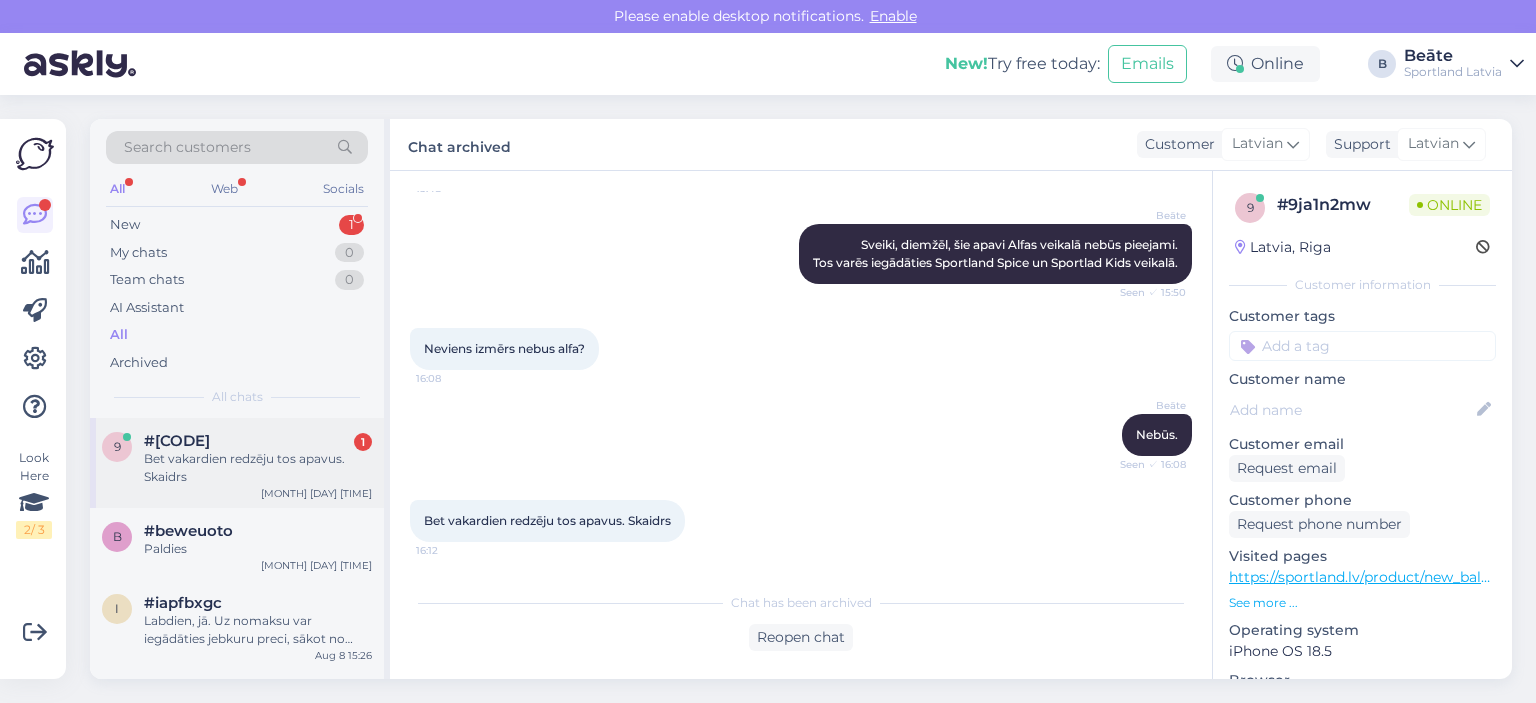 click on "Bet vakardien redzēju tos apavus. Skaidrs" at bounding box center [258, 468] 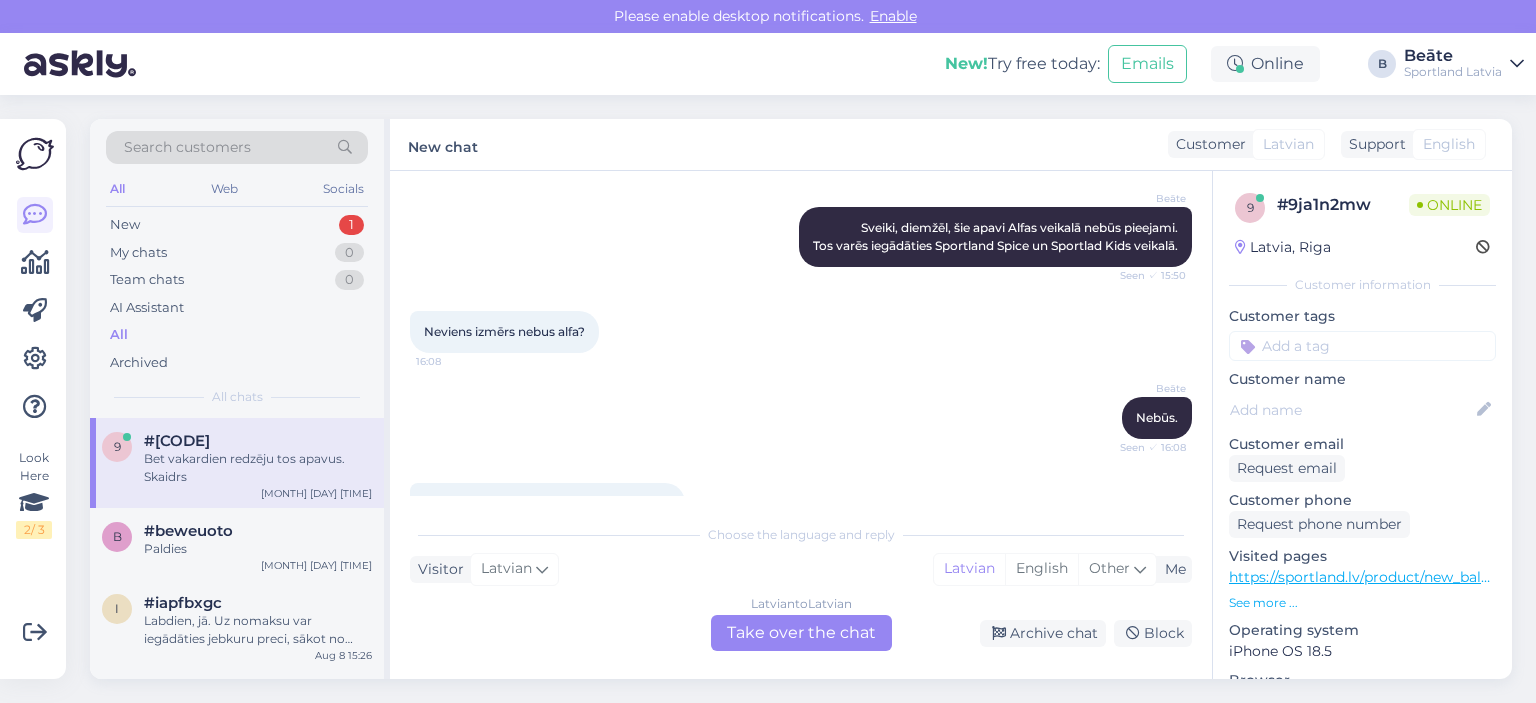 scroll, scrollTop: 262, scrollLeft: 0, axis: vertical 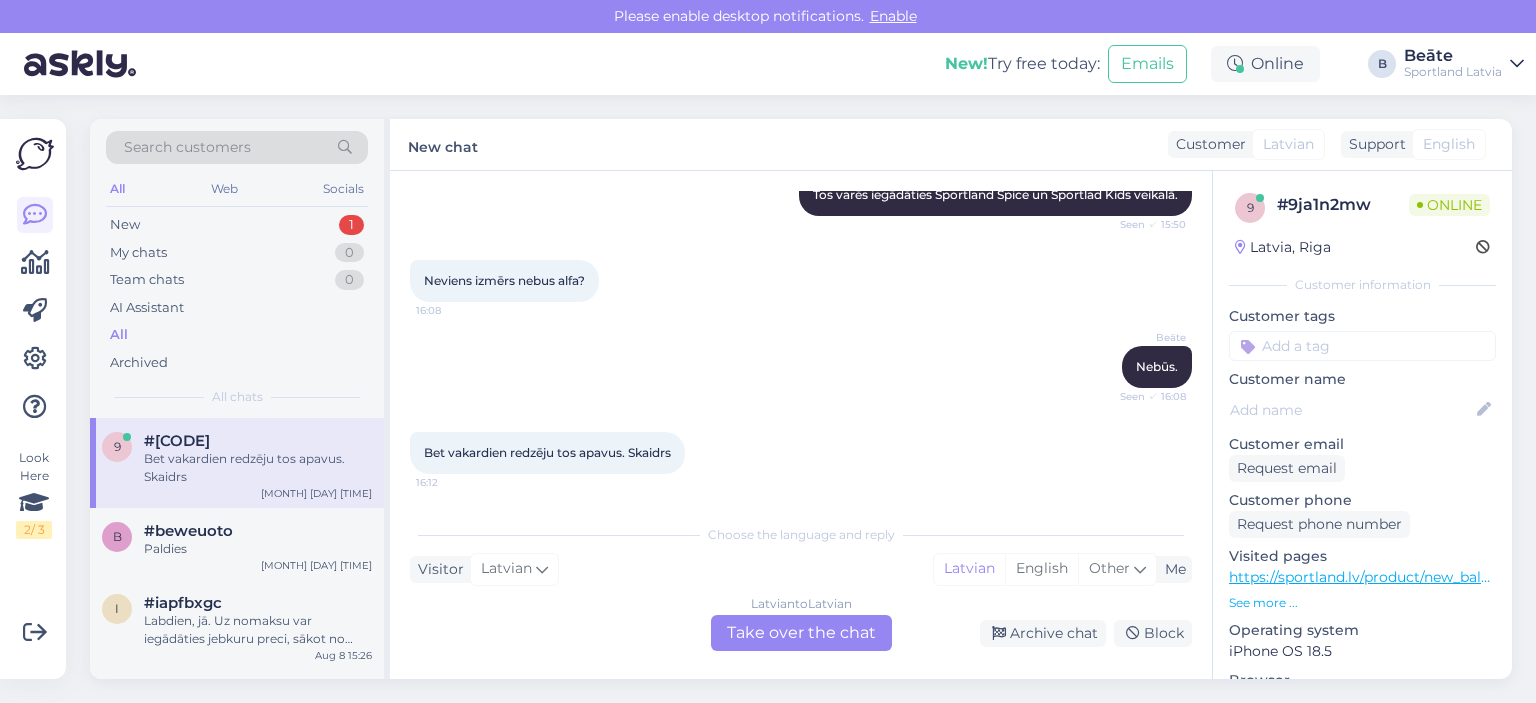 click on "Latvian  to  Latvian Take over the chat" at bounding box center [801, 633] 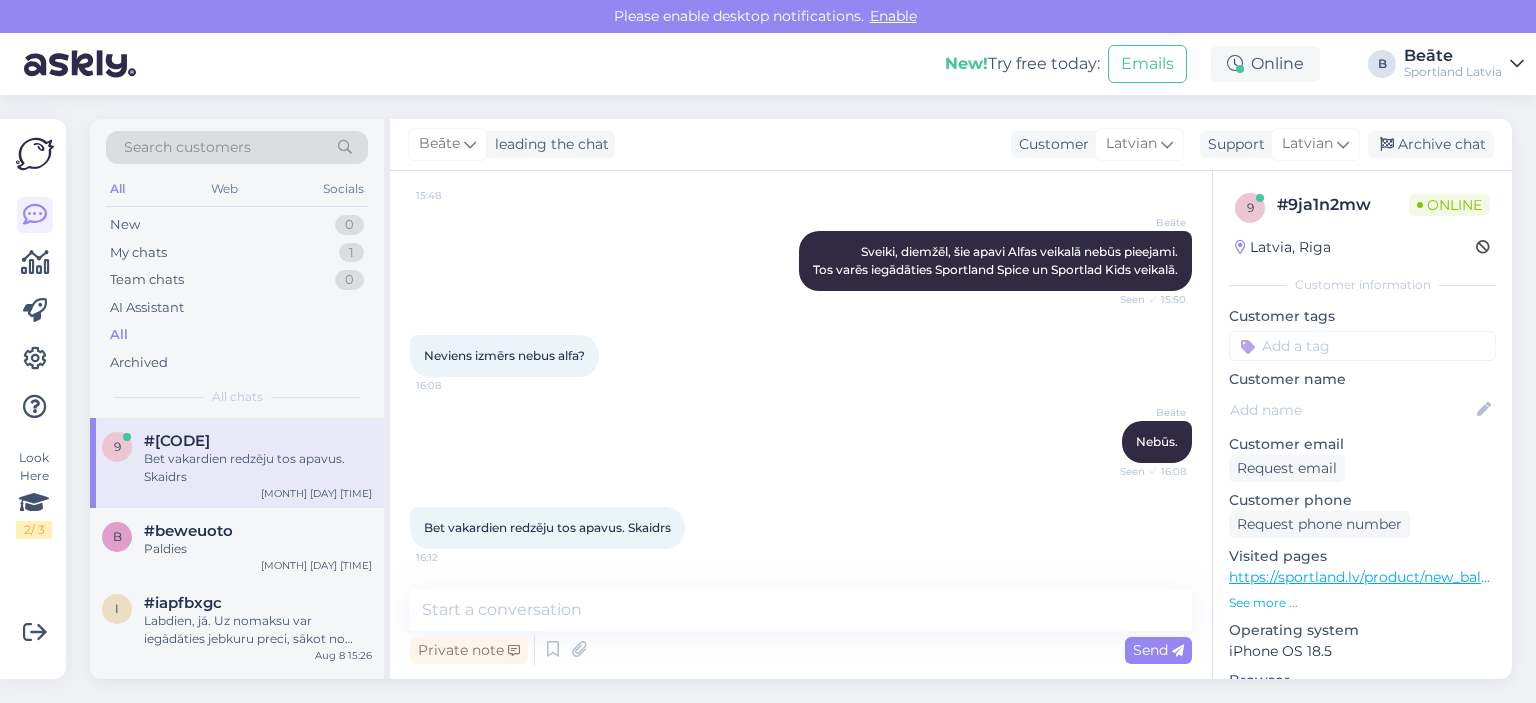 scroll, scrollTop: 188, scrollLeft: 0, axis: vertical 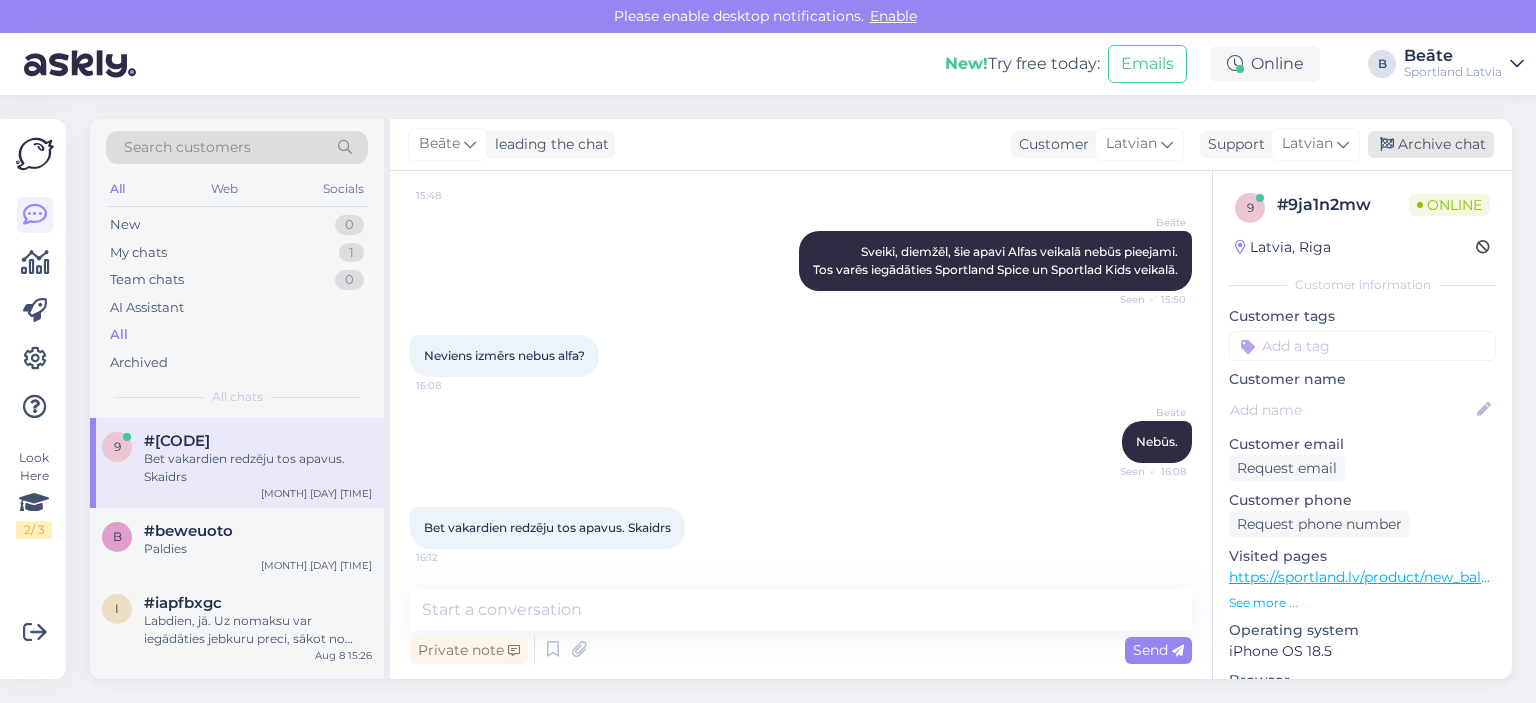 click on "Archive chat" at bounding box center [1431, 144] 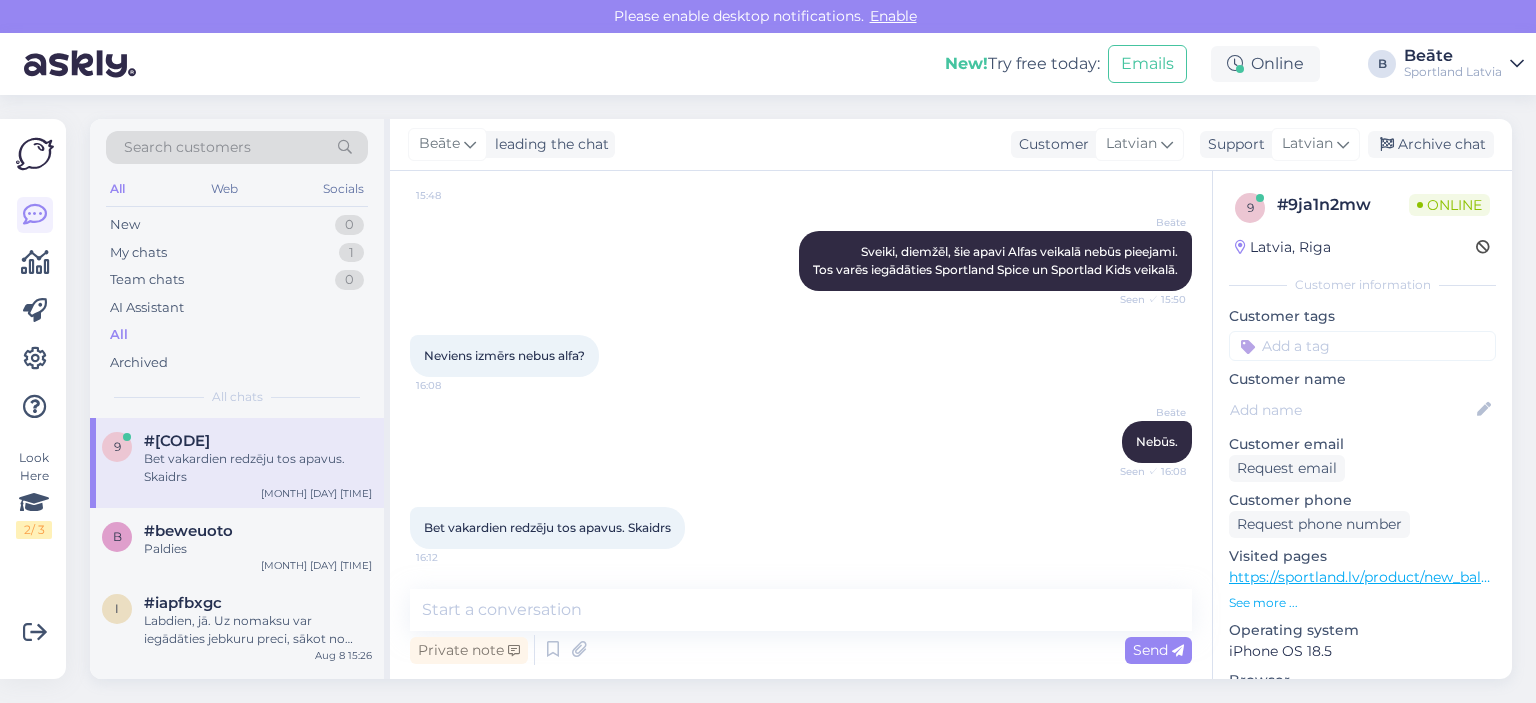 scroll, scrollTop: 194, scrollLeft: 0, axis: vertical 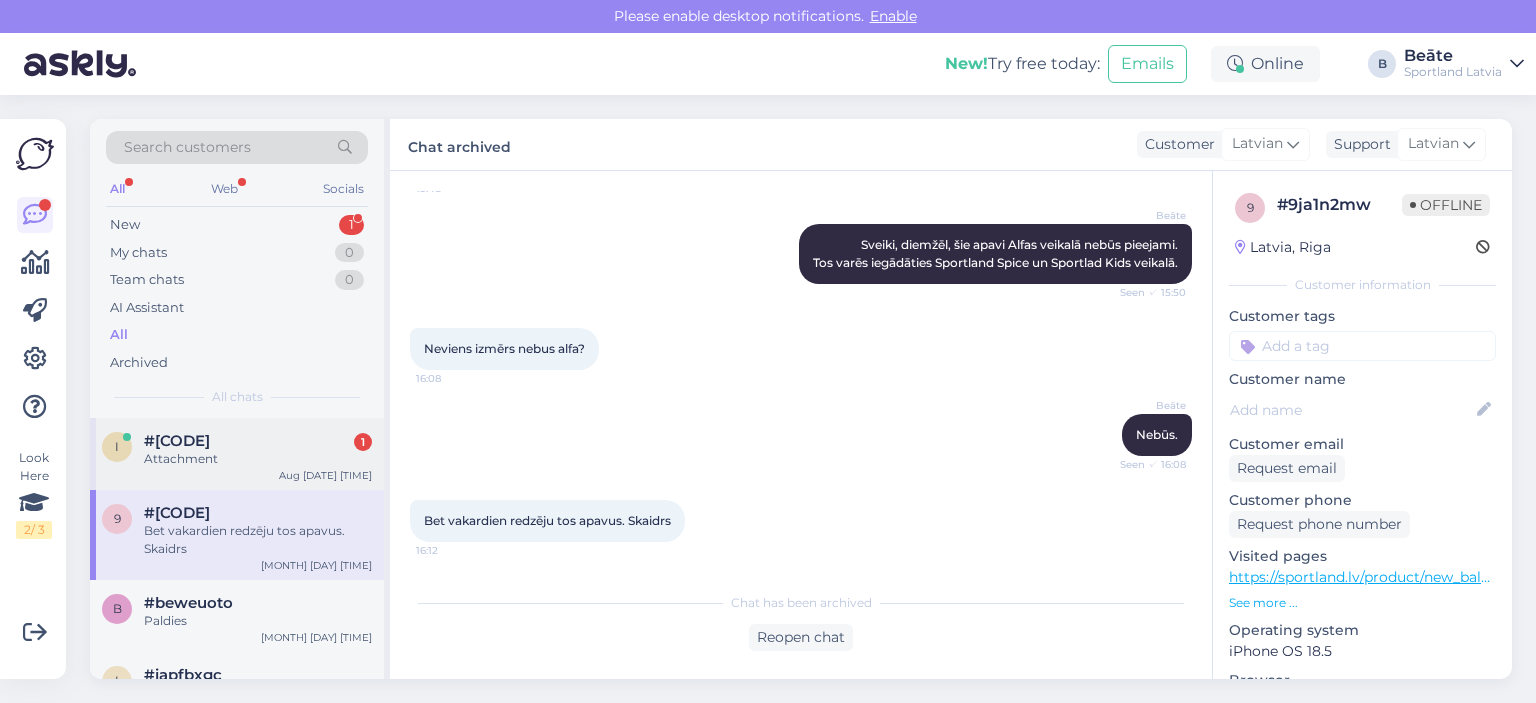 click on "#iampgrcf 1" at bounding box center (258, 441) 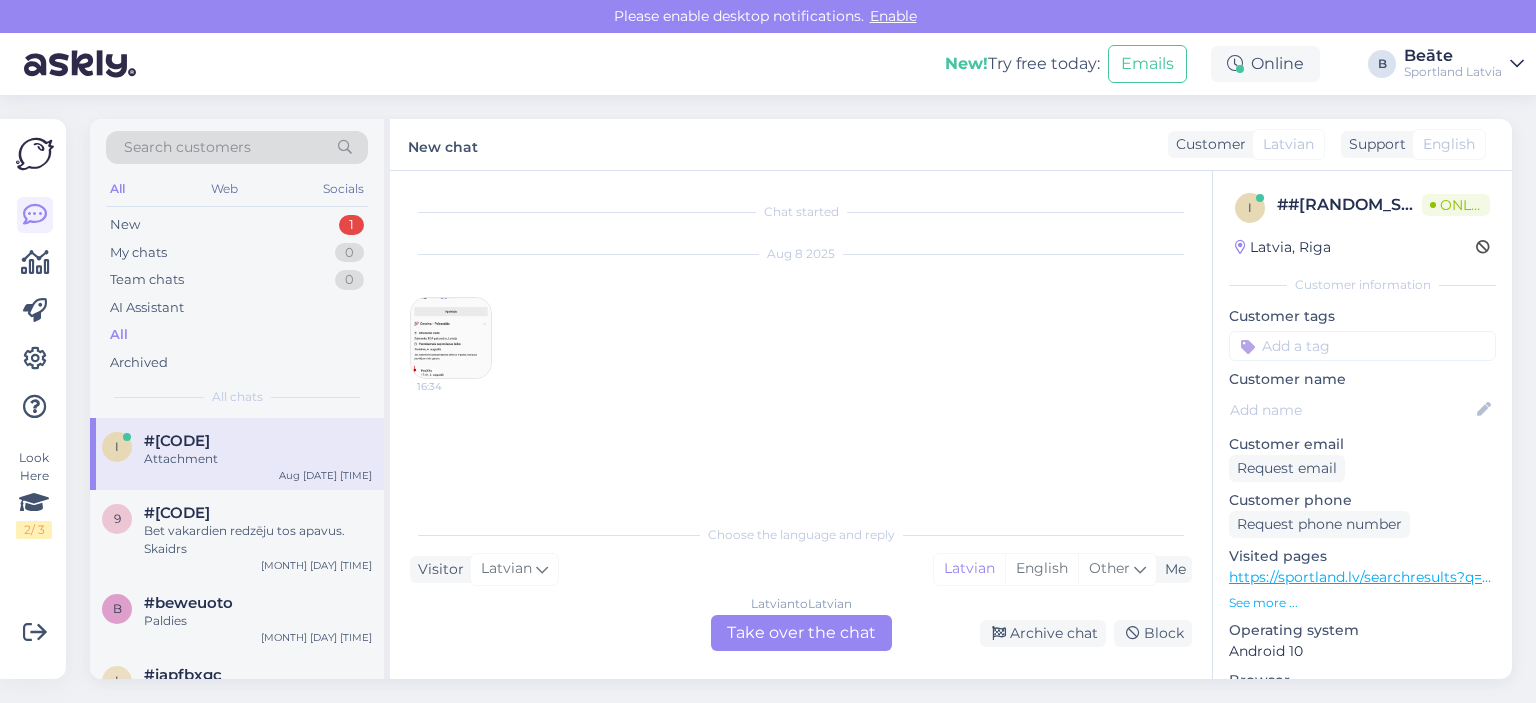 scroll, scrollTop: 0, scrollLeft: 0, axis: both 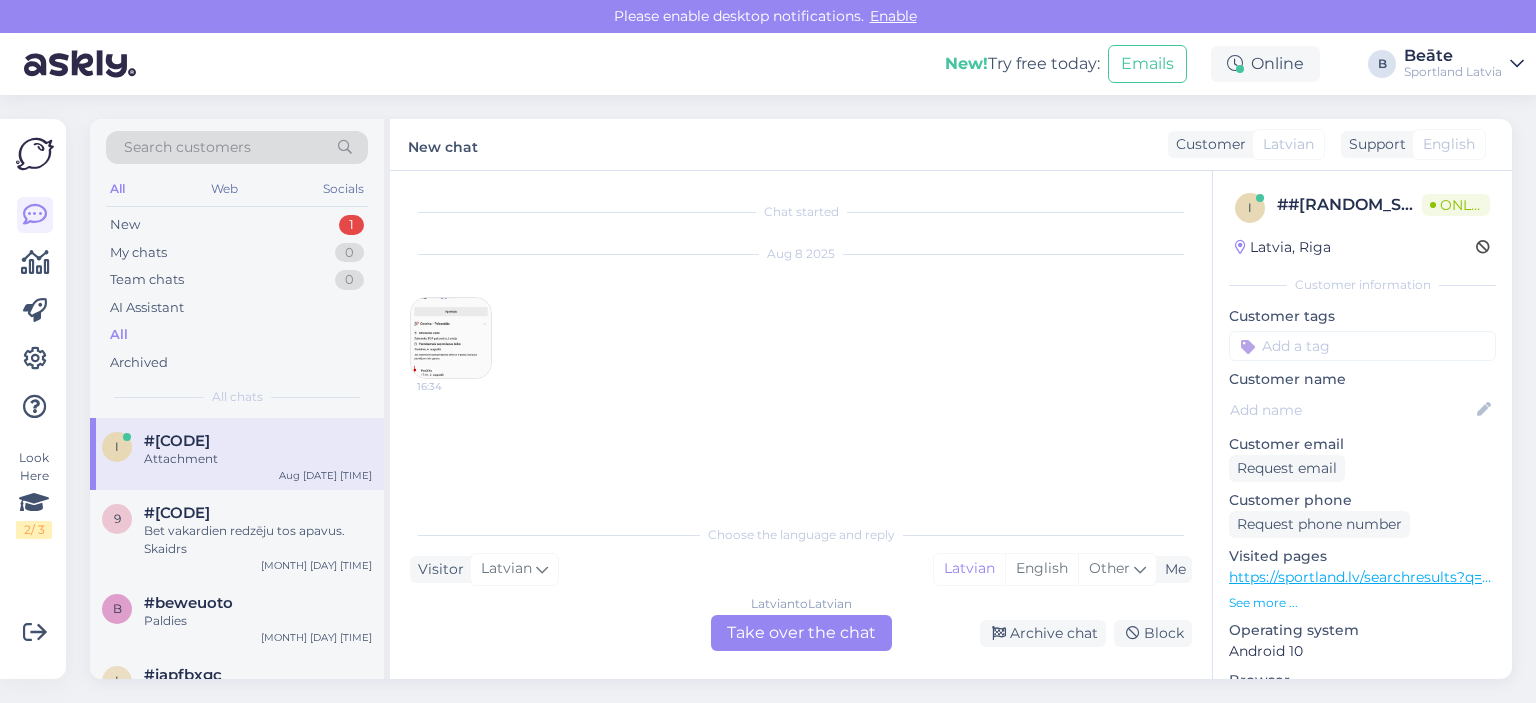 click at bounding box center (451, 338) 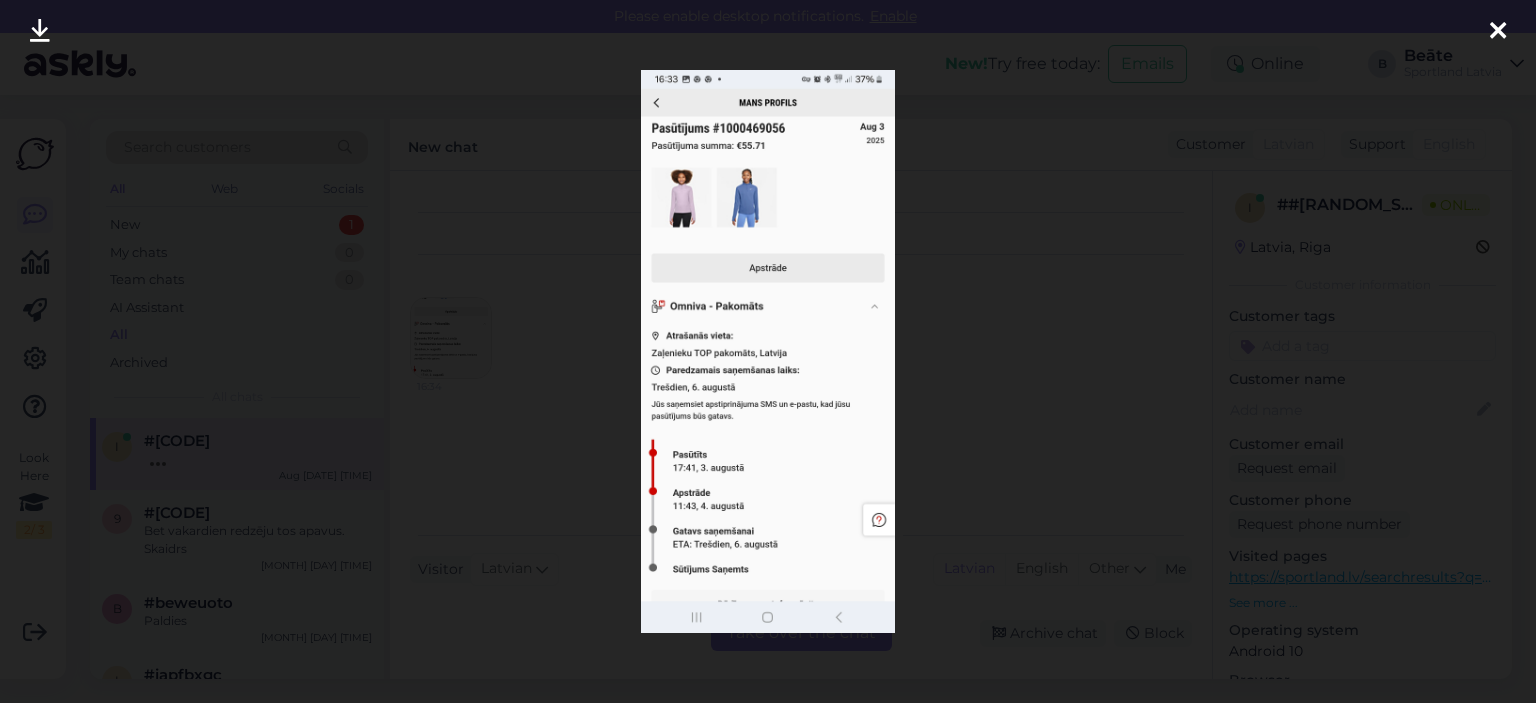 click at bounding box center (768, 351) 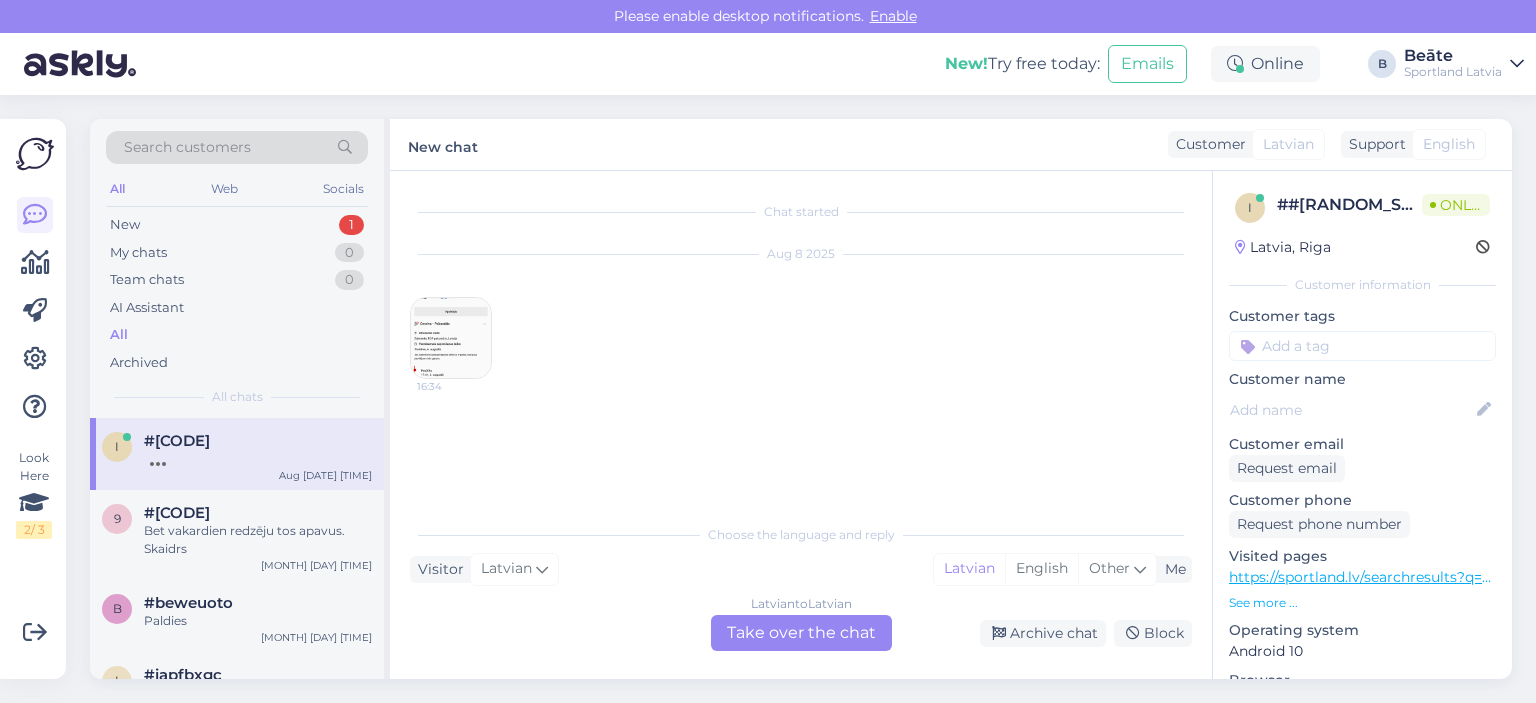 click on "Latvian  to  Latvian Take over the chat" at bounding box center [801, 633] 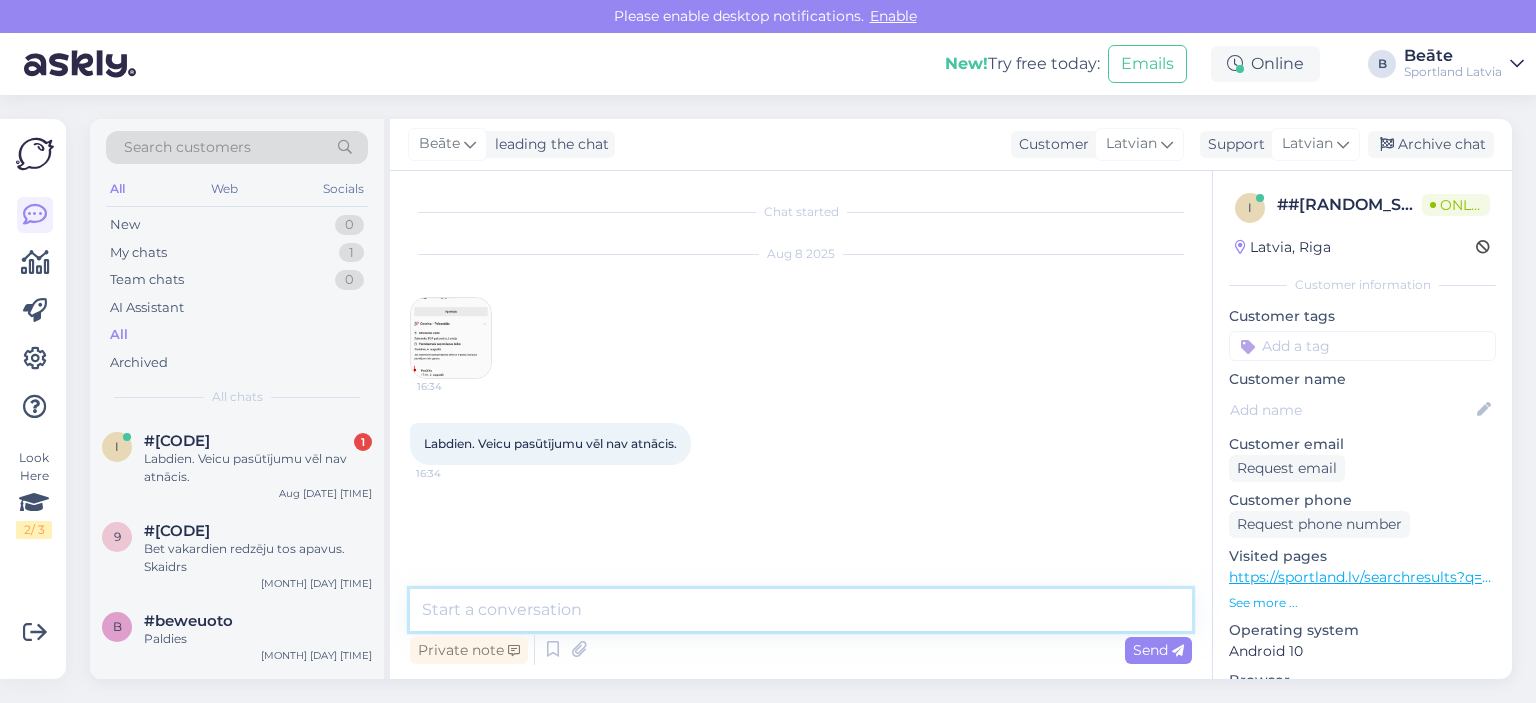 click at bounding box center (801, 610) 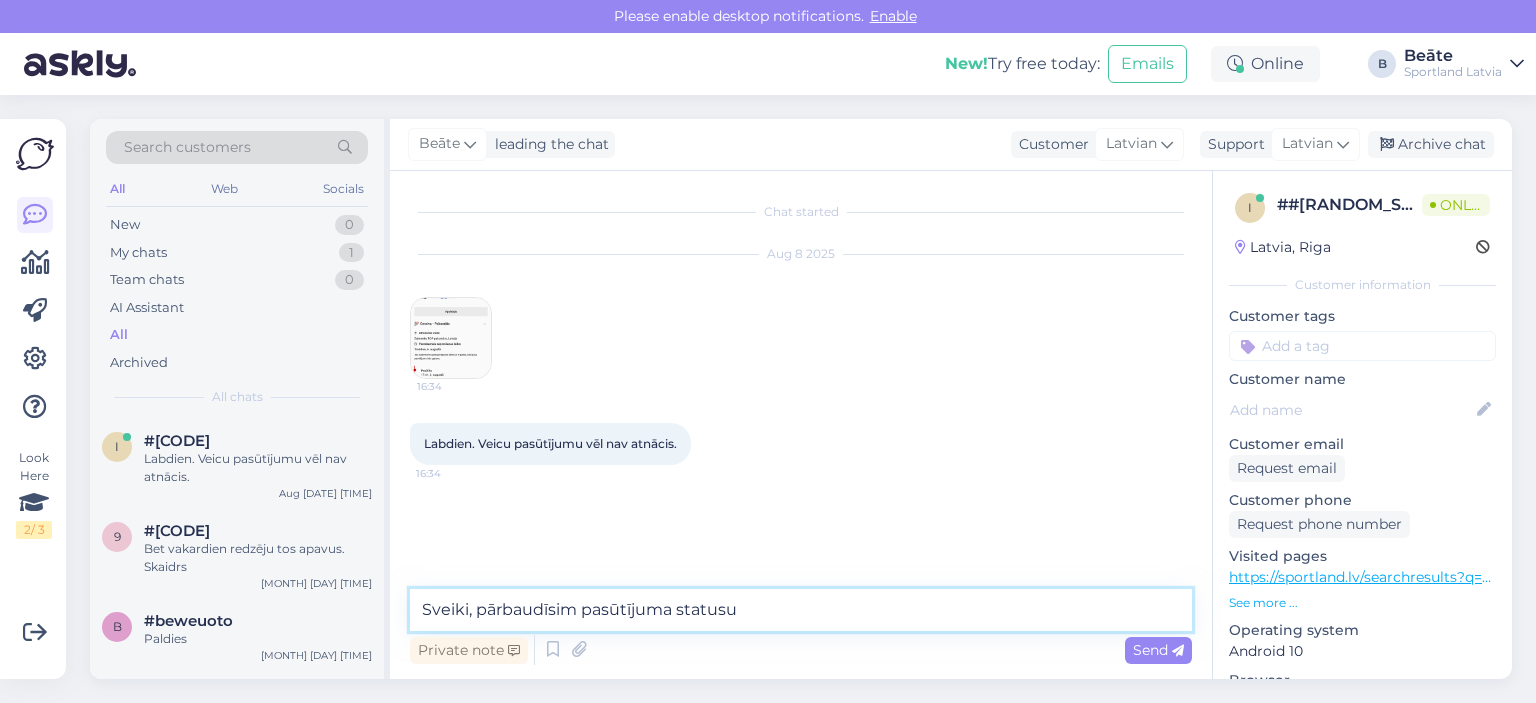 type on "Sveiki, pārbaudīsim pasūtījuma statusu." 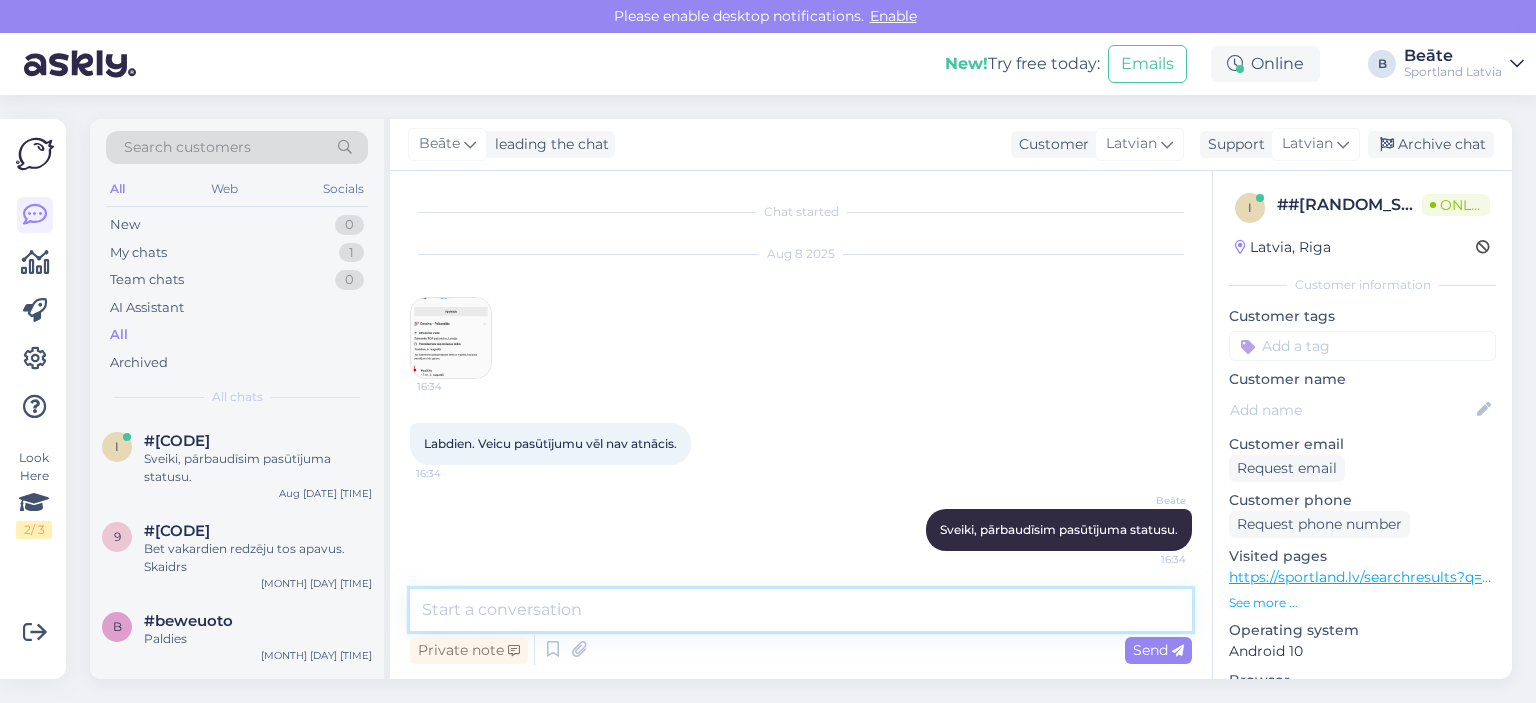 scroll, scrollTop: 1, scrollLeft: 0, axis: vertical 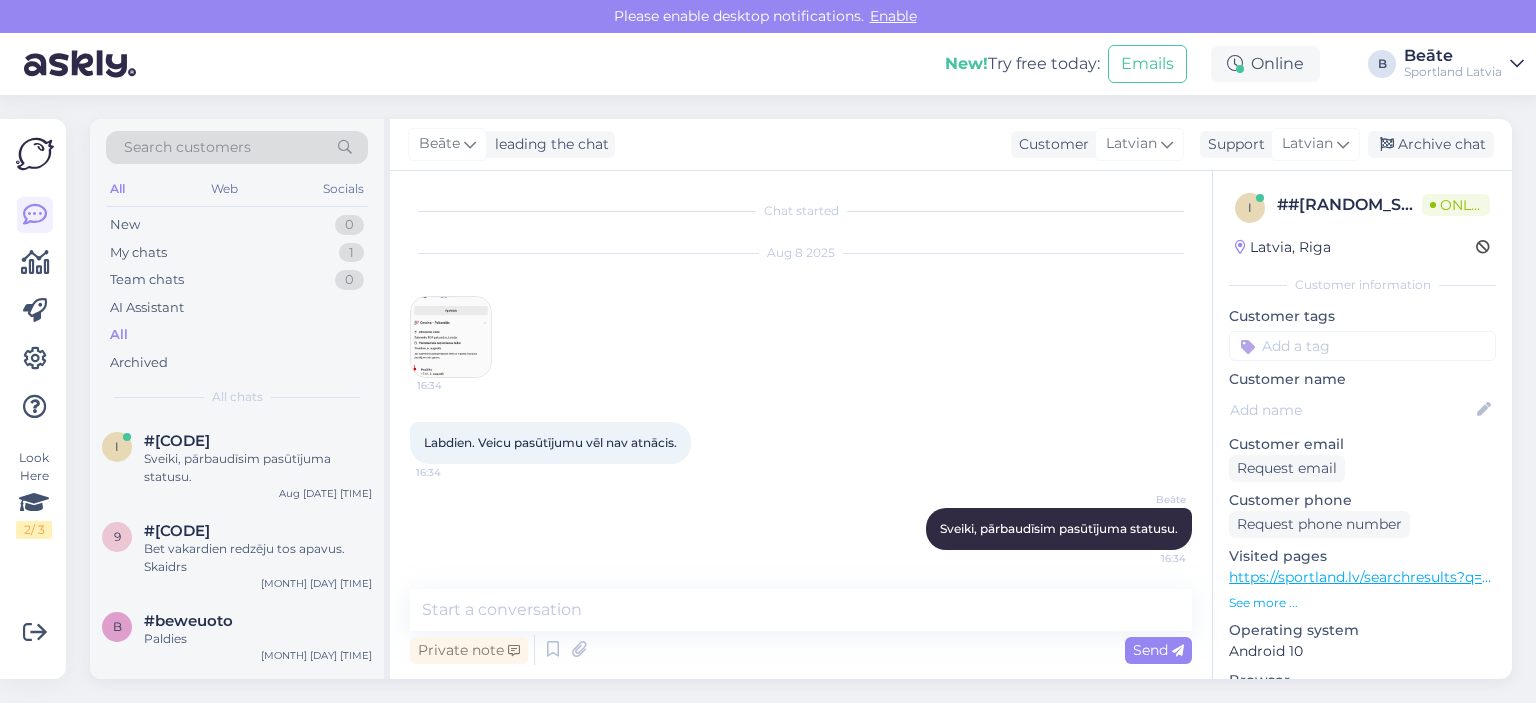 click at bounding box center (451, 337) 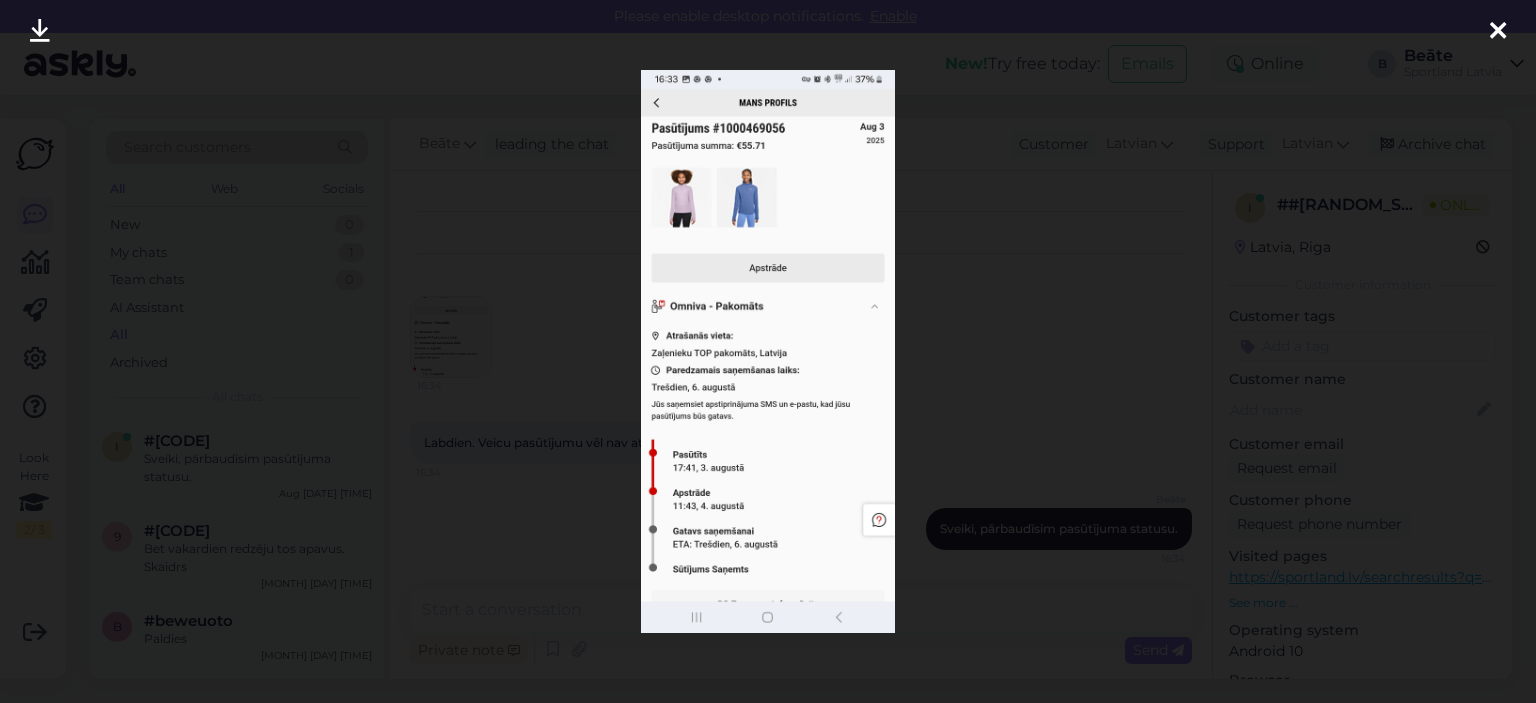 click at bounding box center (768, 351) 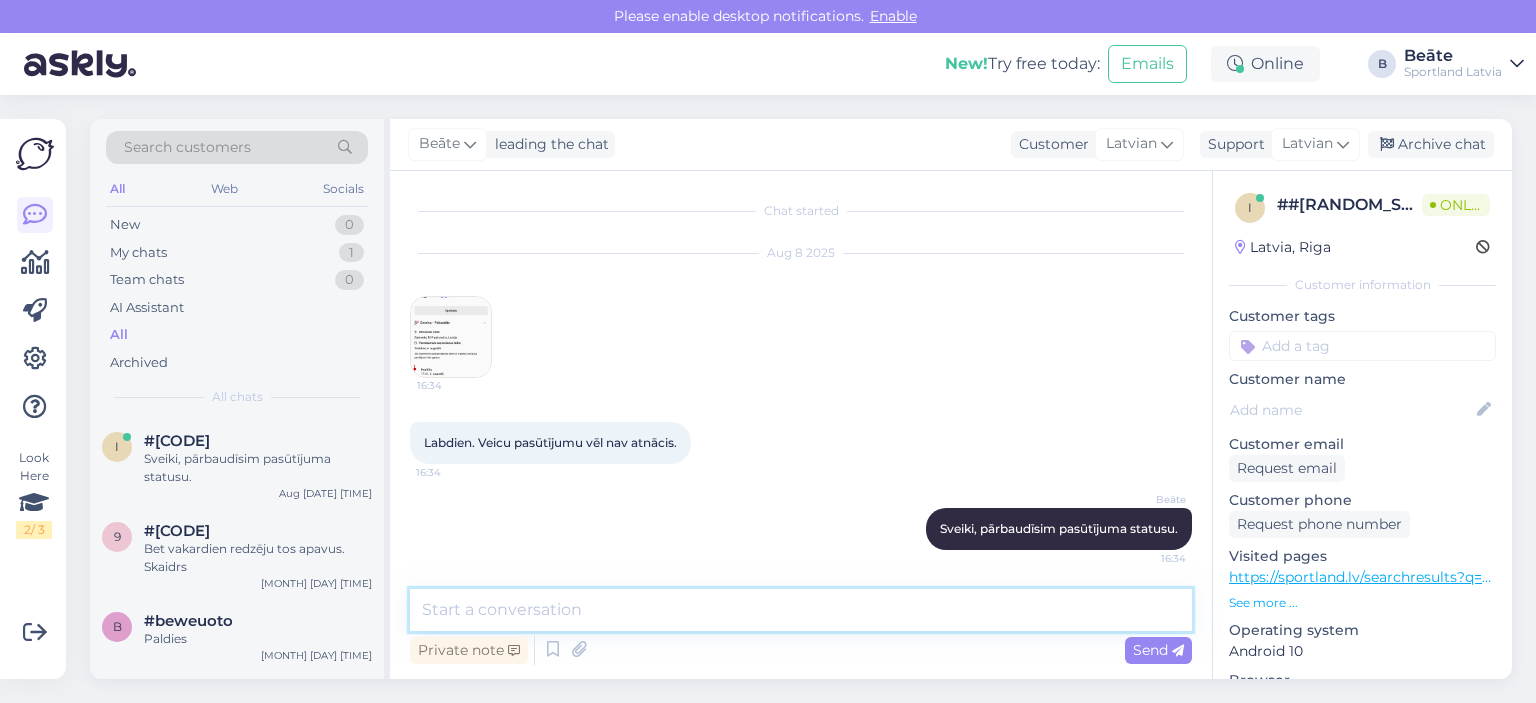 click at bounding box center (801, 610) 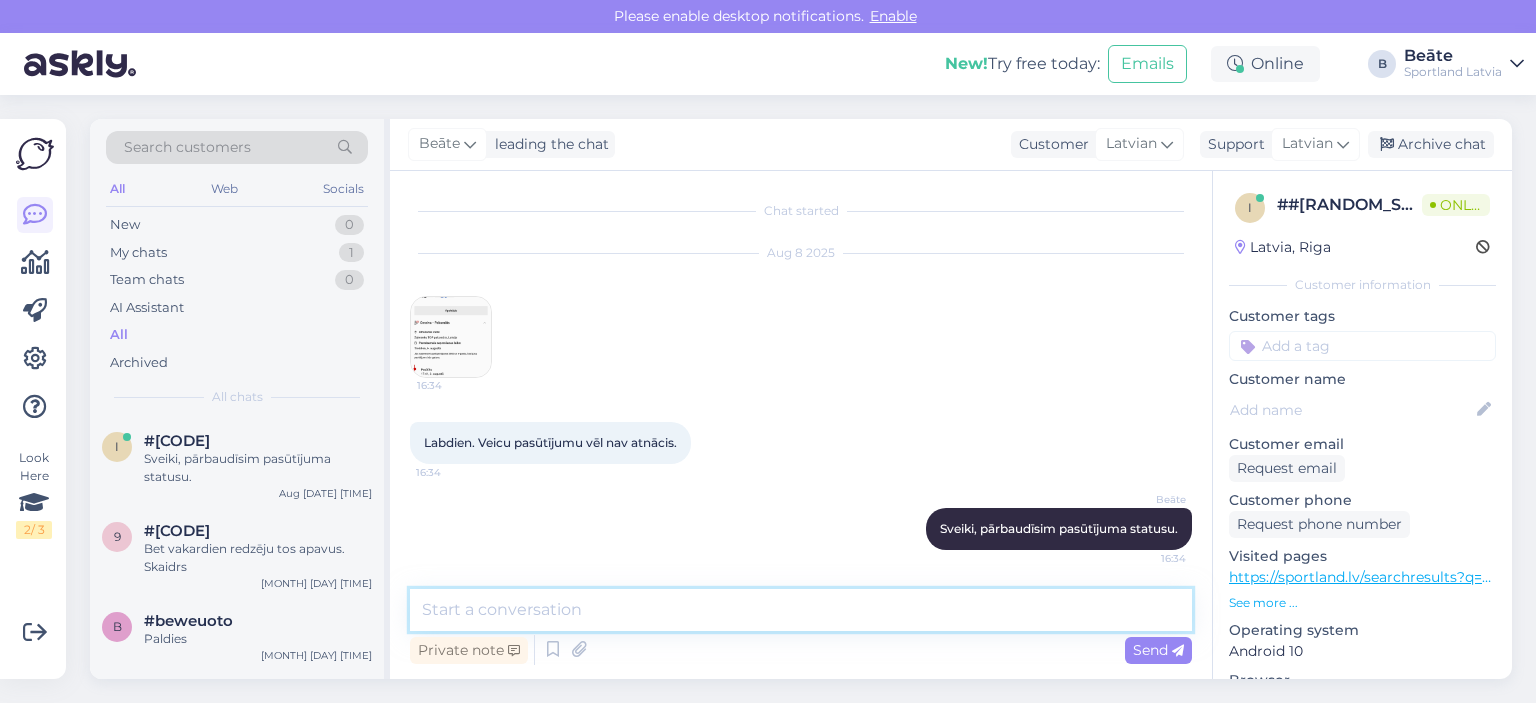 type on "I" 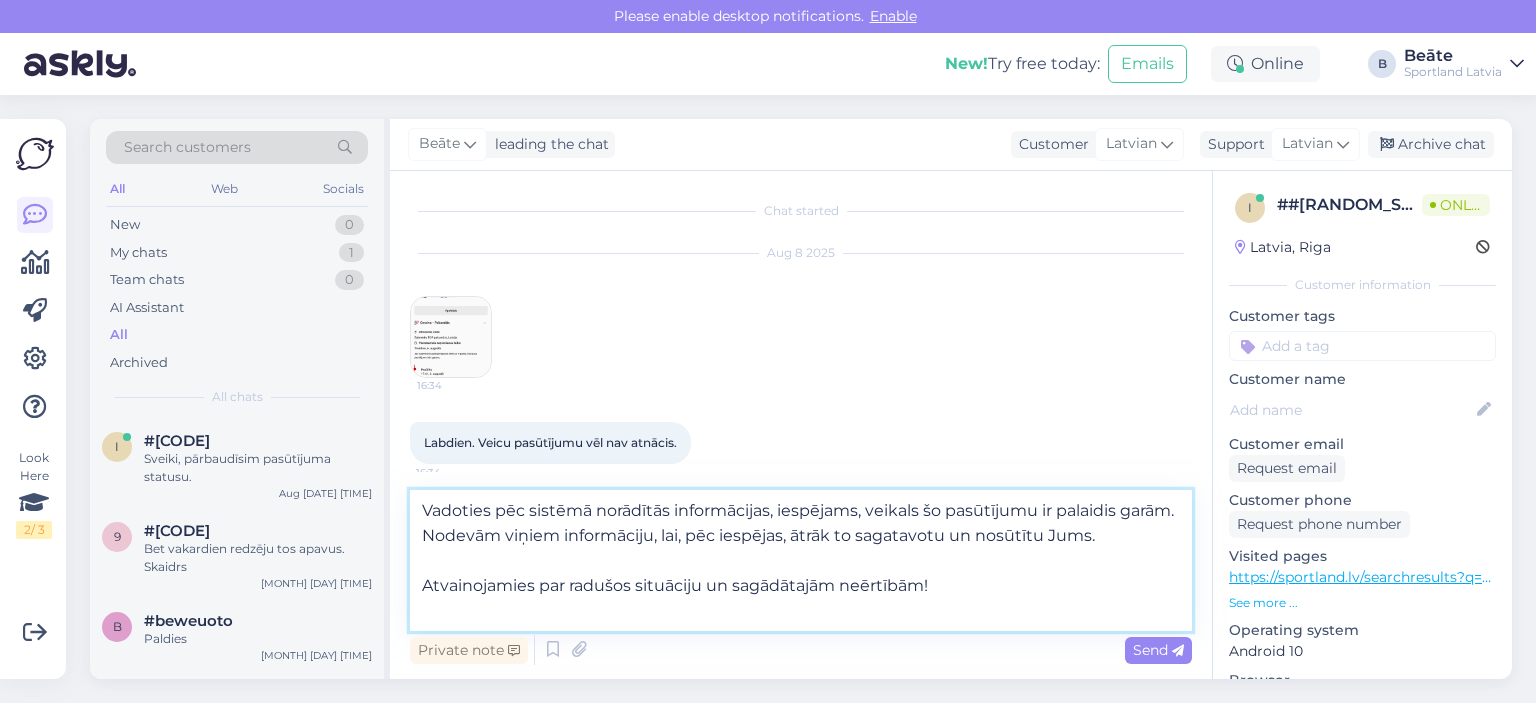 type on "Vadoties pēc sistēmā norādītās informācijas, iespējams, veikals šo pasūtījumu ir palaidis garām.
Nodevām viņiem informāciju, lai, pēc iespējas, ātrāk to sagatavotu un nosūtītu Jums.
Atvainojamies par radušos situāciju un sagādātajām neērtībām!" 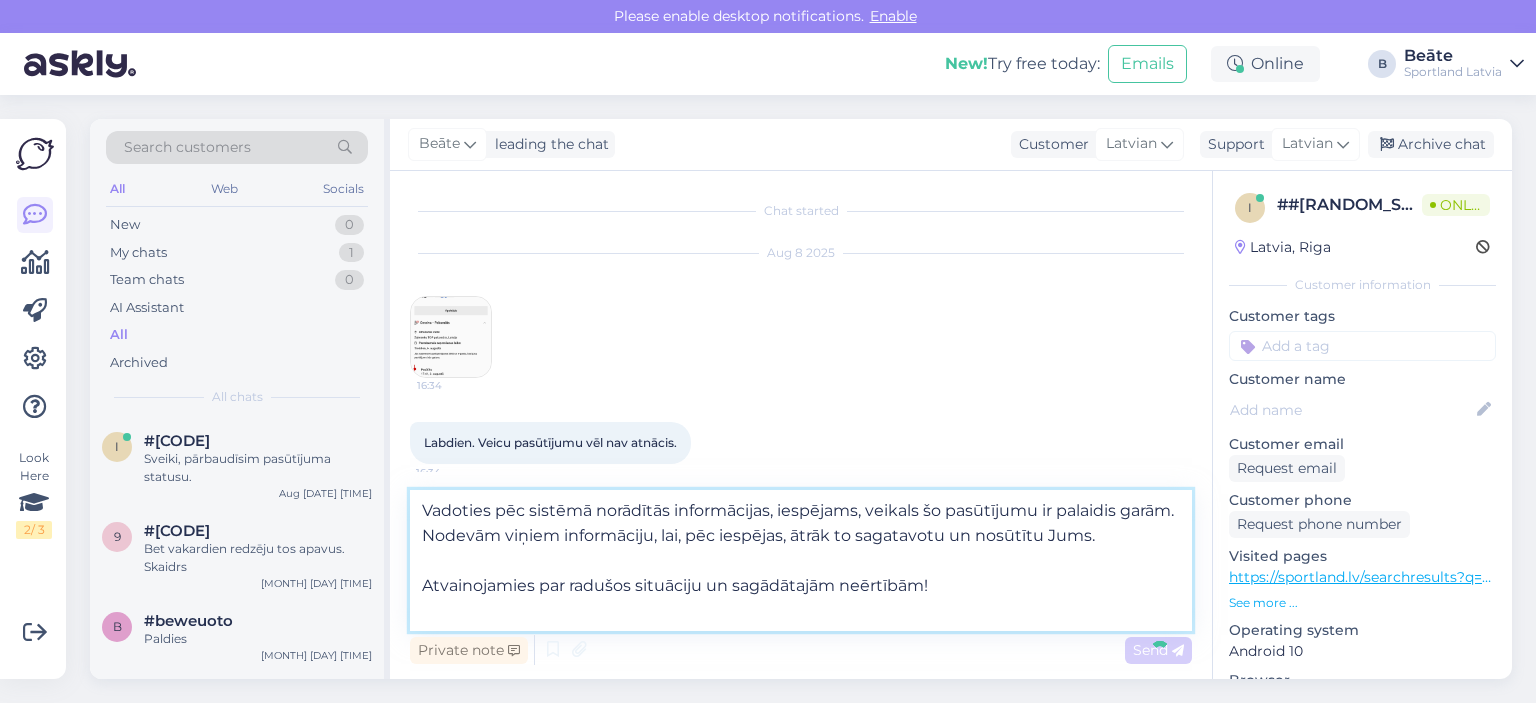 type 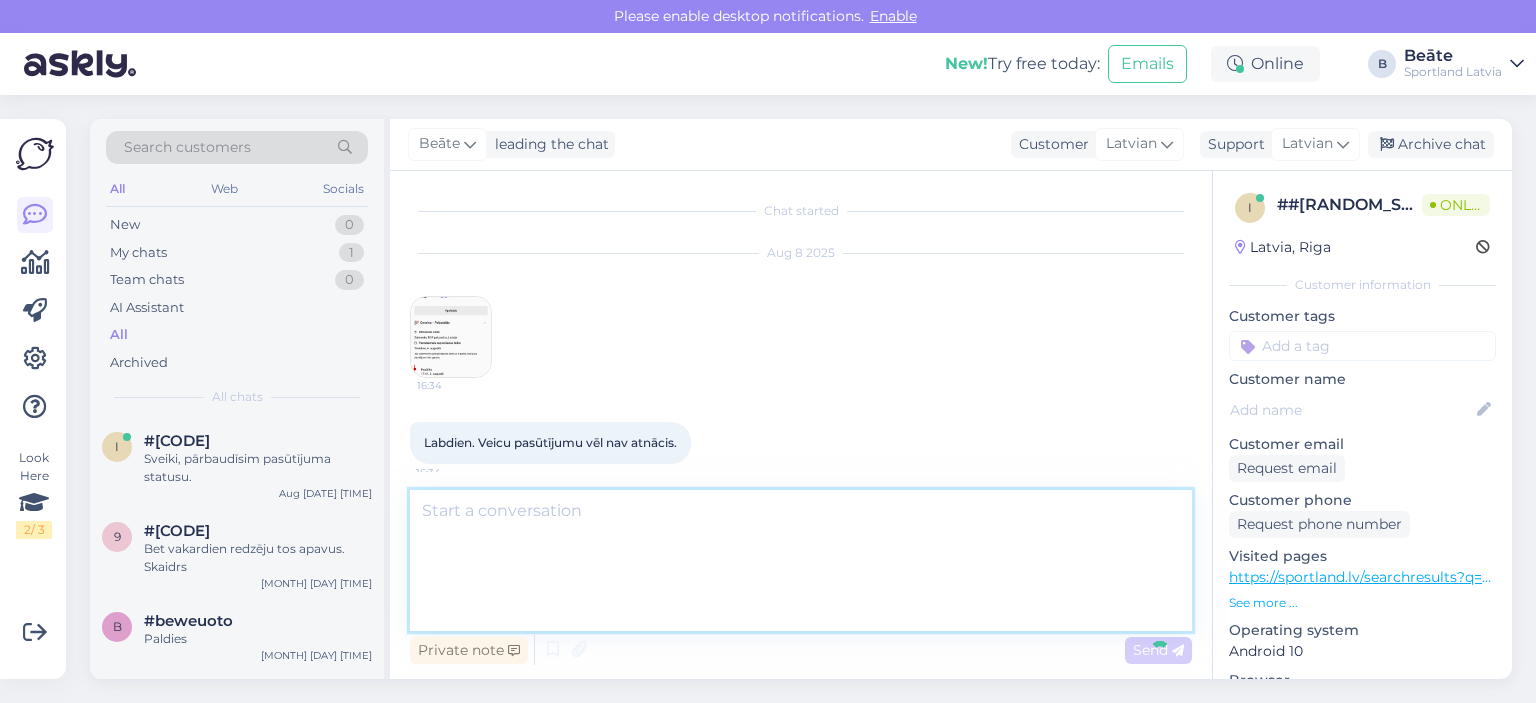 scroll, scrollTop: 196, scrollLeft: 0, axis: vertical 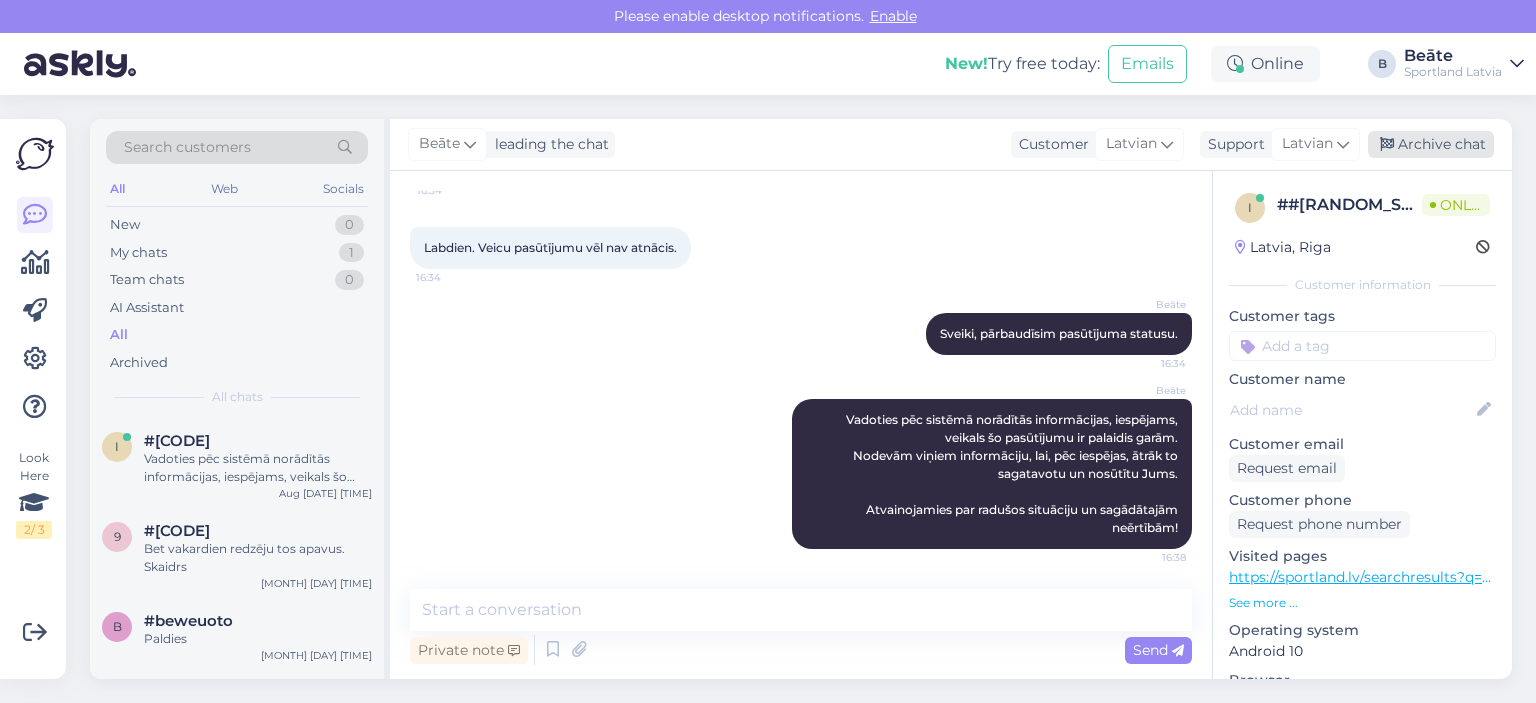 click on "Archive chat" at bounding box center [1431, 144] 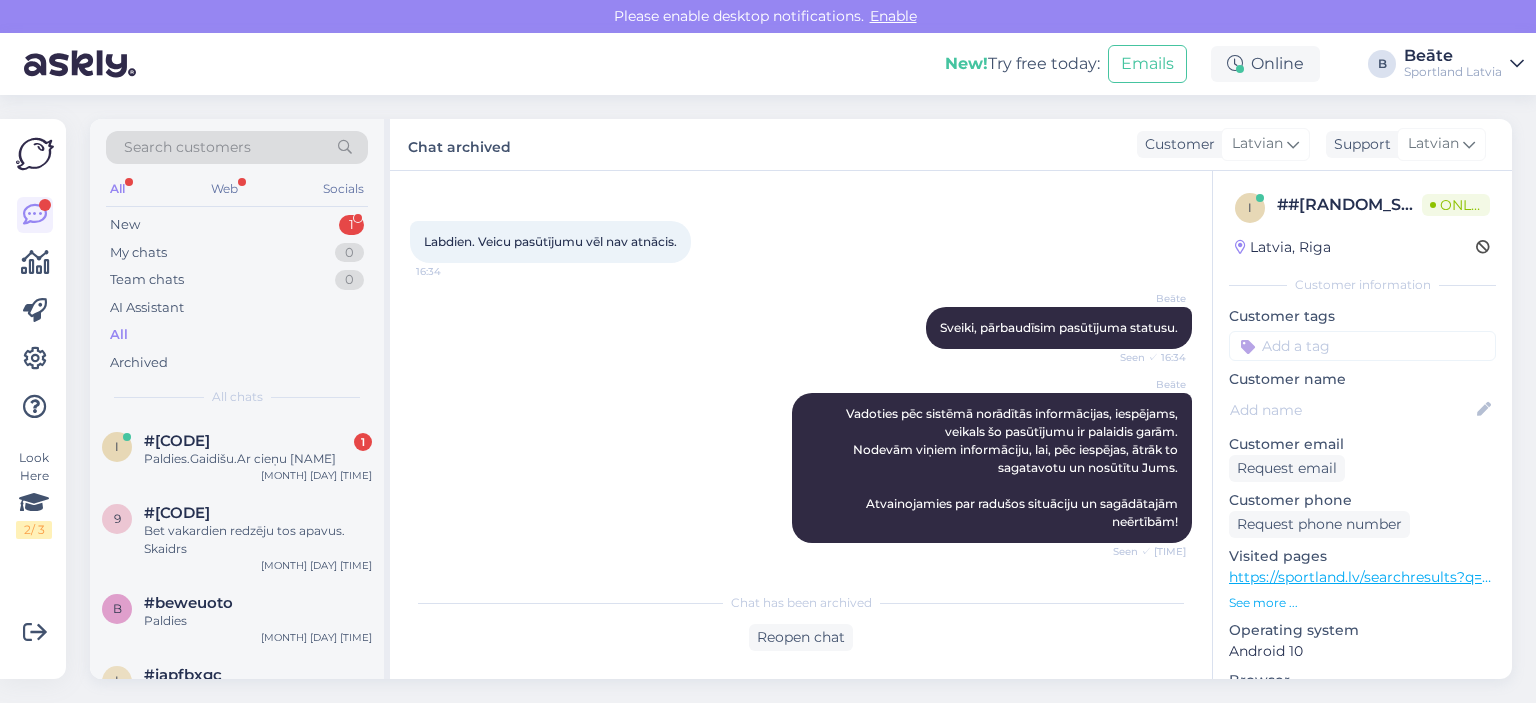 scroll, scrollTop: 288, scrollLeft: 0, axis: vertical 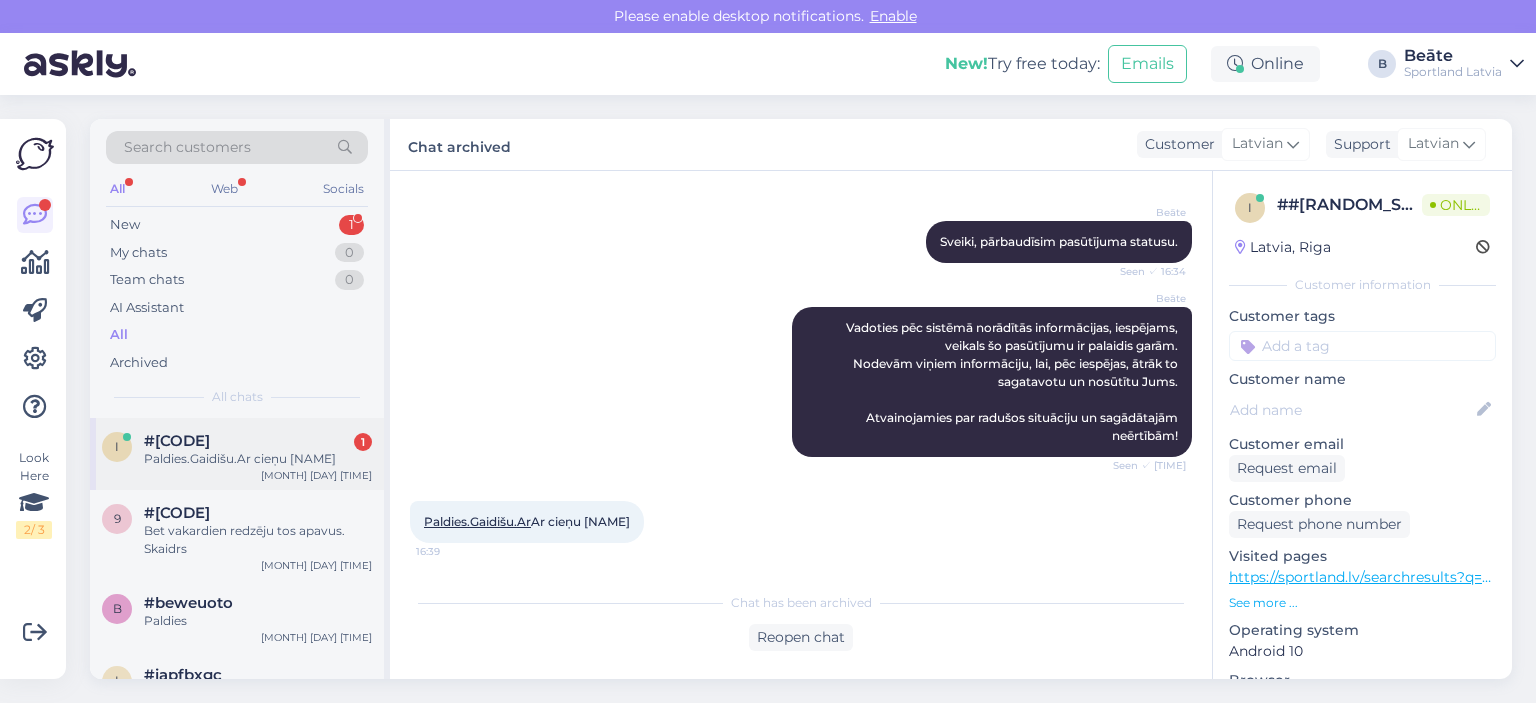 click on "#iampgrcf 1" at bounding box center (258, 441) 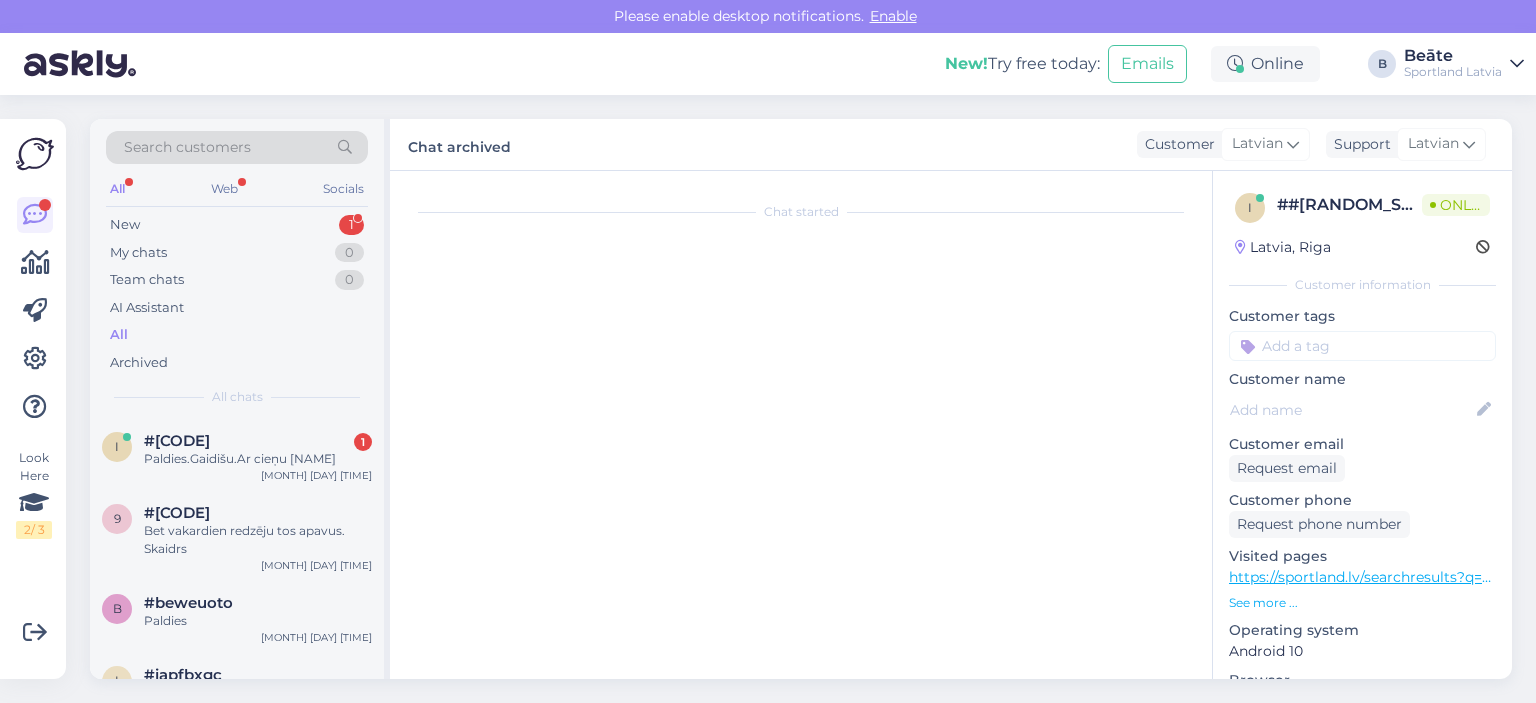 scroll, scrollTop: 356, scrollLeft: 0, axis: vertical 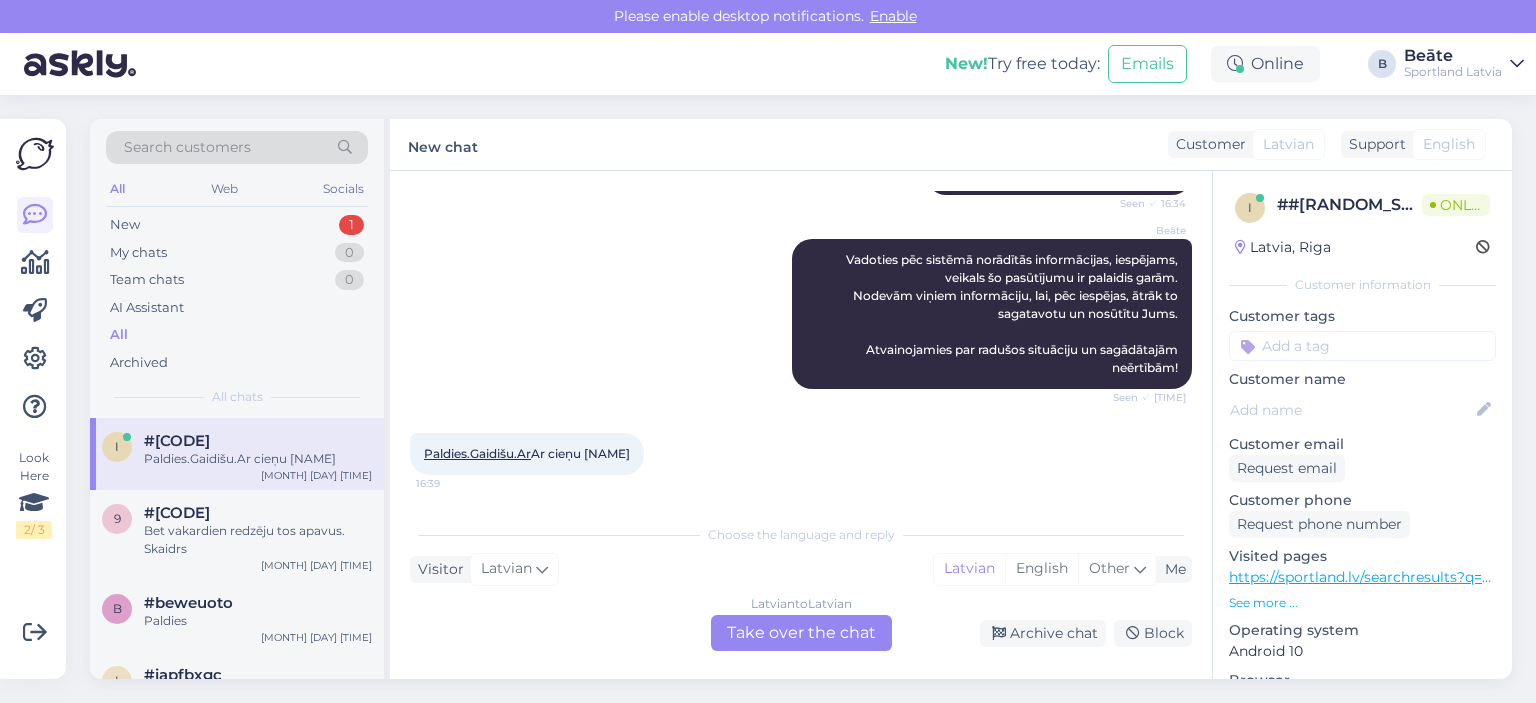 click on "Latvian  to  Latvian Take over the chat" at bounding box center [801, 633] 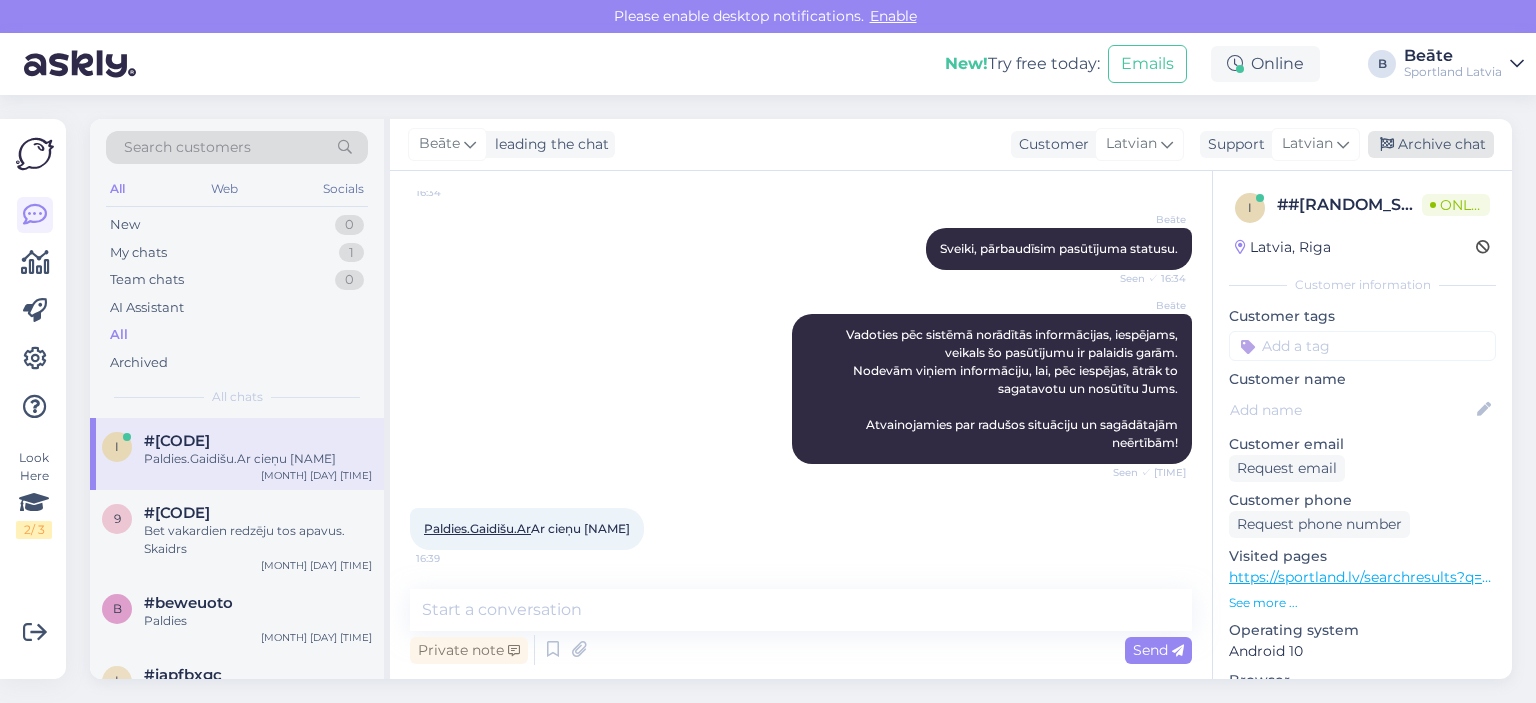 click on "Archive chat" at bounding box center (1431, 144) 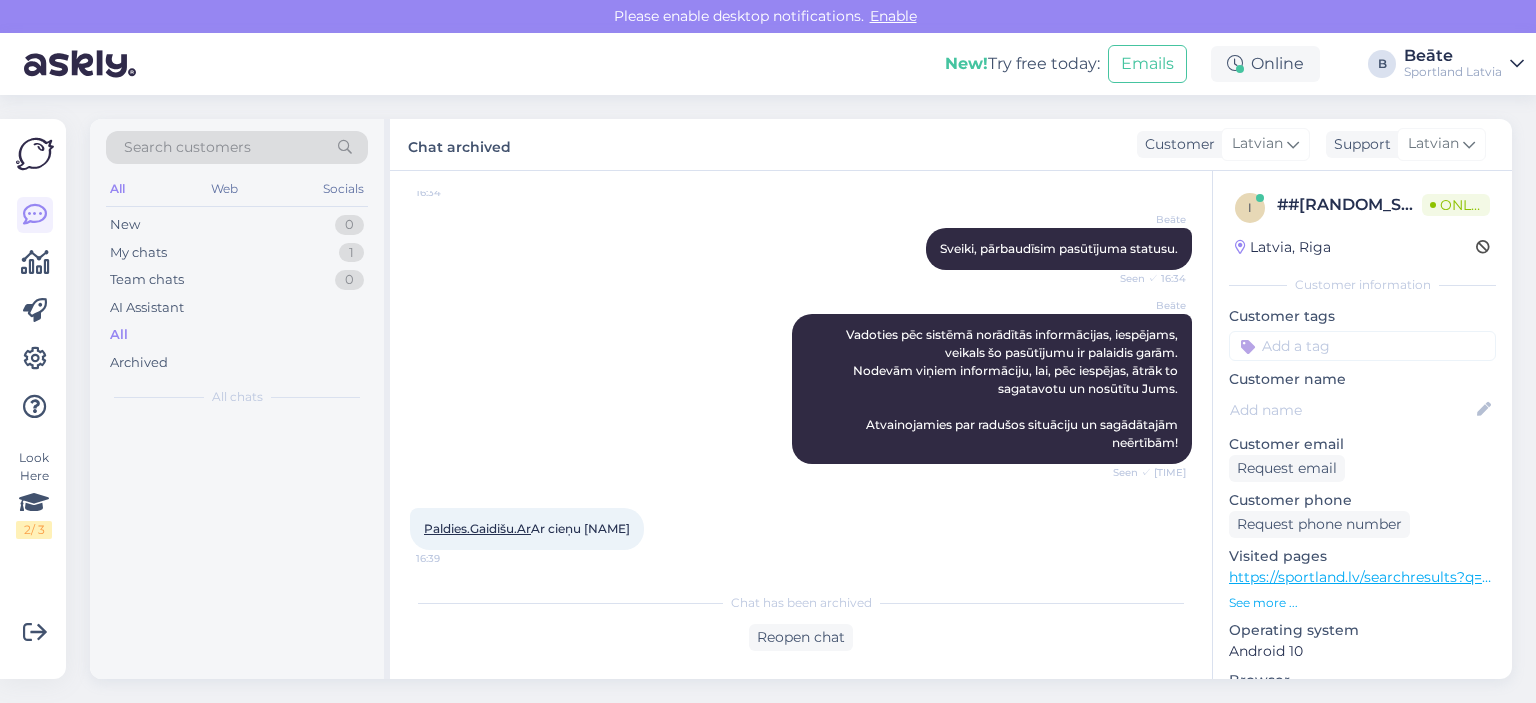 scroll, scrollTop: 288, scrollLeft: 0, axis: vertical 